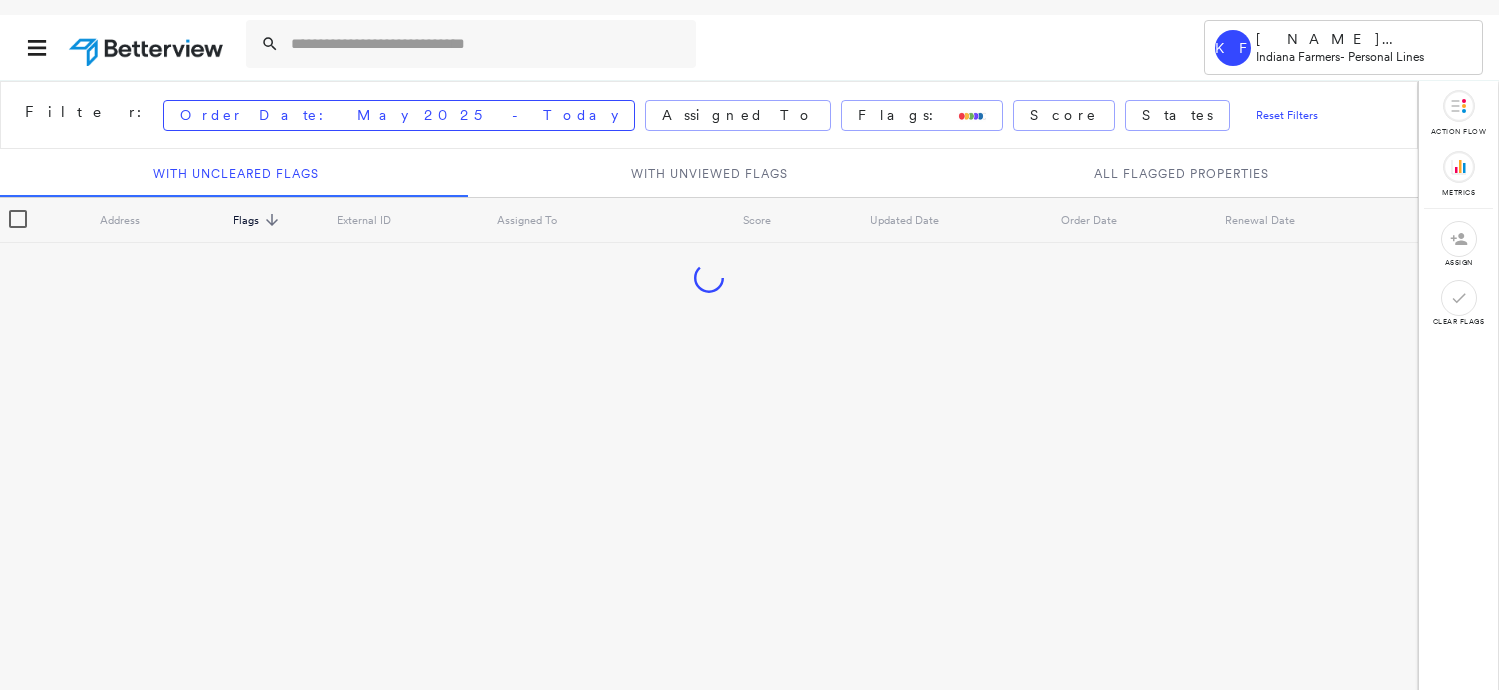 scroll, scrollTop: 0, scrollLeft: 0, axis: both 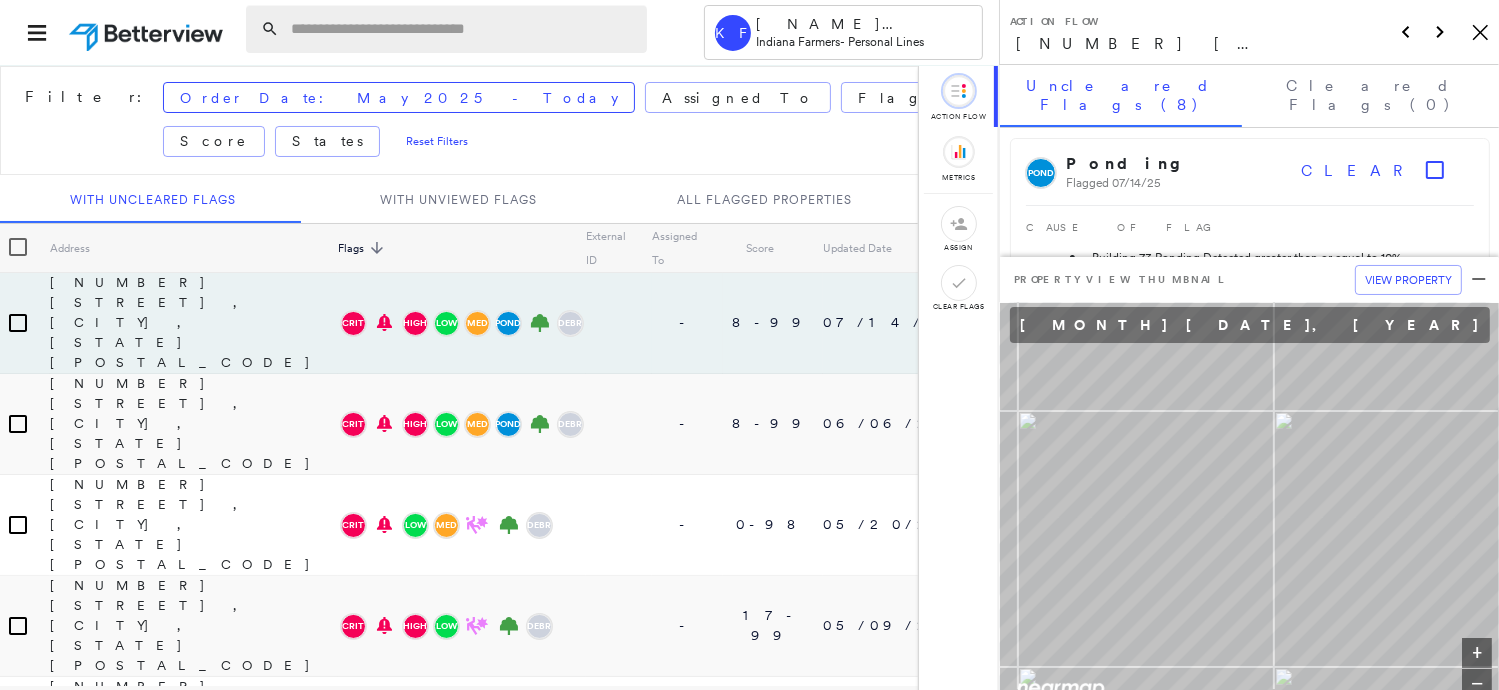click at bounding box center (463, 29) 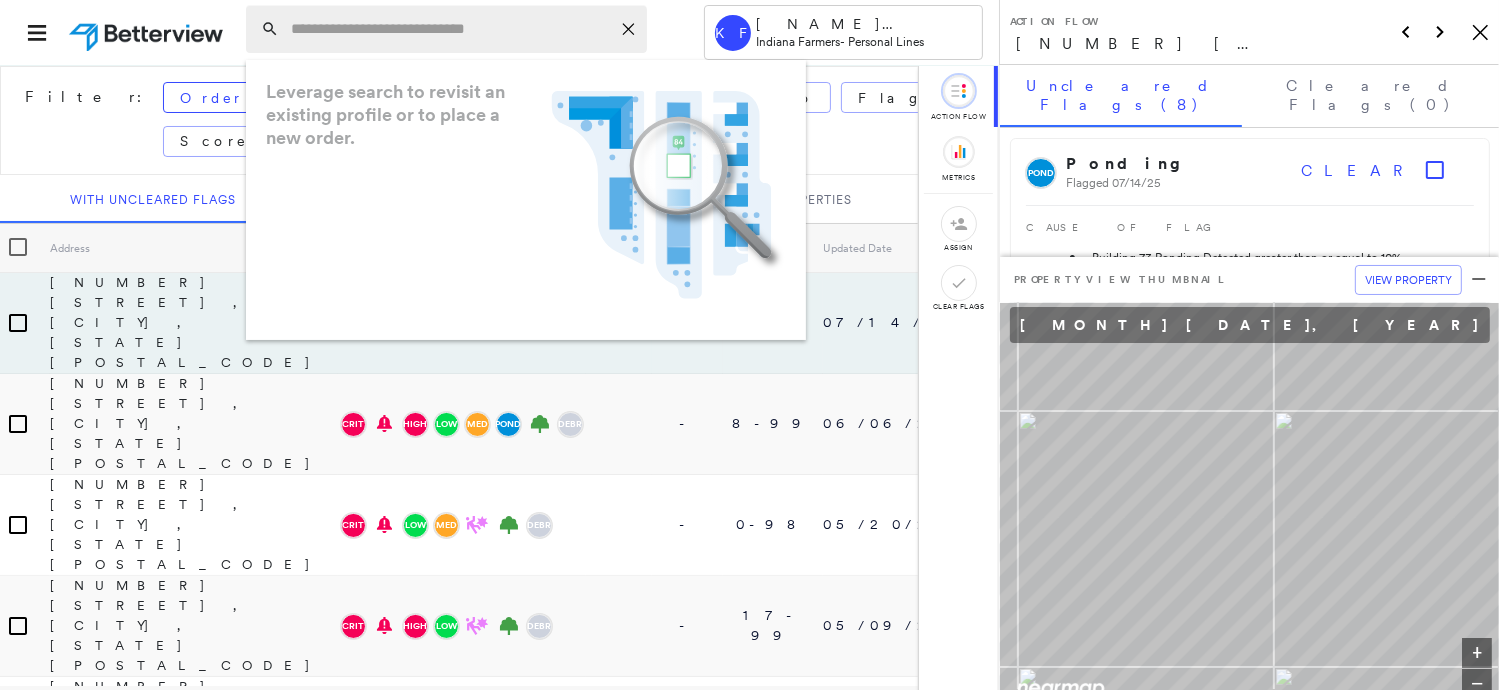 paste on "**********" 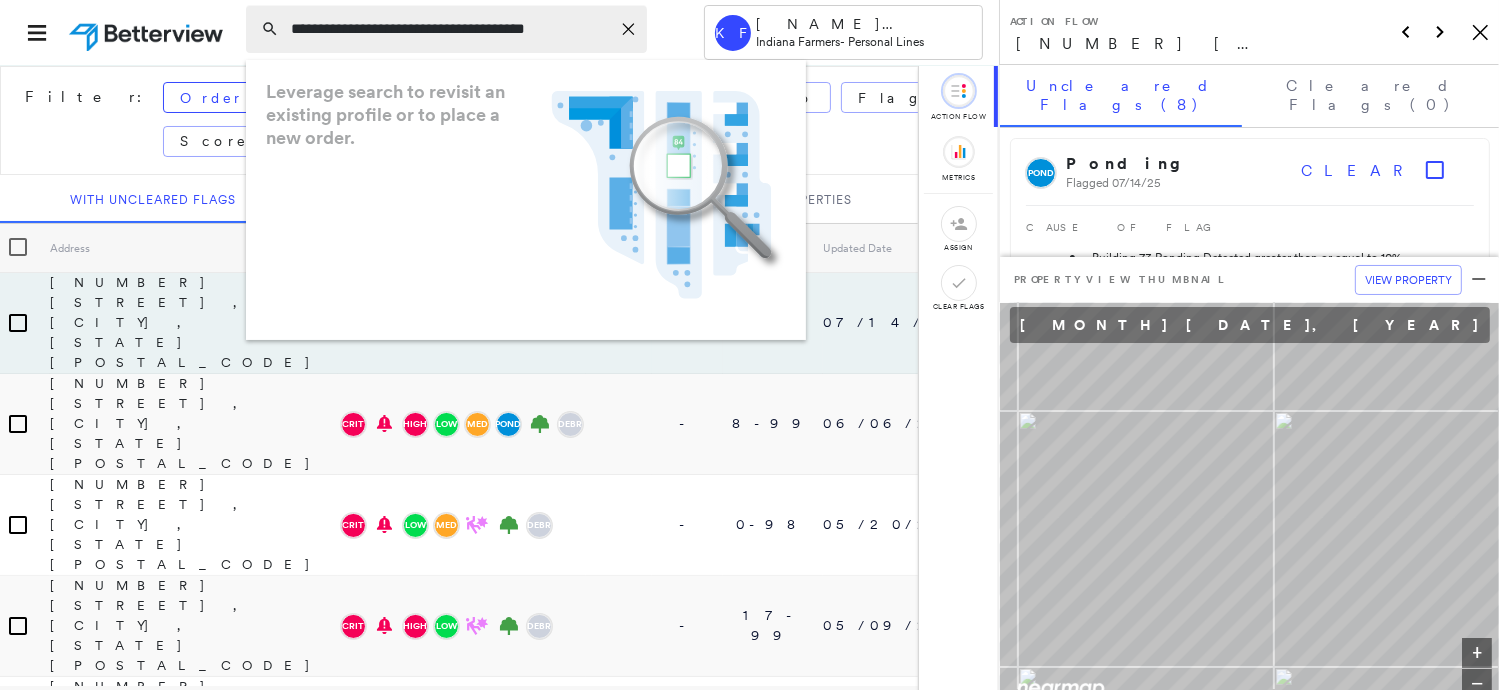 scroll, scrollTop: 0, scrollLeft: 8, axis: horizontal 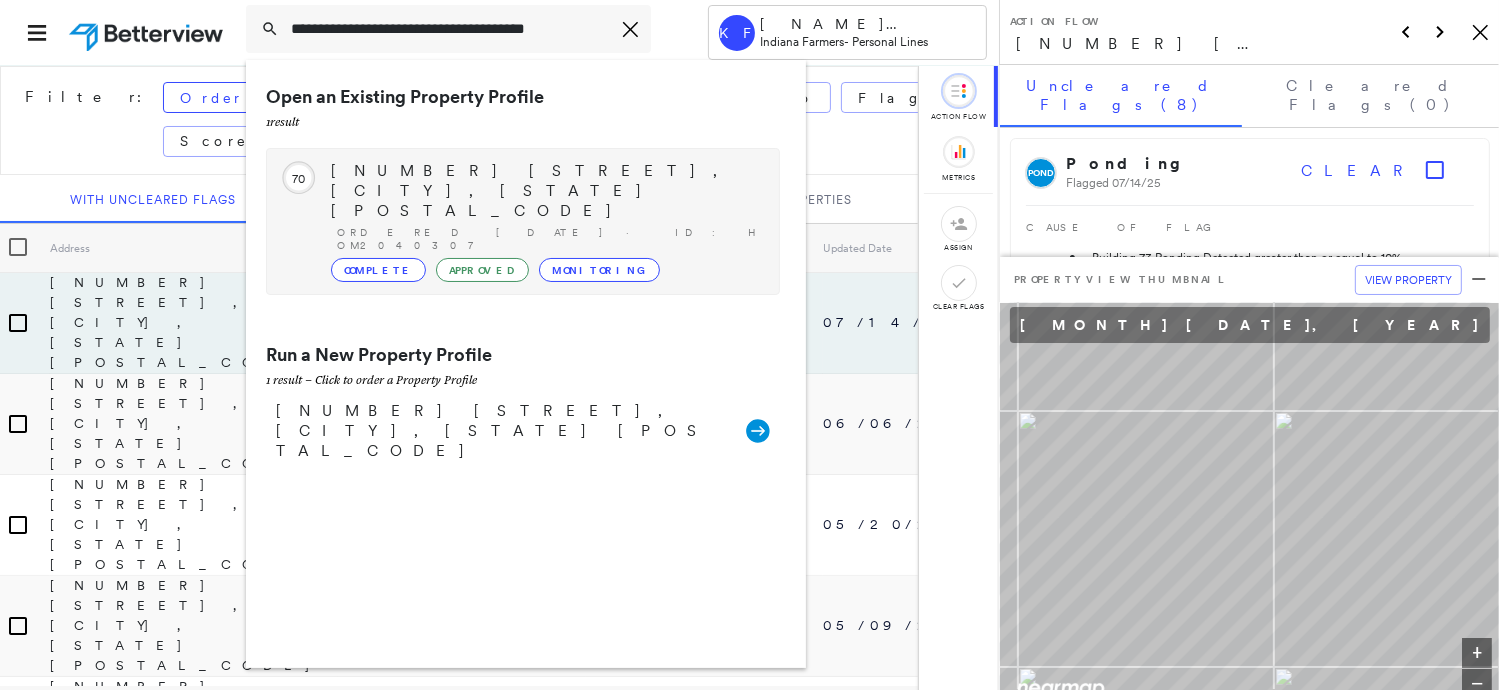 type on "**********" 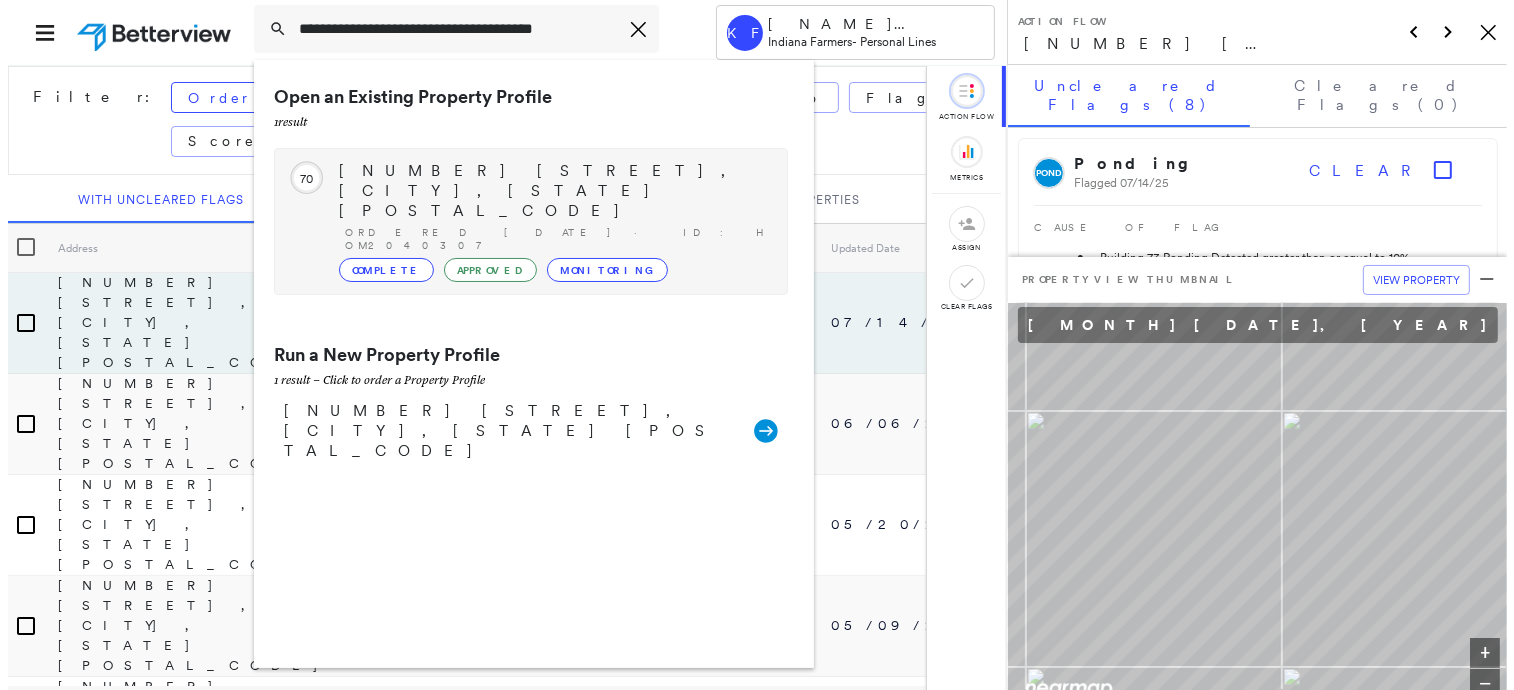 scroll, scrollTop: 0, scrollLeft: 0, axis: both 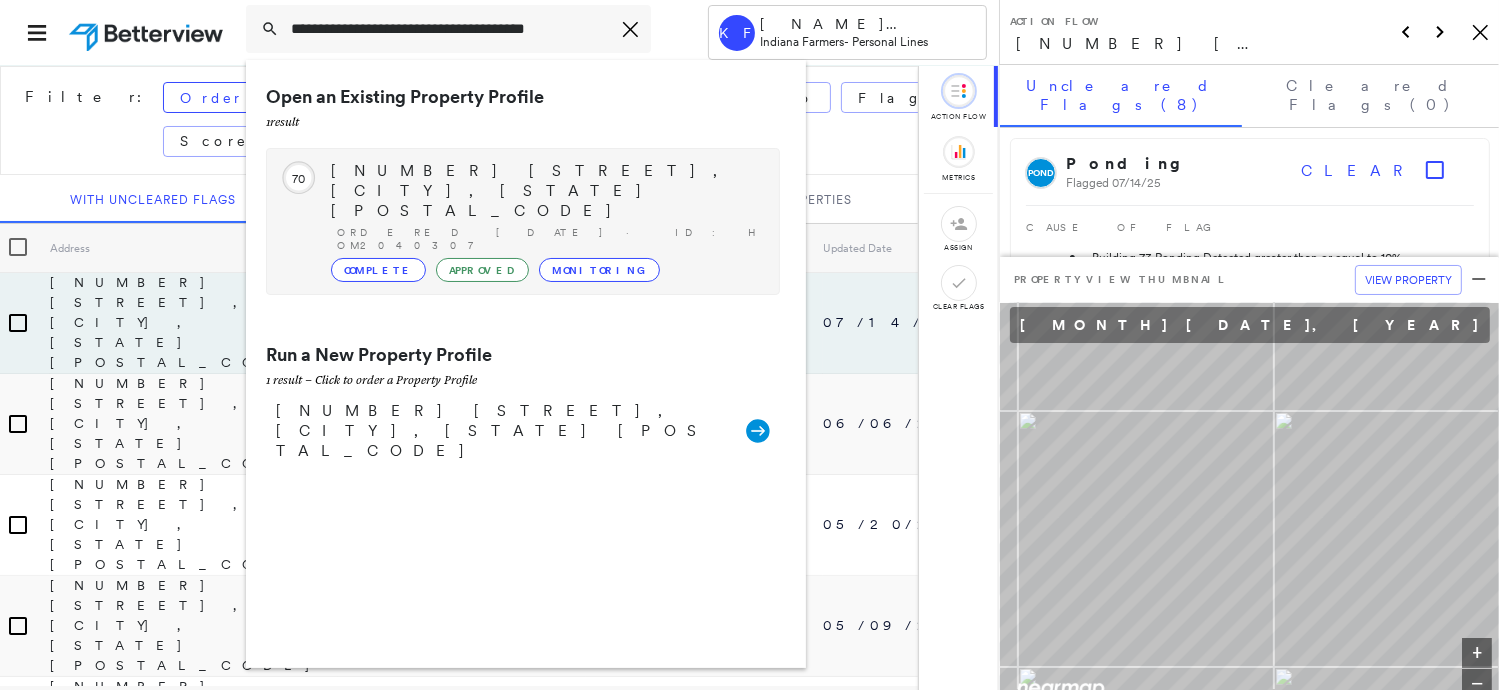 click on "[NUMBER] [STREET], [CITY], [STATE] [POSTAL_CODE] Ordered [DATE] · ID: HOM2040307 Complete Approved Monitoring" at bounding box center [545, 221] 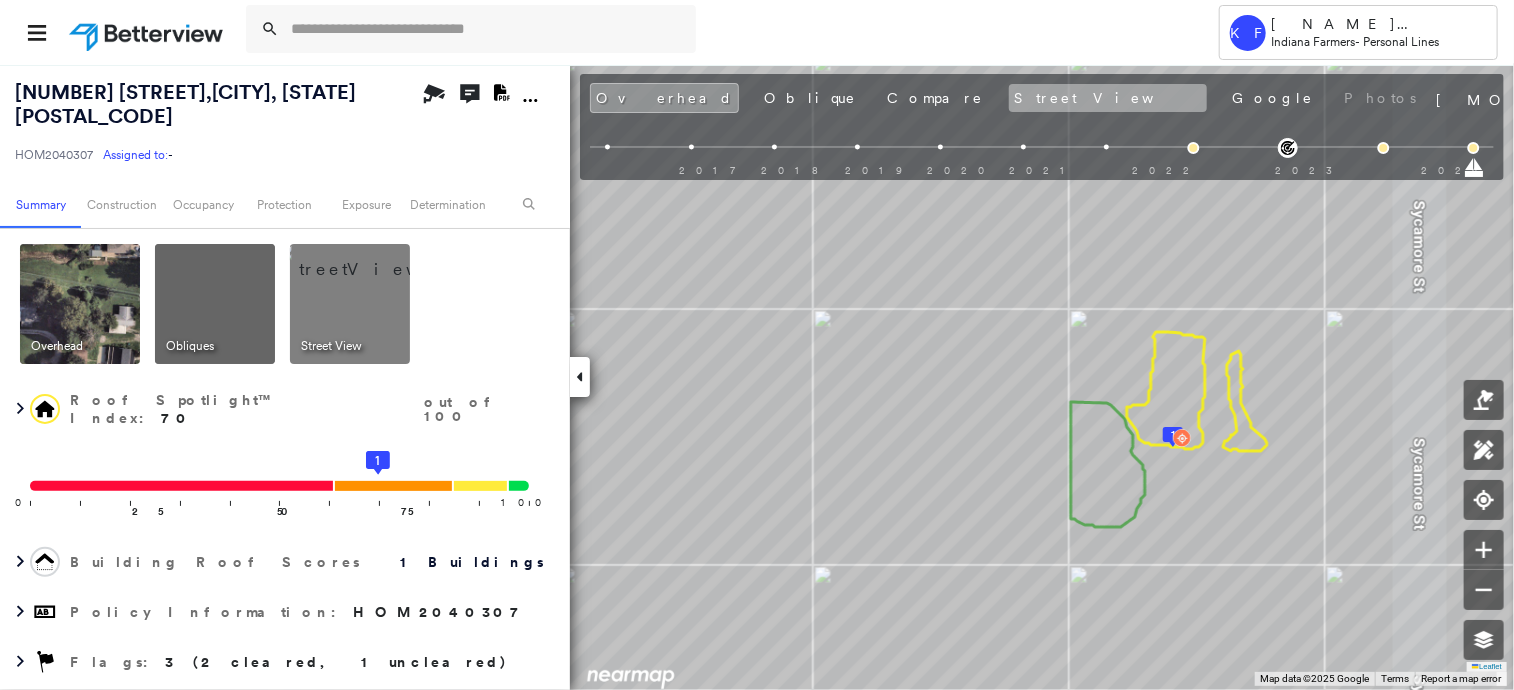 click on "Street View" at bounding box center [1108, 98] 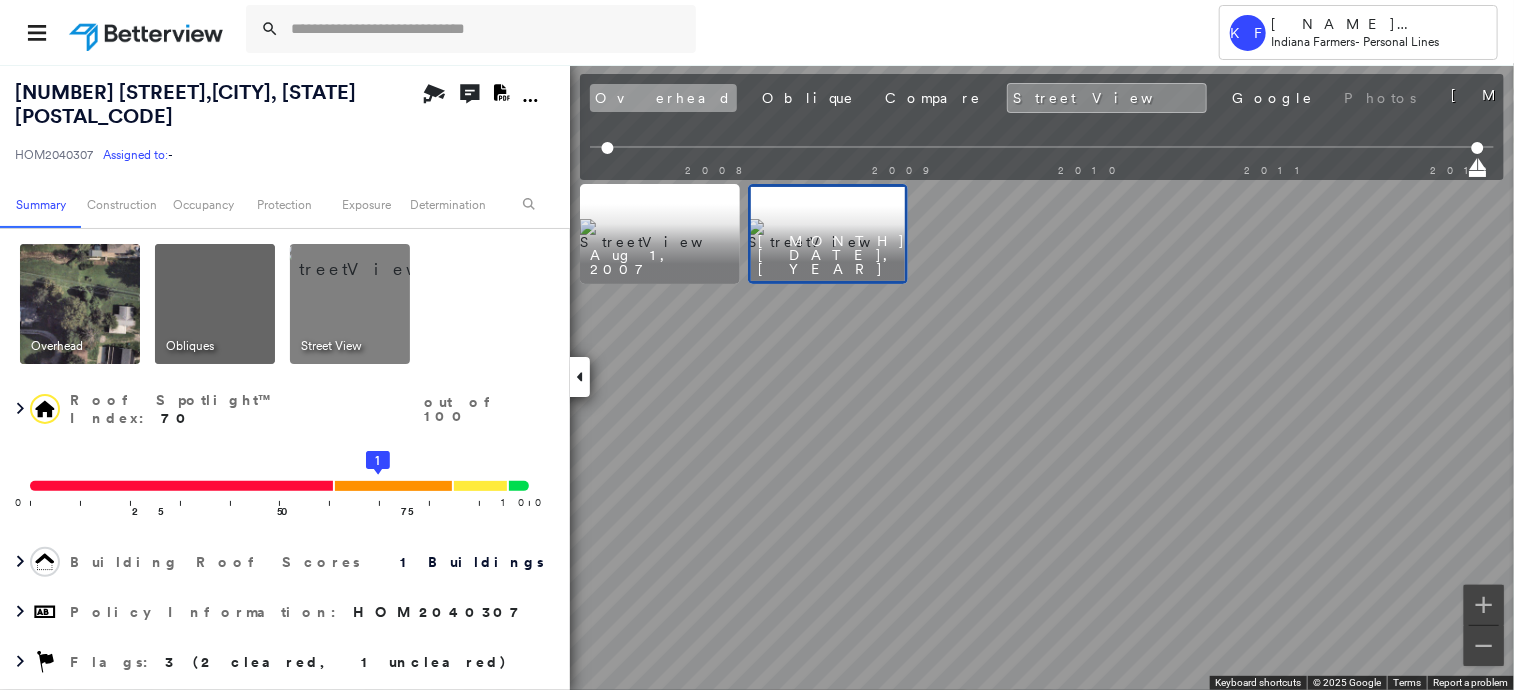 click on "Overhead" at bounding box center (663, 98) 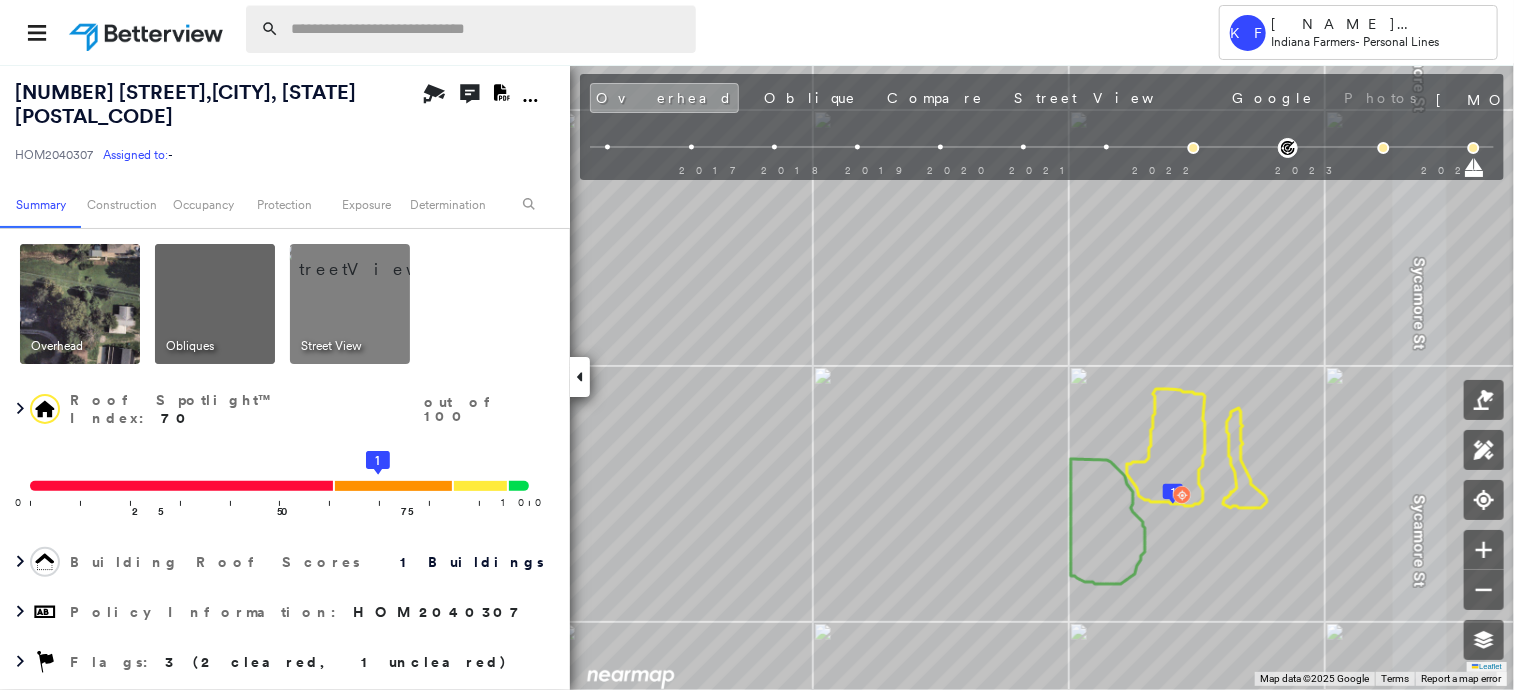 click at bounding box center [487, 29] 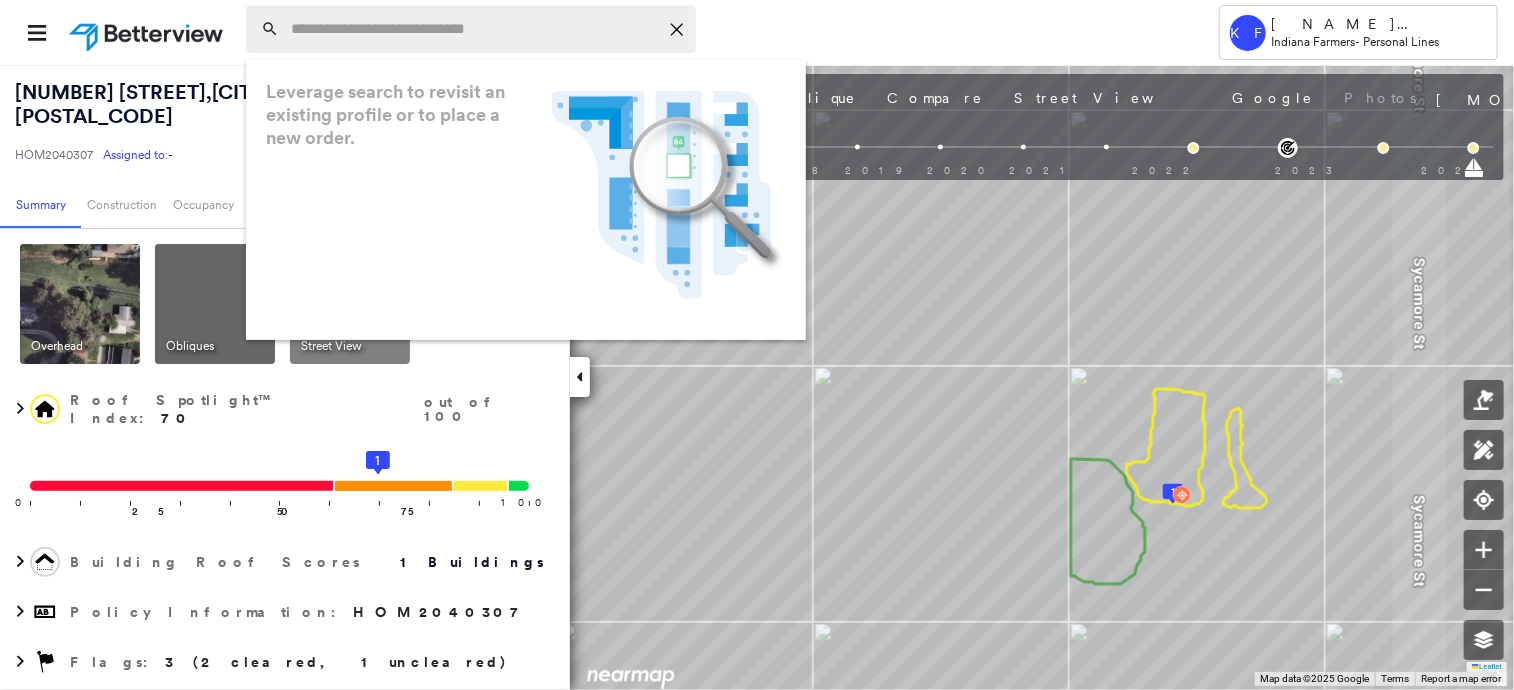 paste on "**********" 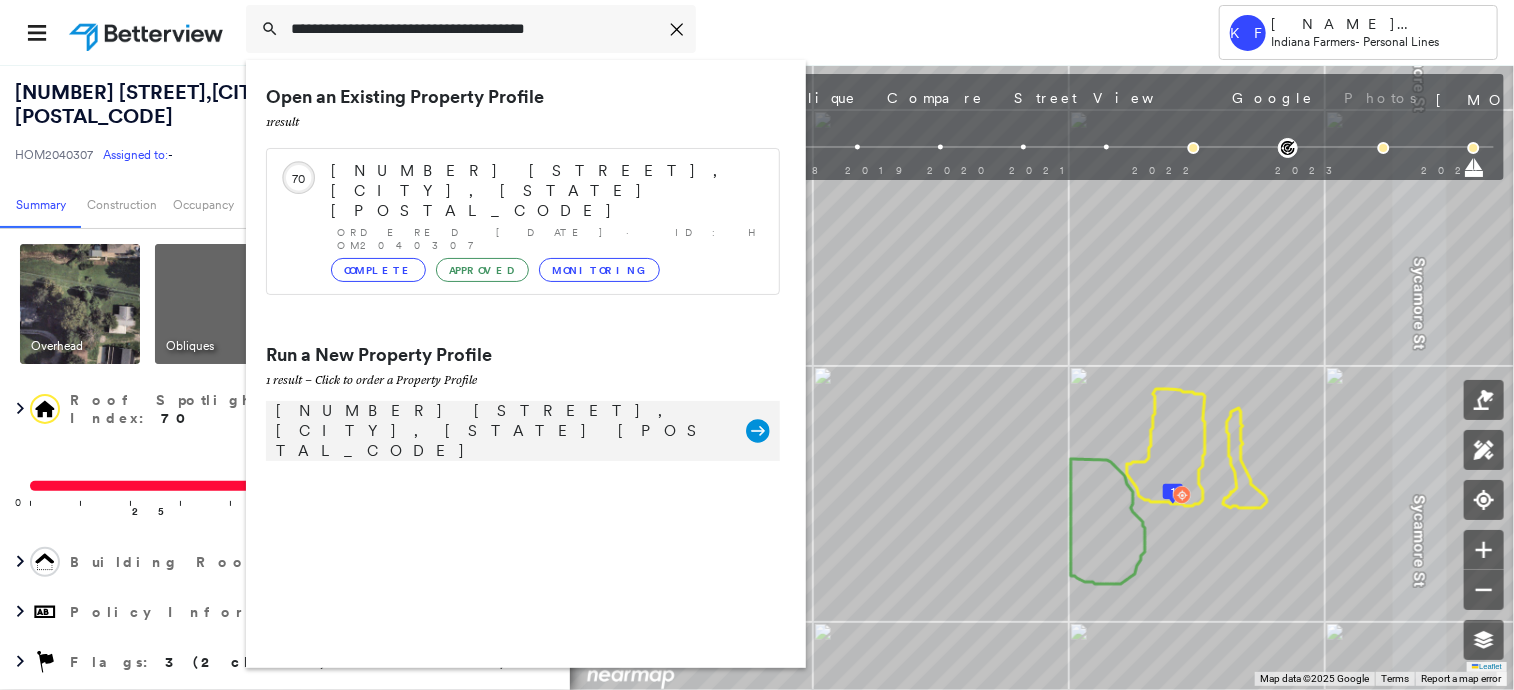 type on "**********" 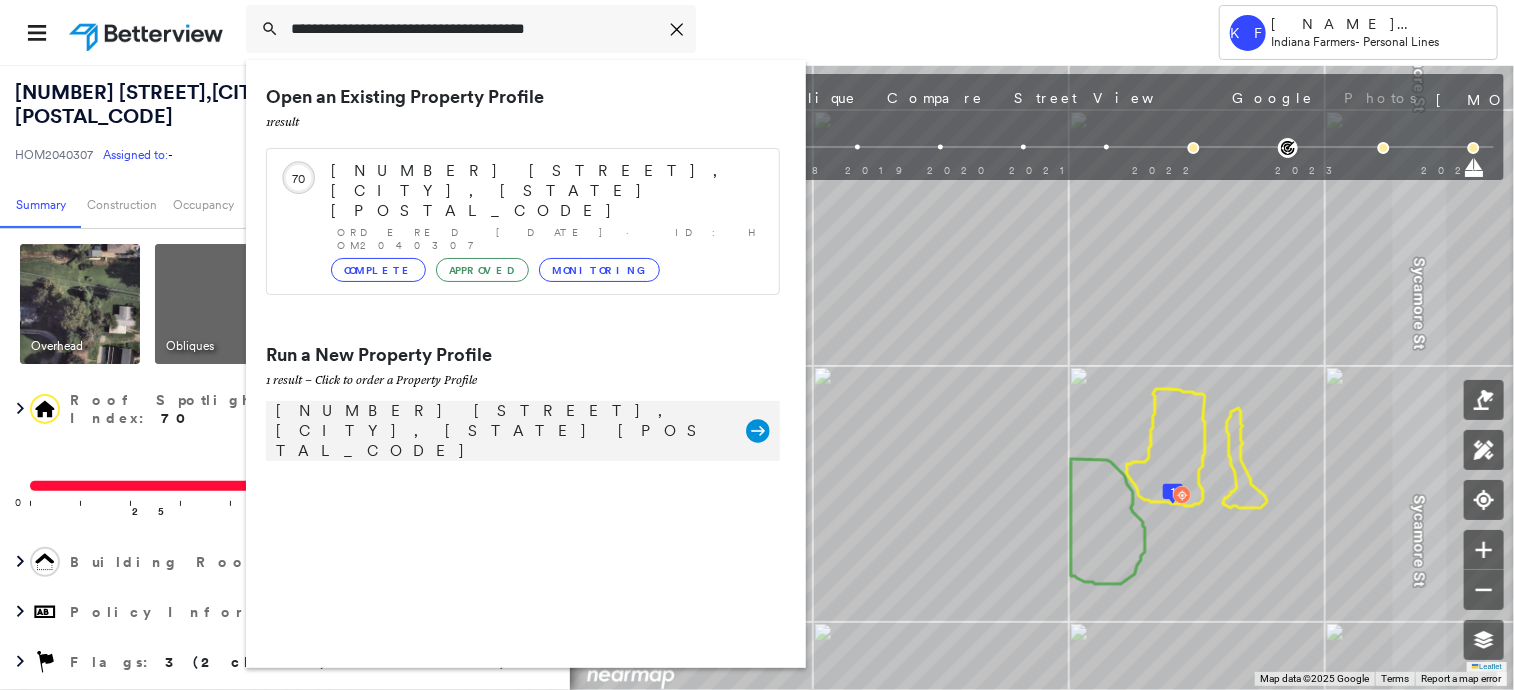 click 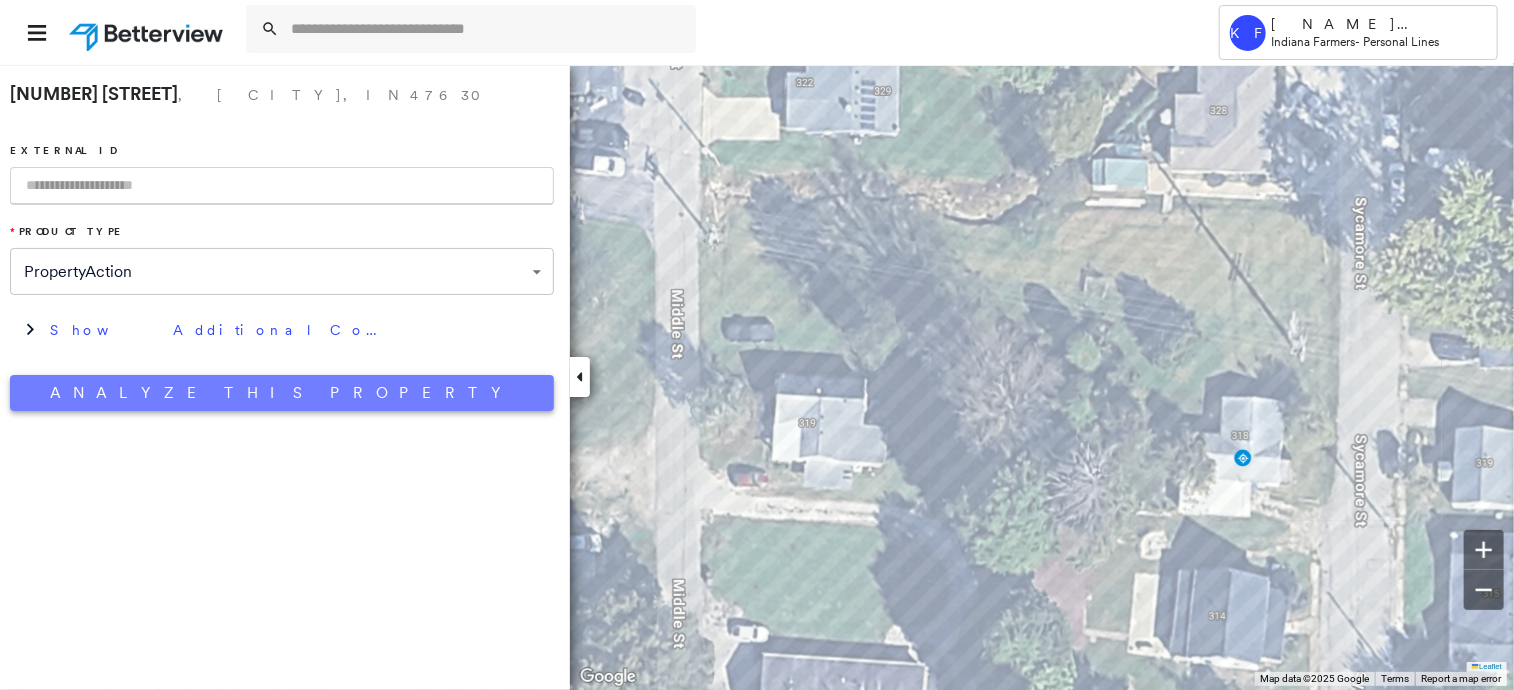 click on "Analyze This Property" at bounding box center (282, 393) 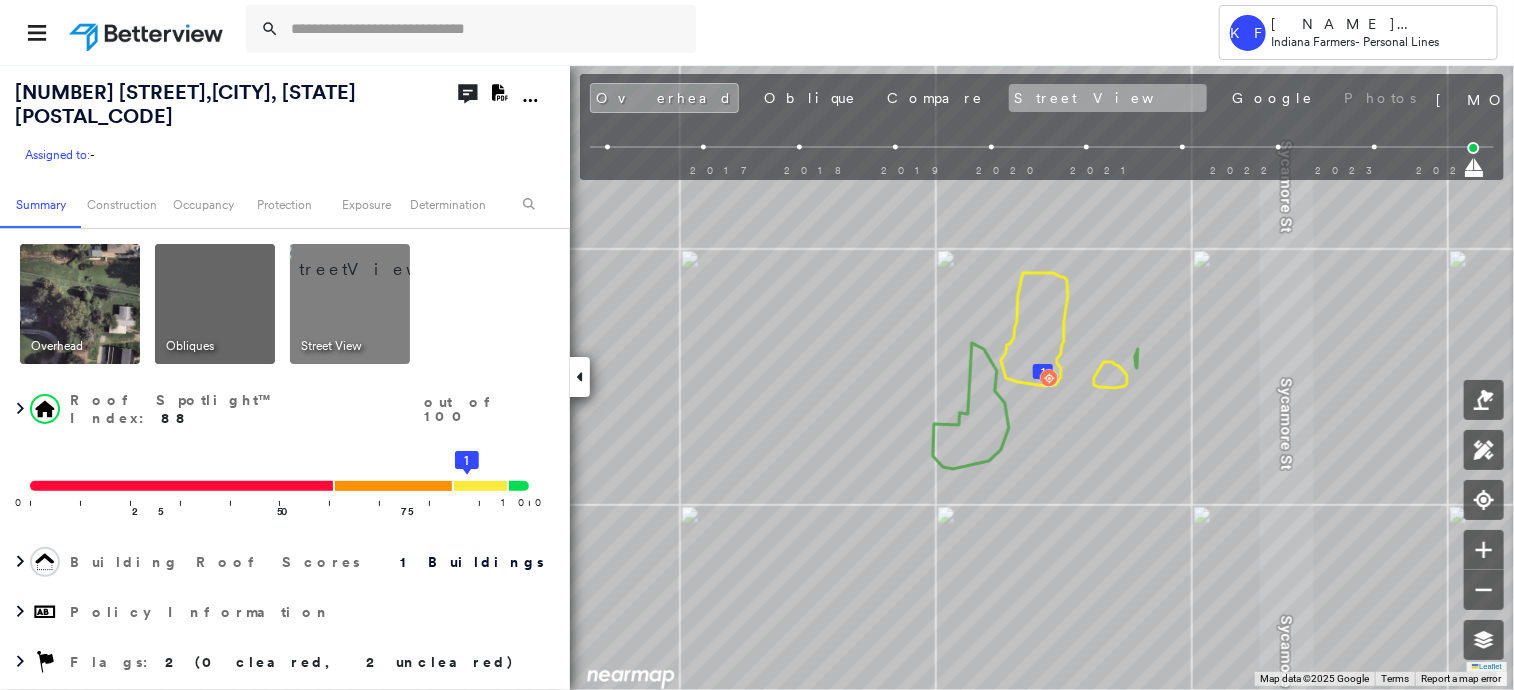 click on "Street View" at bounding box center (1108, 98) 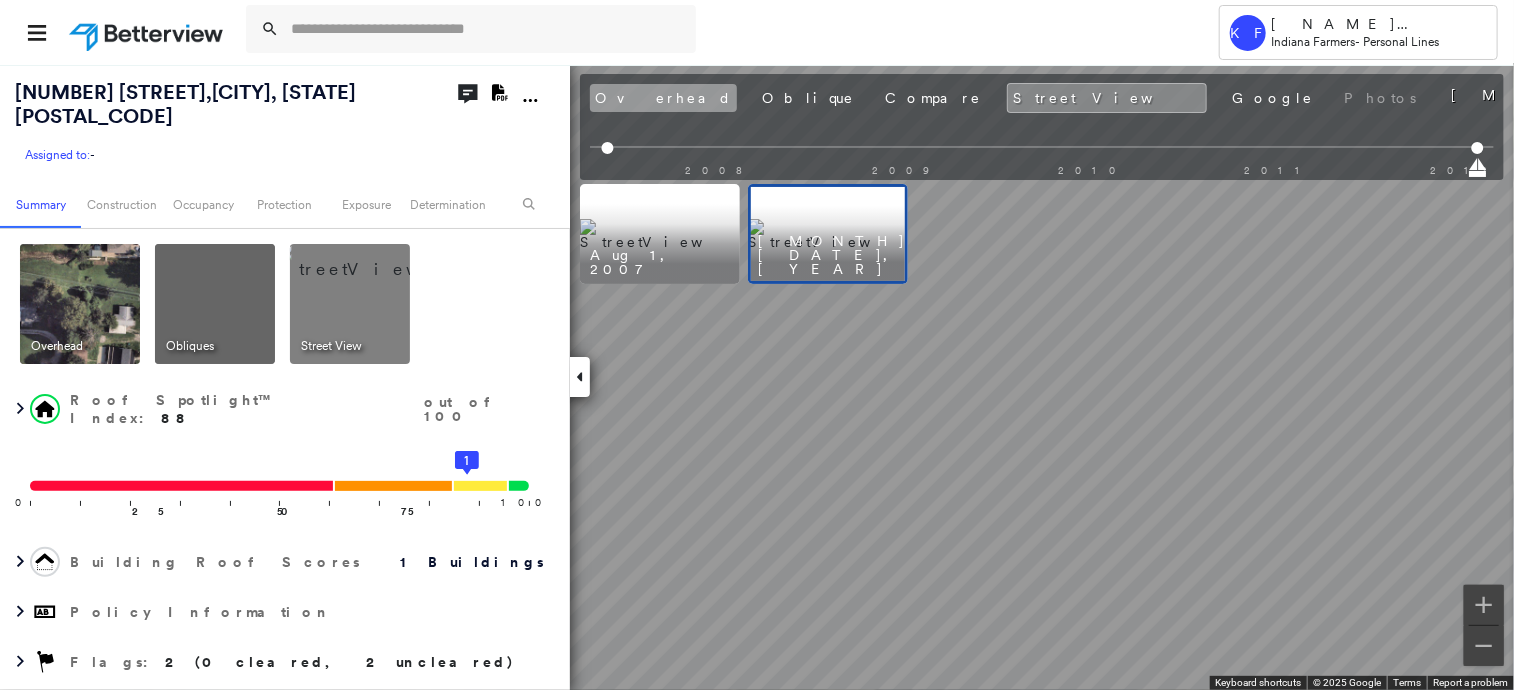 click on "Overhead" at bounding box center [663, 98] 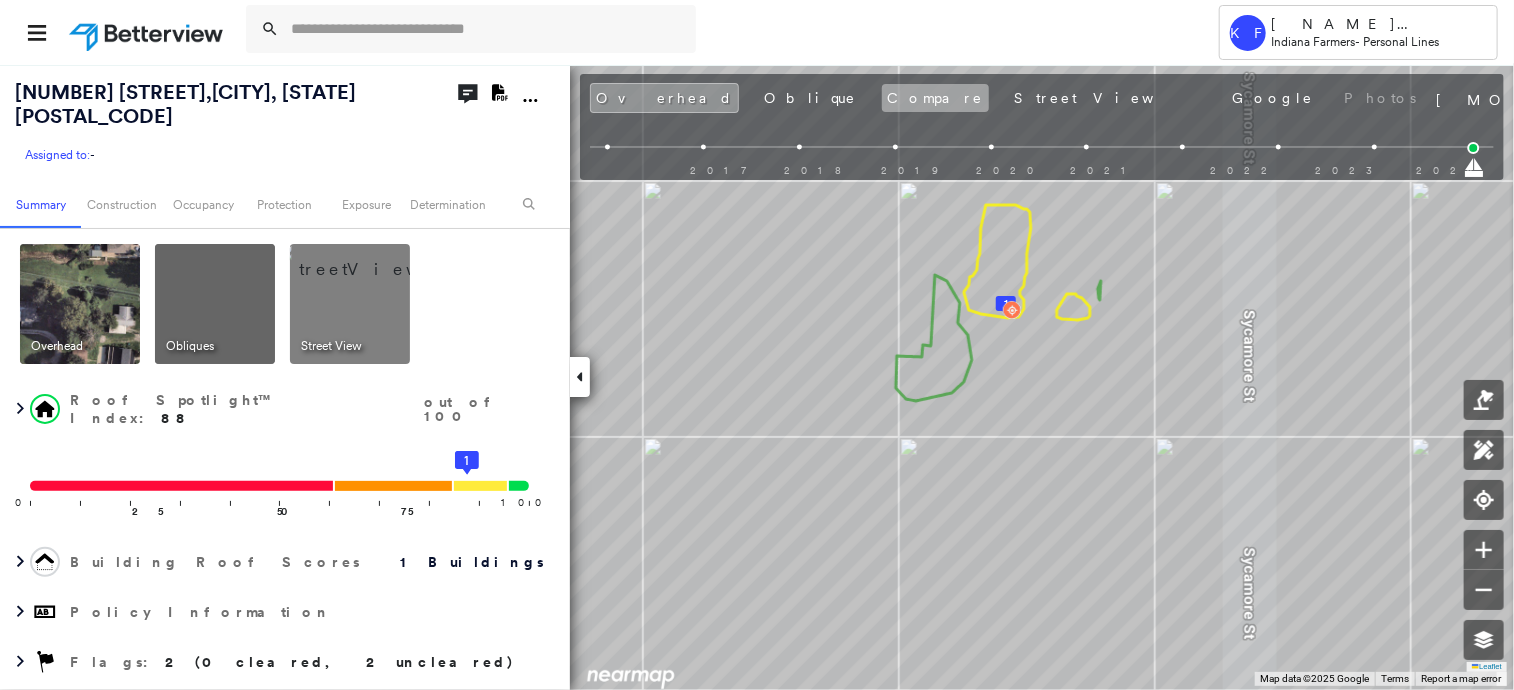 click on "Compare" at bounding box center [935, 98] 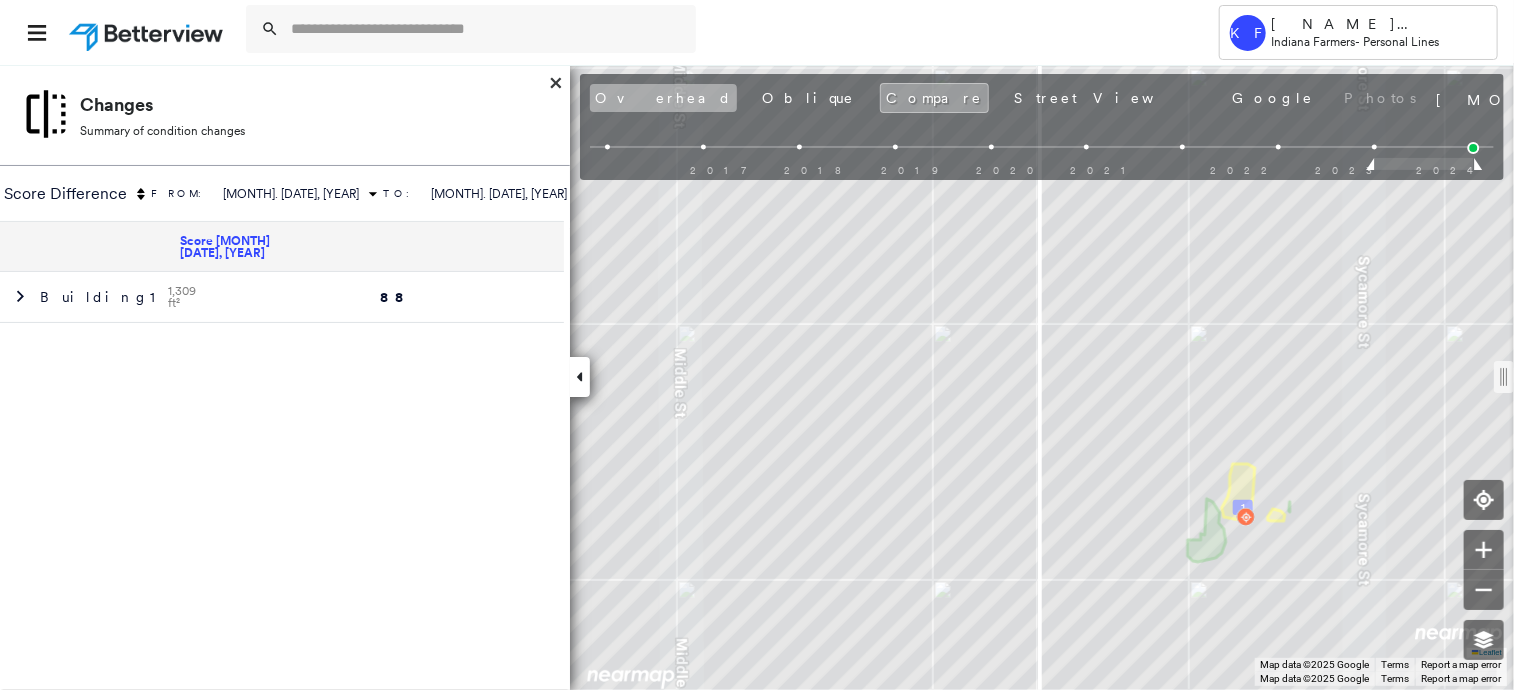 click on "Overhead" at bounding box center (663, 98) 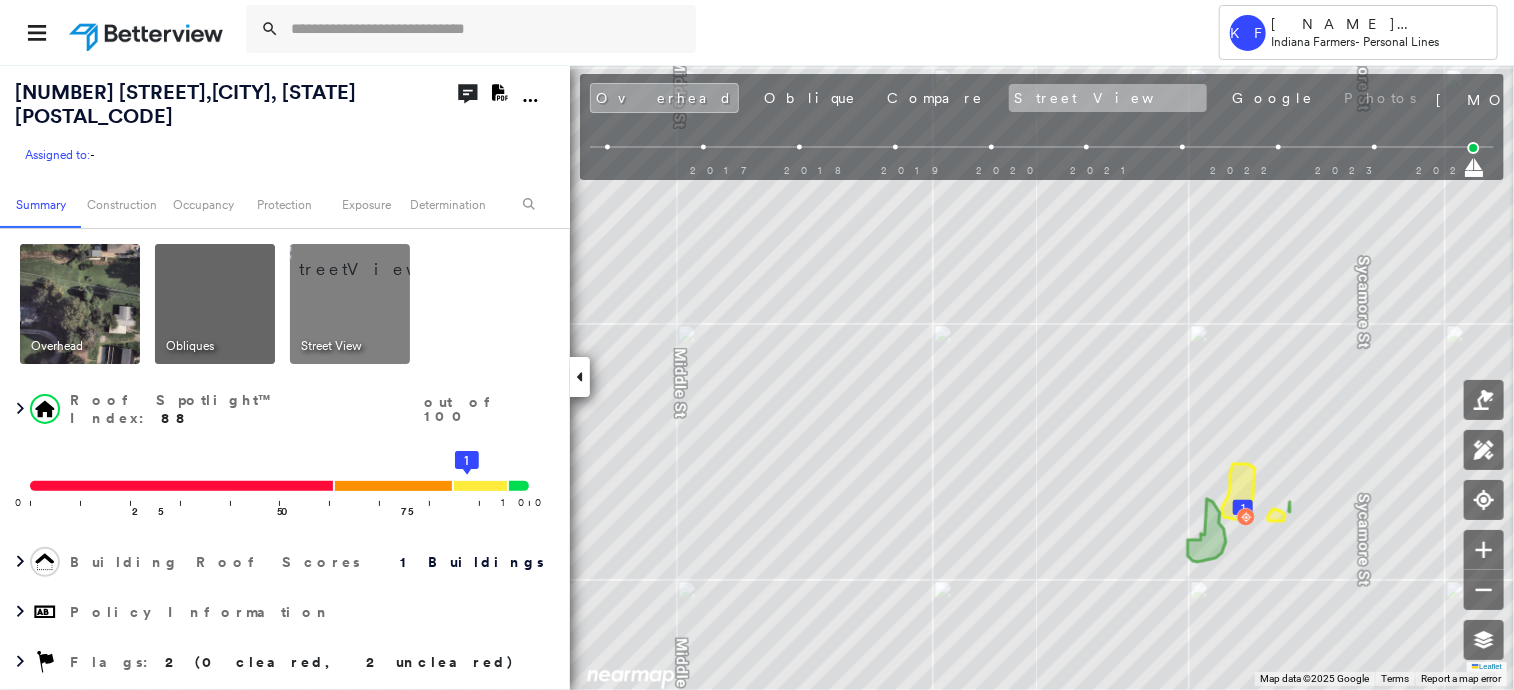click on "Street View" at bounding box center (1108, 98) 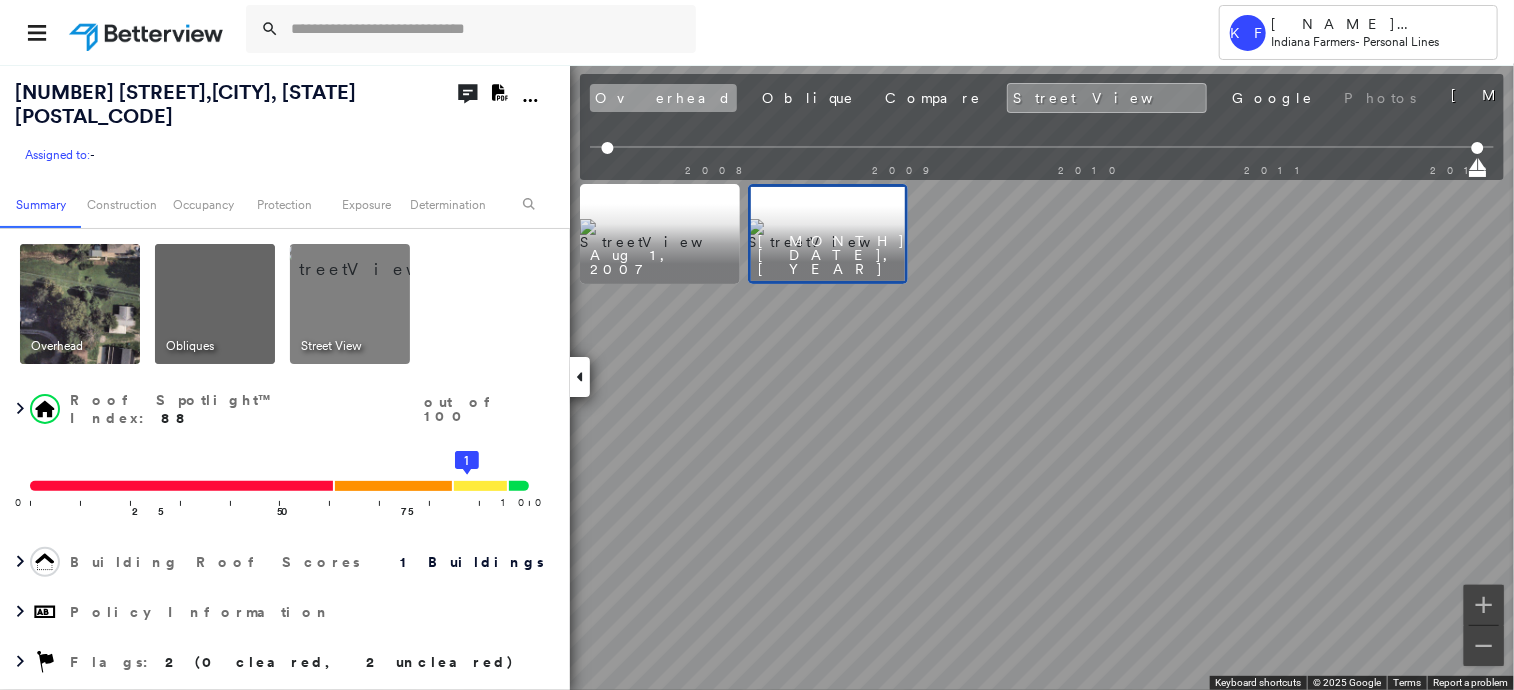 click on "Overhead" at bounding box center (663, 98) 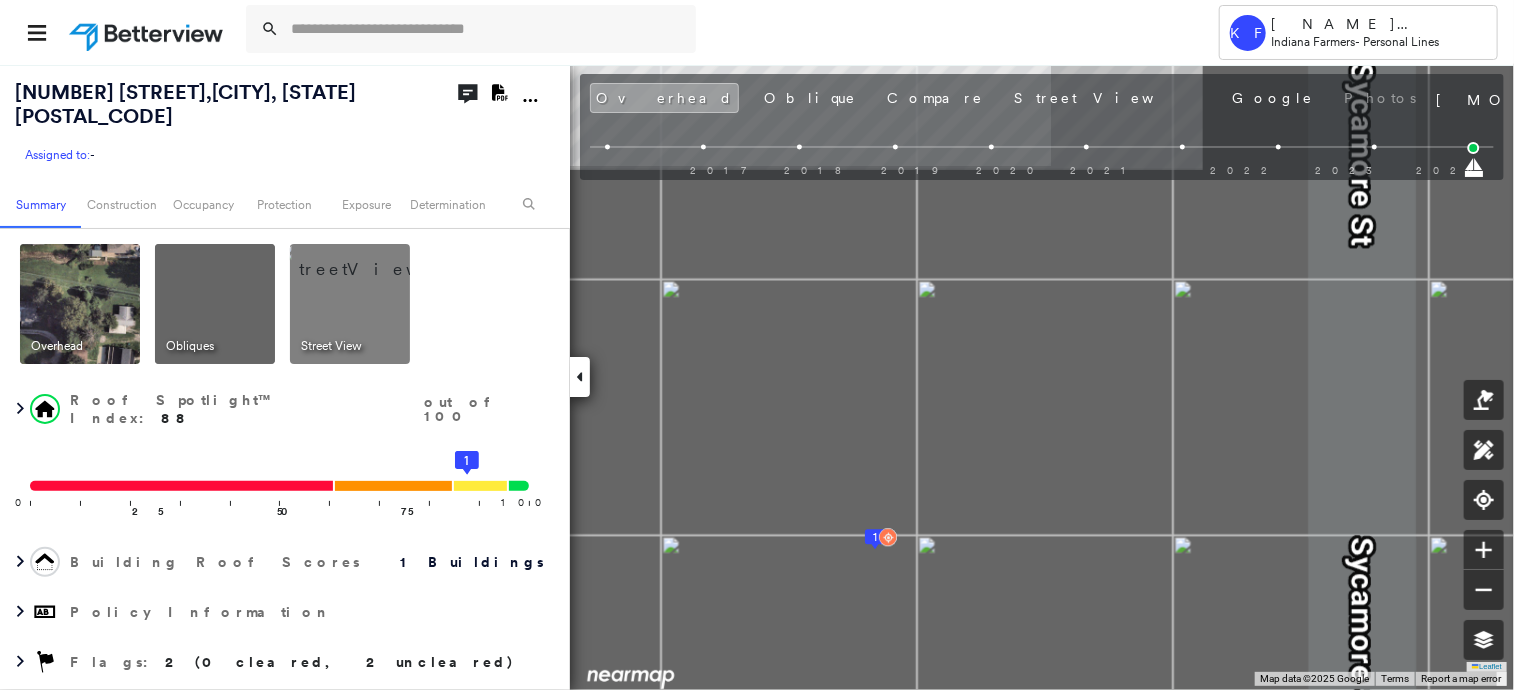 click on "Tower KF [NAME] [COMPANY] Indiana Farmers  -   Personal Lines [NUMBER] [STREET] ,  [CITY], [STATE] [POSTAL_CODE] Assigned to:  - Assigned to:  - Assigned to:  - Open Comments Download PDF Report Summary Construction Occupancy Protection Exposure Determination Overhead Obliques Street View Roof Spotlight™ Index :  88 out of 100 0 100 25 50 75 1 Building Roof Scores 1 Buildings Policy Information Flags :  2 (0 cleared, 2 uncleared) Construction Roof Spotlights :  Staining, Overhang Property Features Roof Size & Shape :  1 building  - Gable | Asphalt Shingle Occupancy Place Detail Google - Places Smarty Streets - Surrounding Properties National Registry of Historic Places Protection US Fire Administration: Nearest Fire Stations Exposure Additional Perils FEMA Risk Index Determination Flags :  2 (0 cleared, 2 uncleared) Uncleared Flags (2) Cleared Flags  (0) Low Low Priority Roof Score Flagged [DATE] Clear Tree Overhang Flagged [DATE] Clear Action Taken New Entry History Quote/New Business Terms & Conditions General Save" at bounding box center (757, 345) 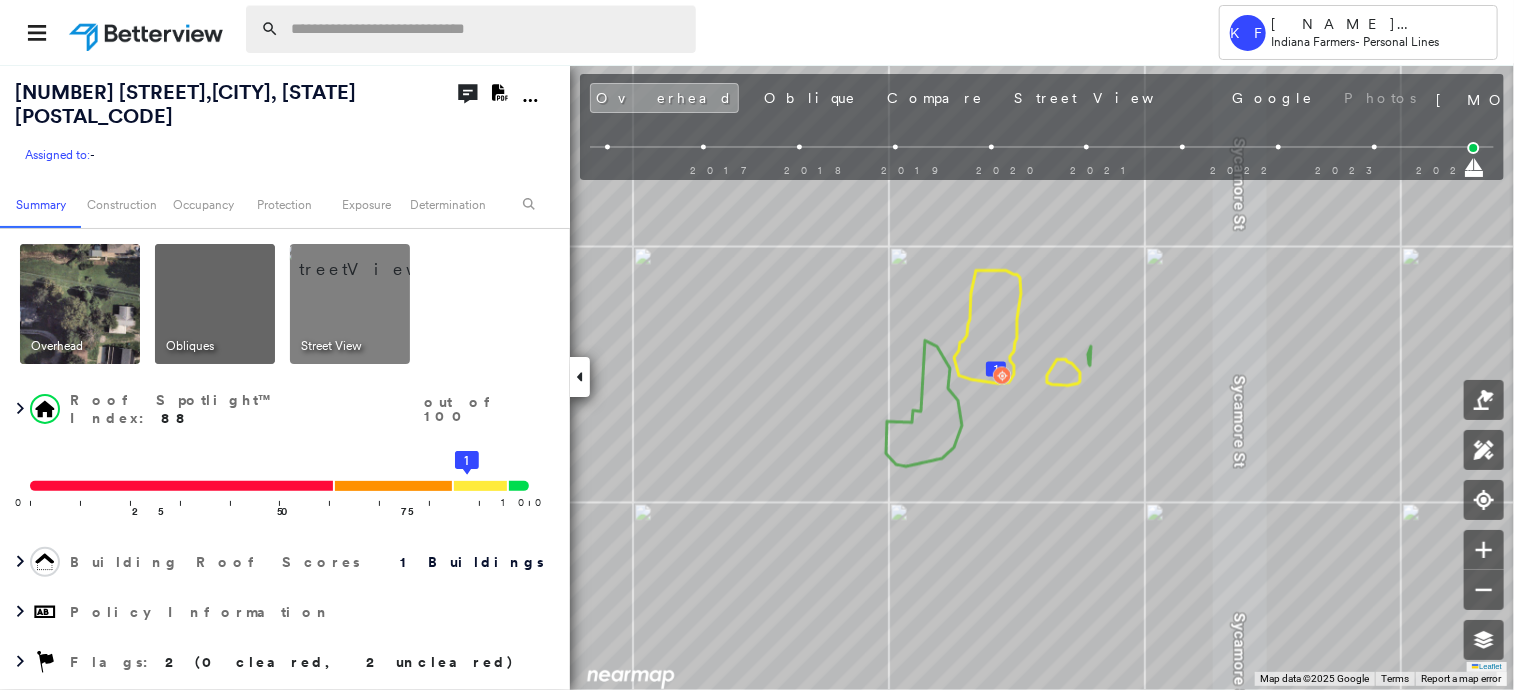 click at bounding box center (487, 29) 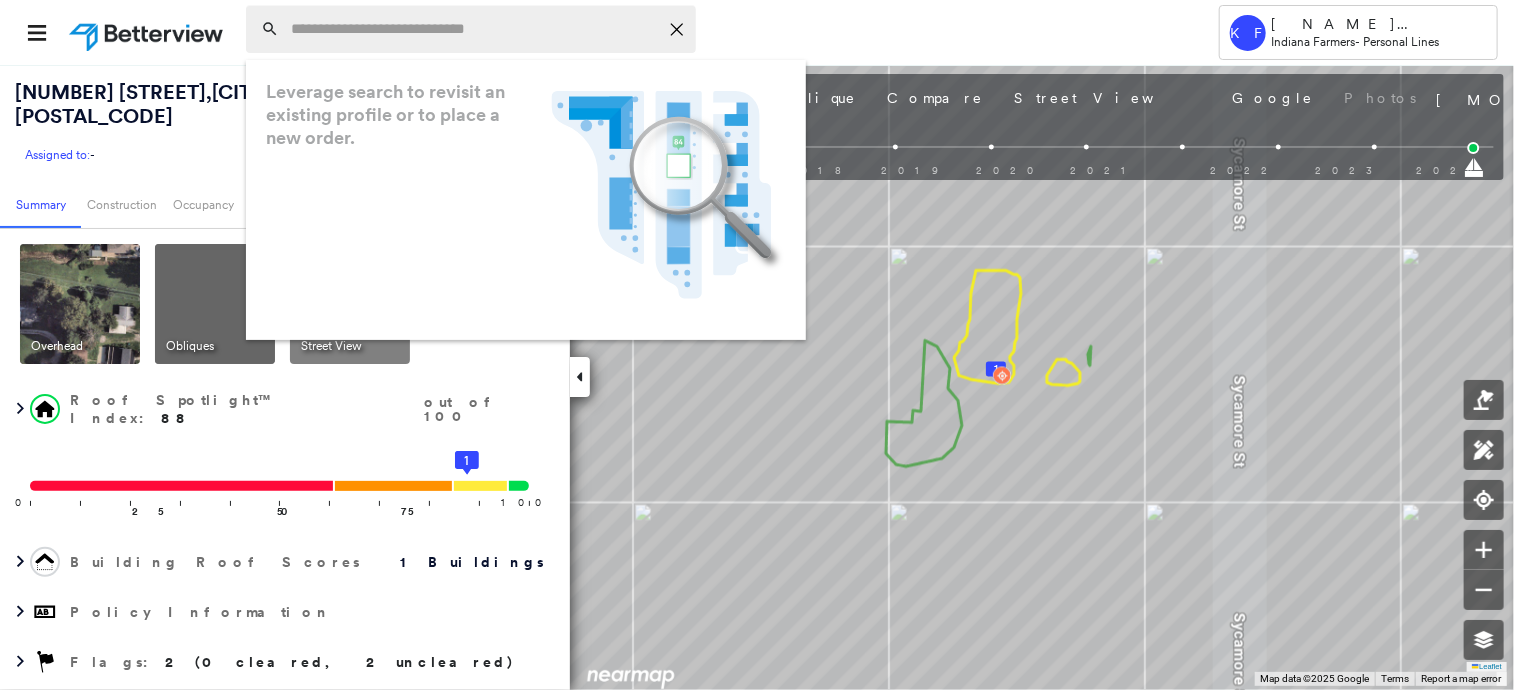 paste on "**********" 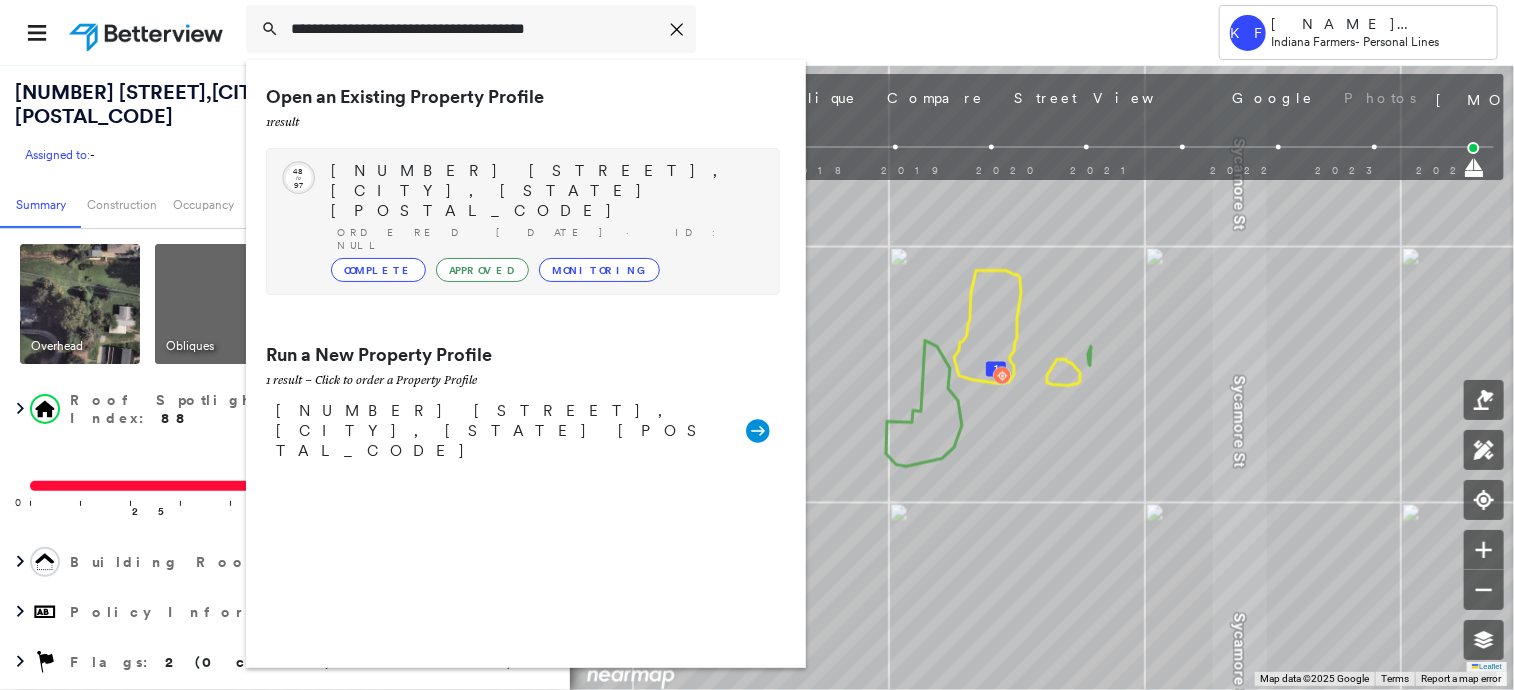 type on "**********" 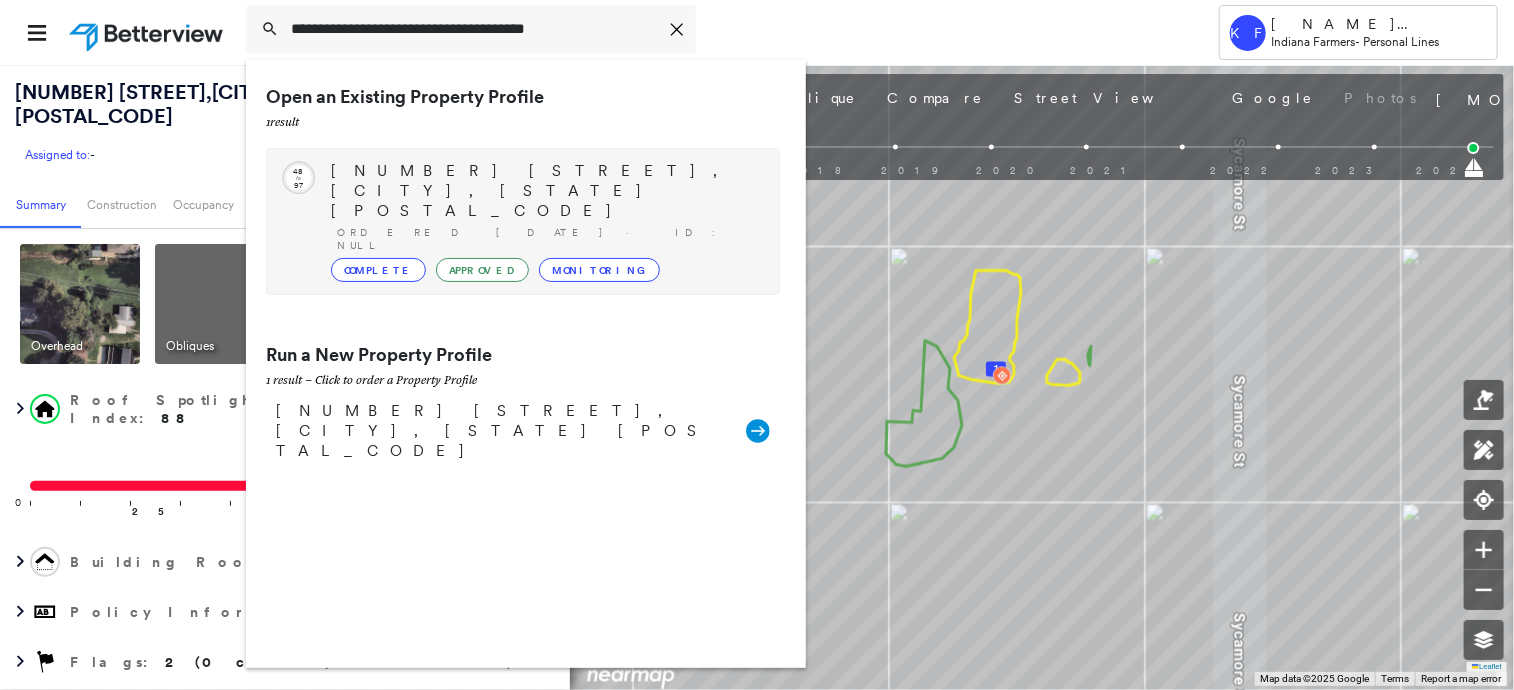 click on "Ordered [DATE] · ID: null" at bounding box center [548, 239] 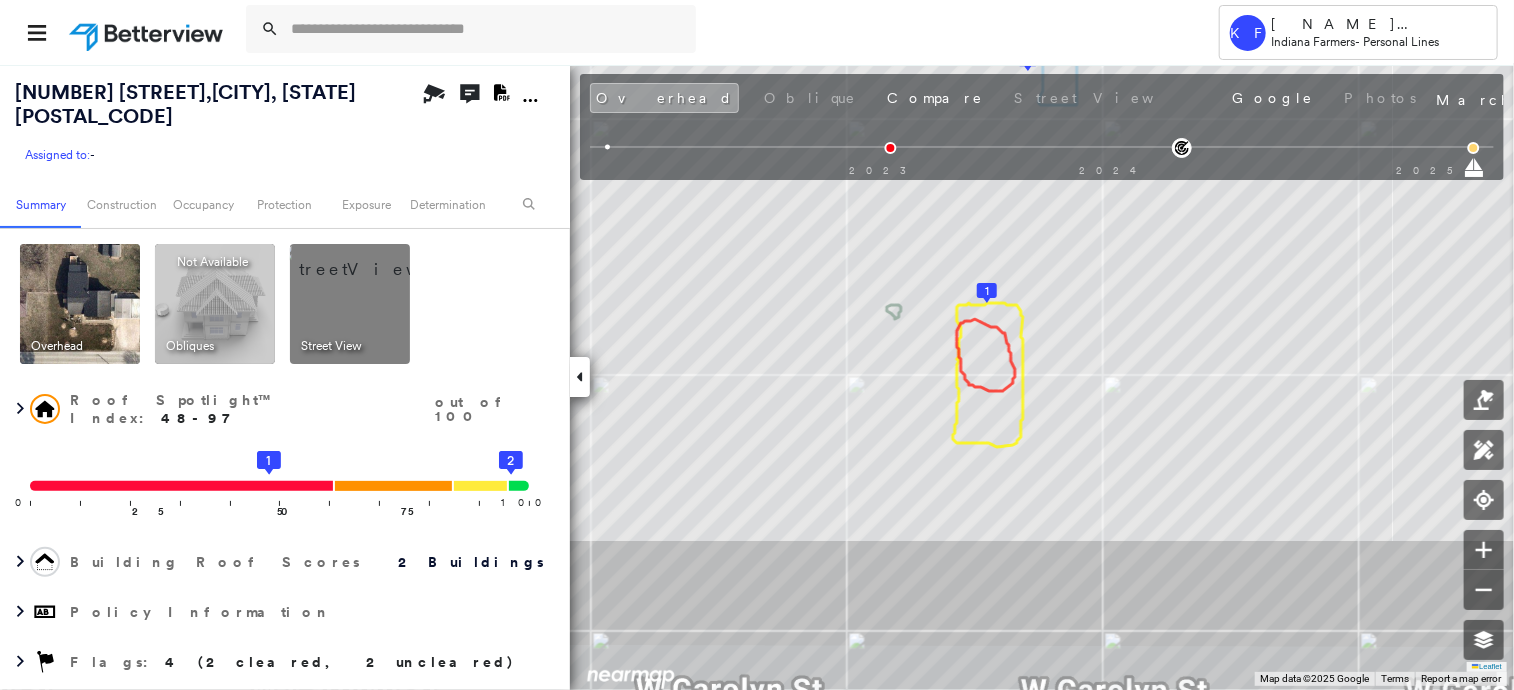 click at bounding box center [374, 259] 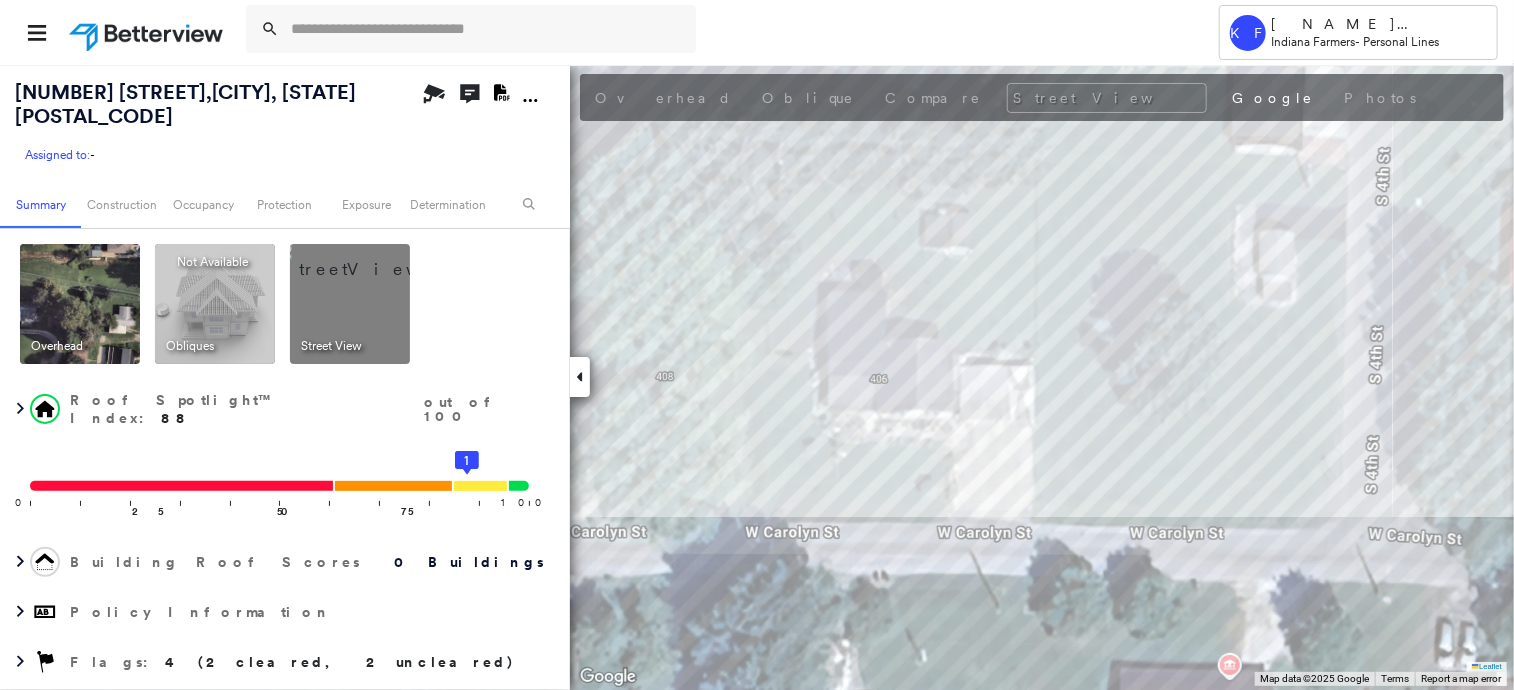click at bounding box center [80, 304] 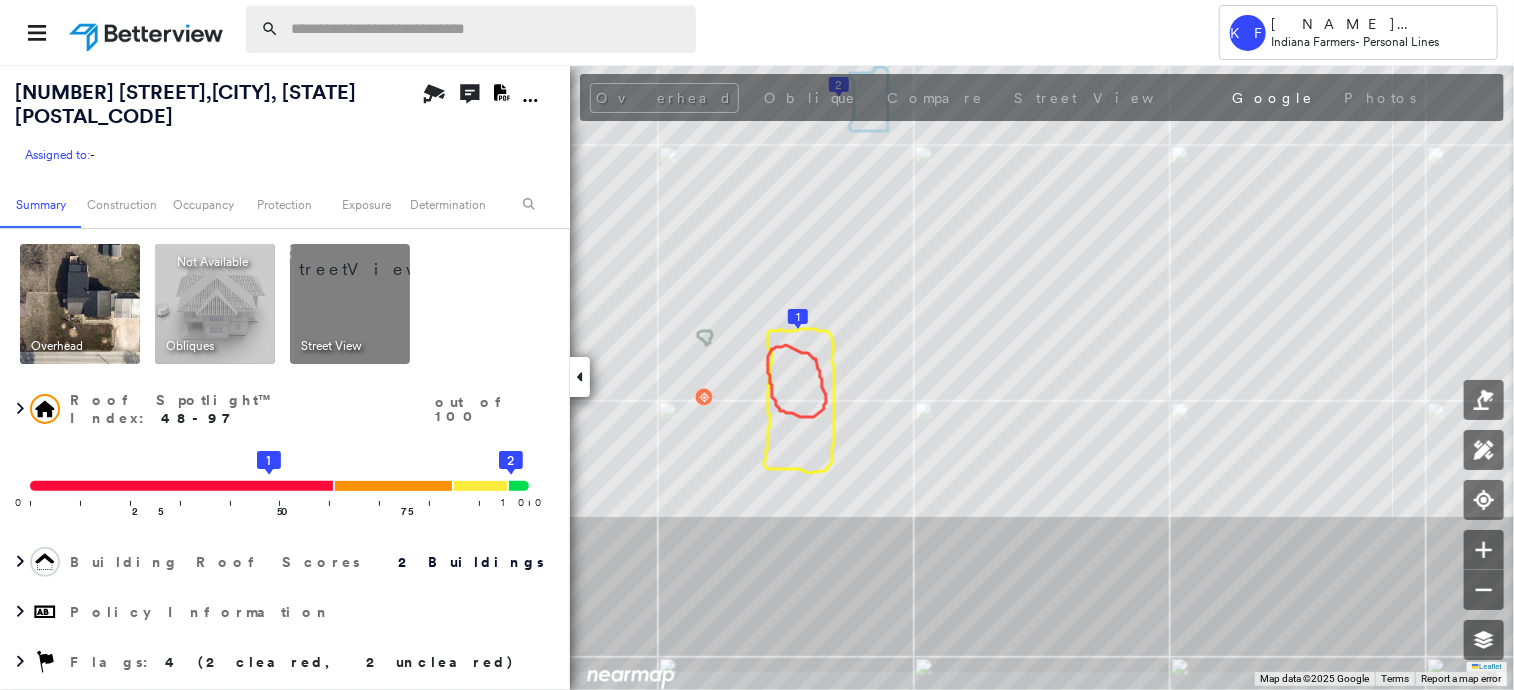 click at bounding box center (487, 29) 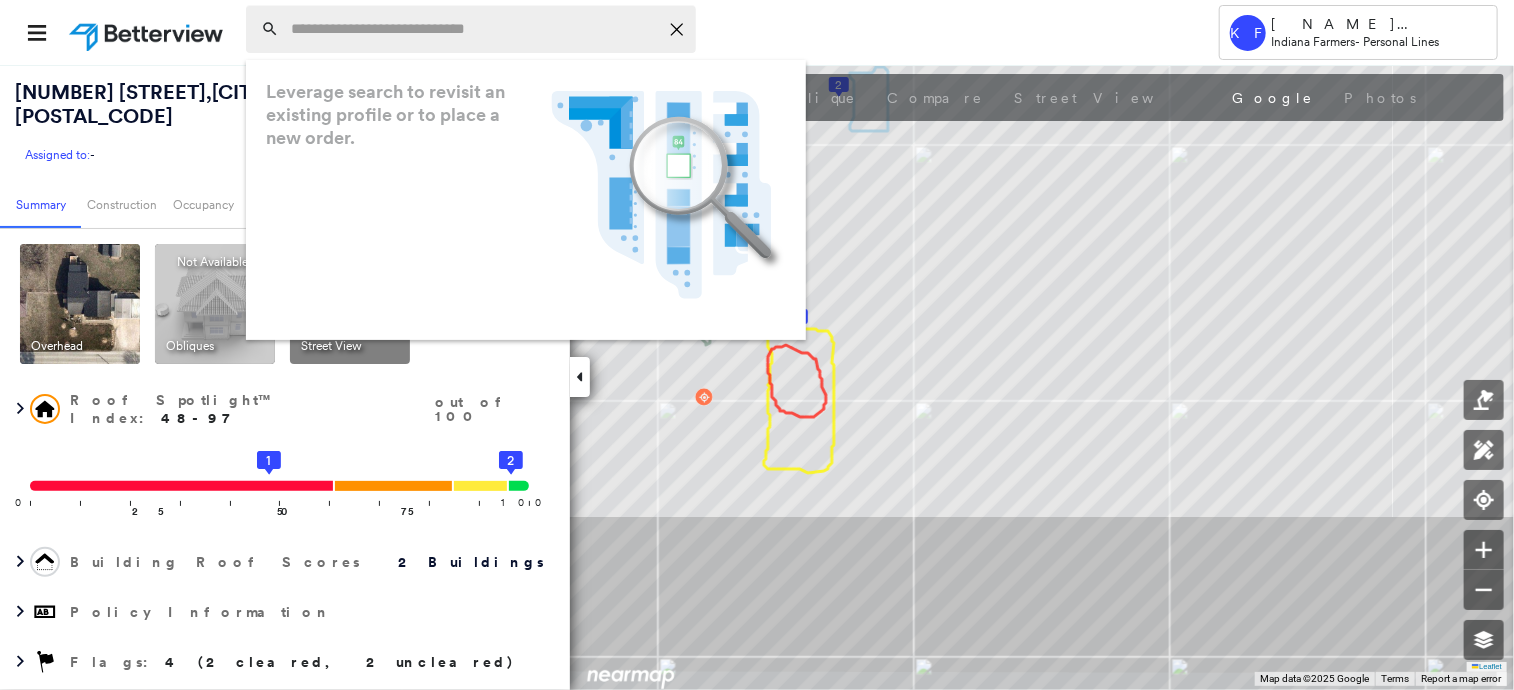 paste on "**********" 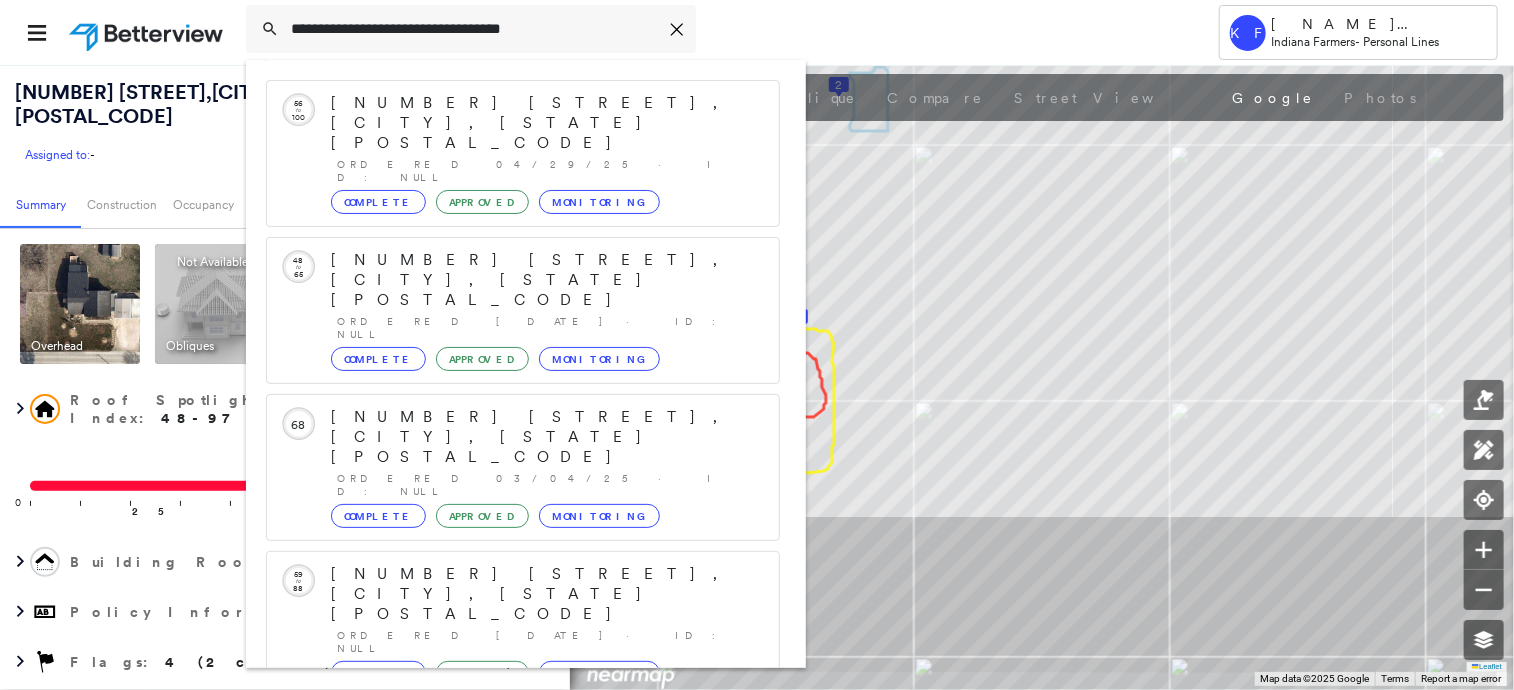 scroll, scrollTop: 100, scrollLeft: 0, axis: vertical 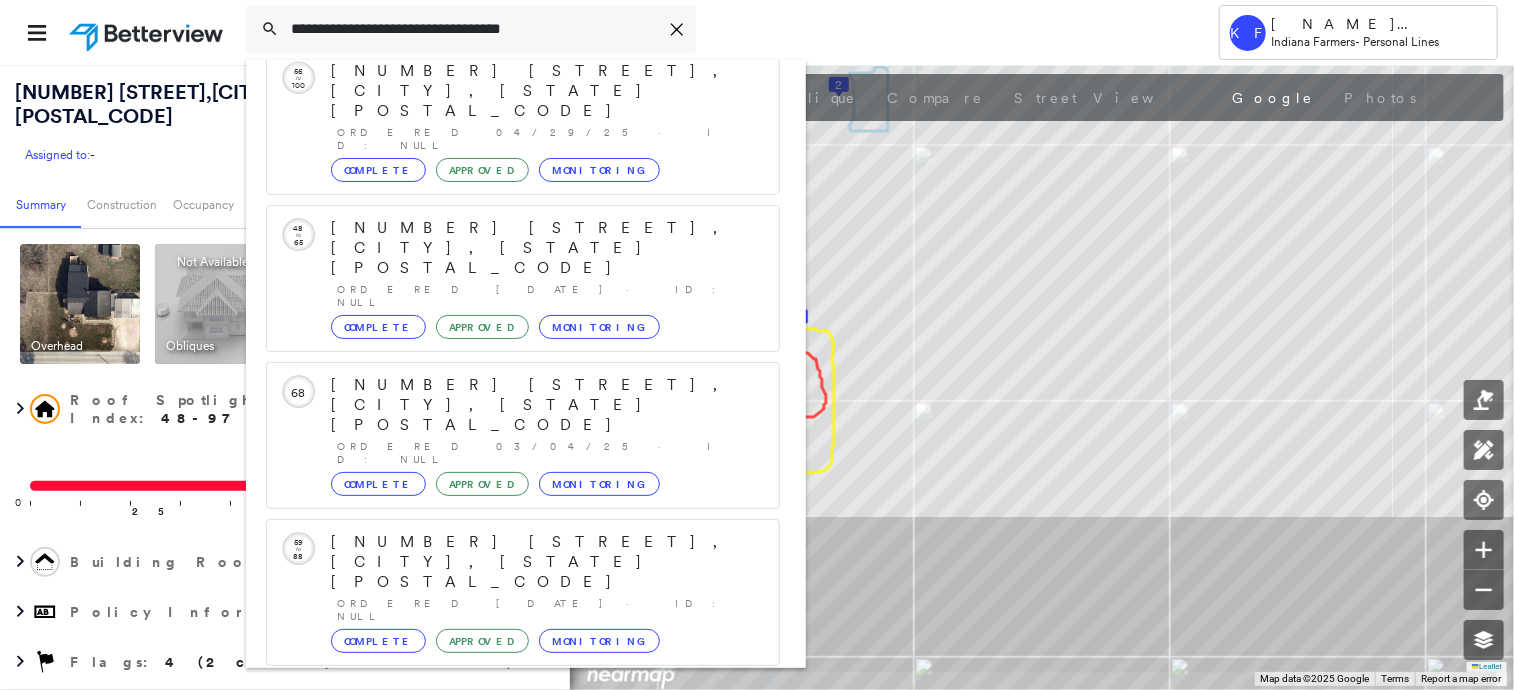 type on "**********" 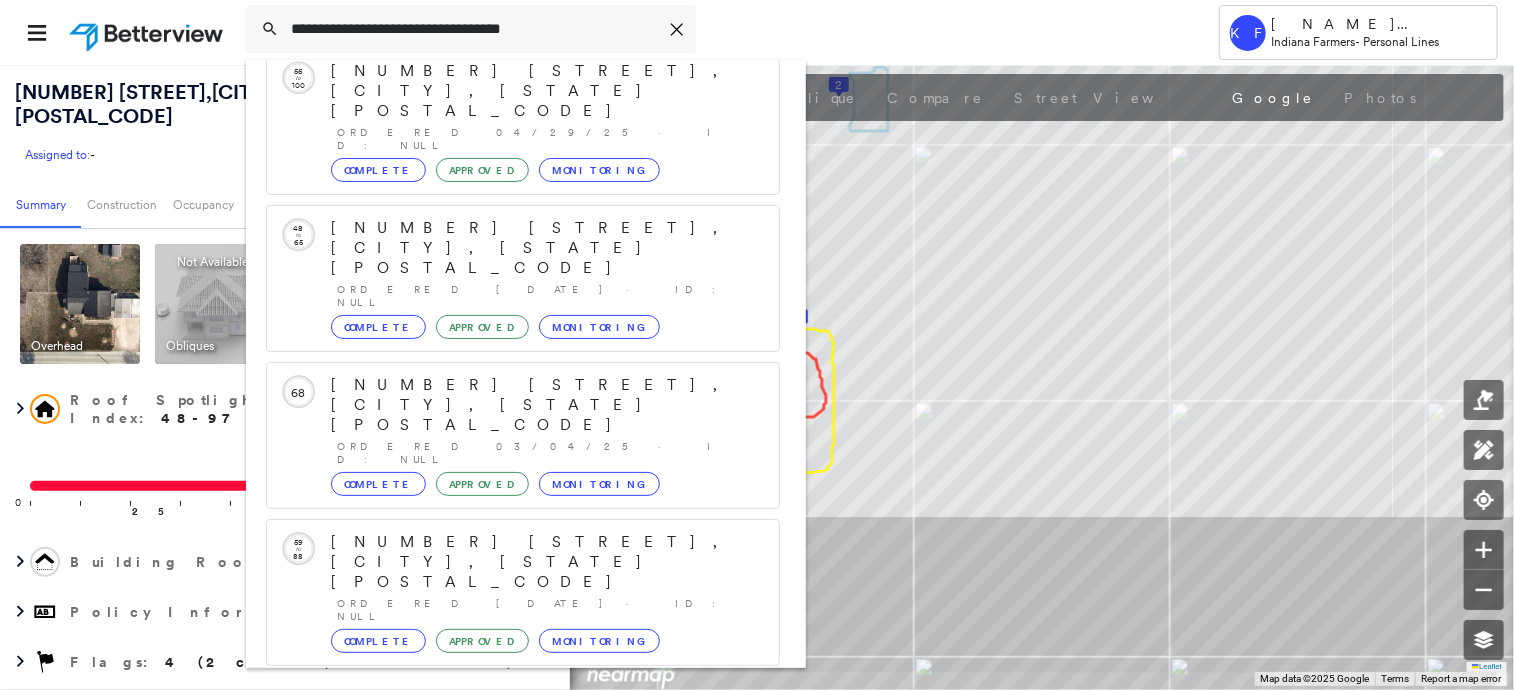 click on "Show  5  more existing properties" at bounding box center (524, 866) 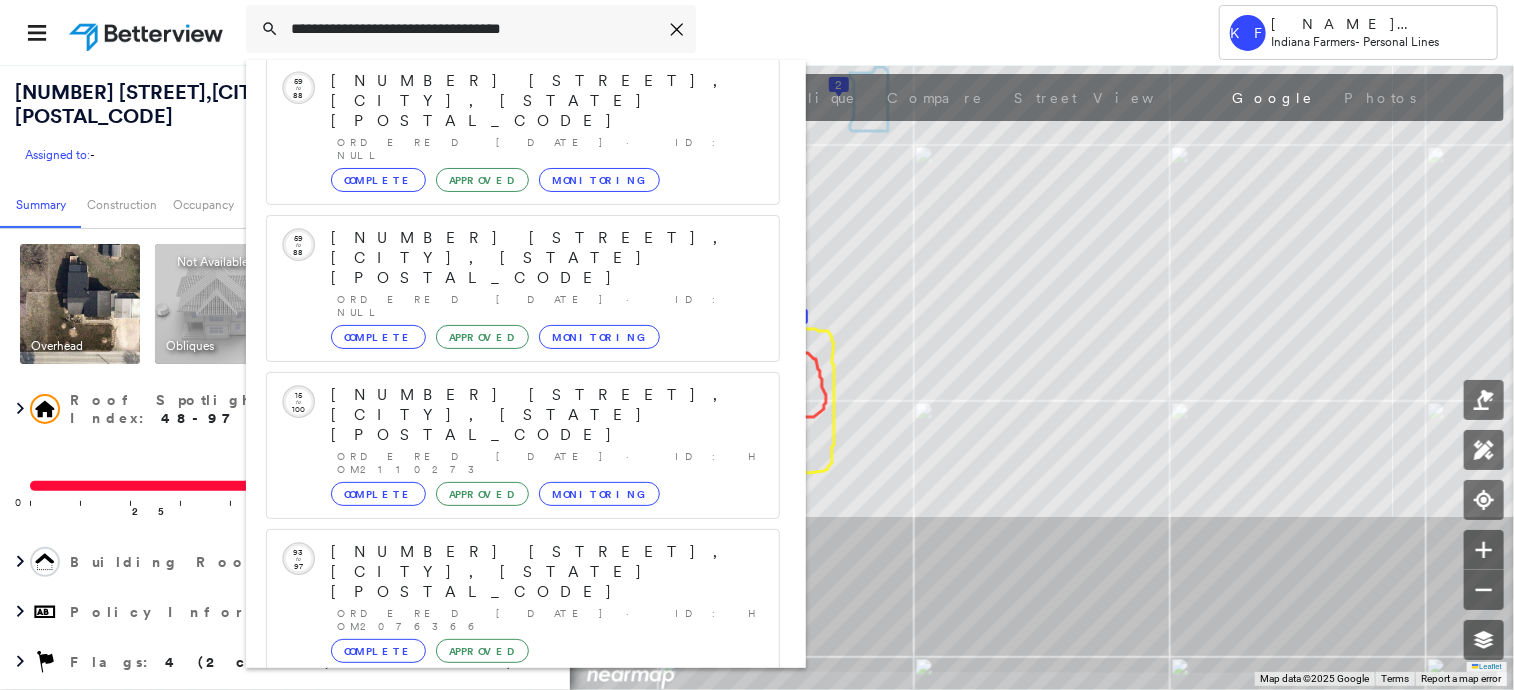 scroll, scrollTop: 582, scrollLeft: 0, axis: vertical 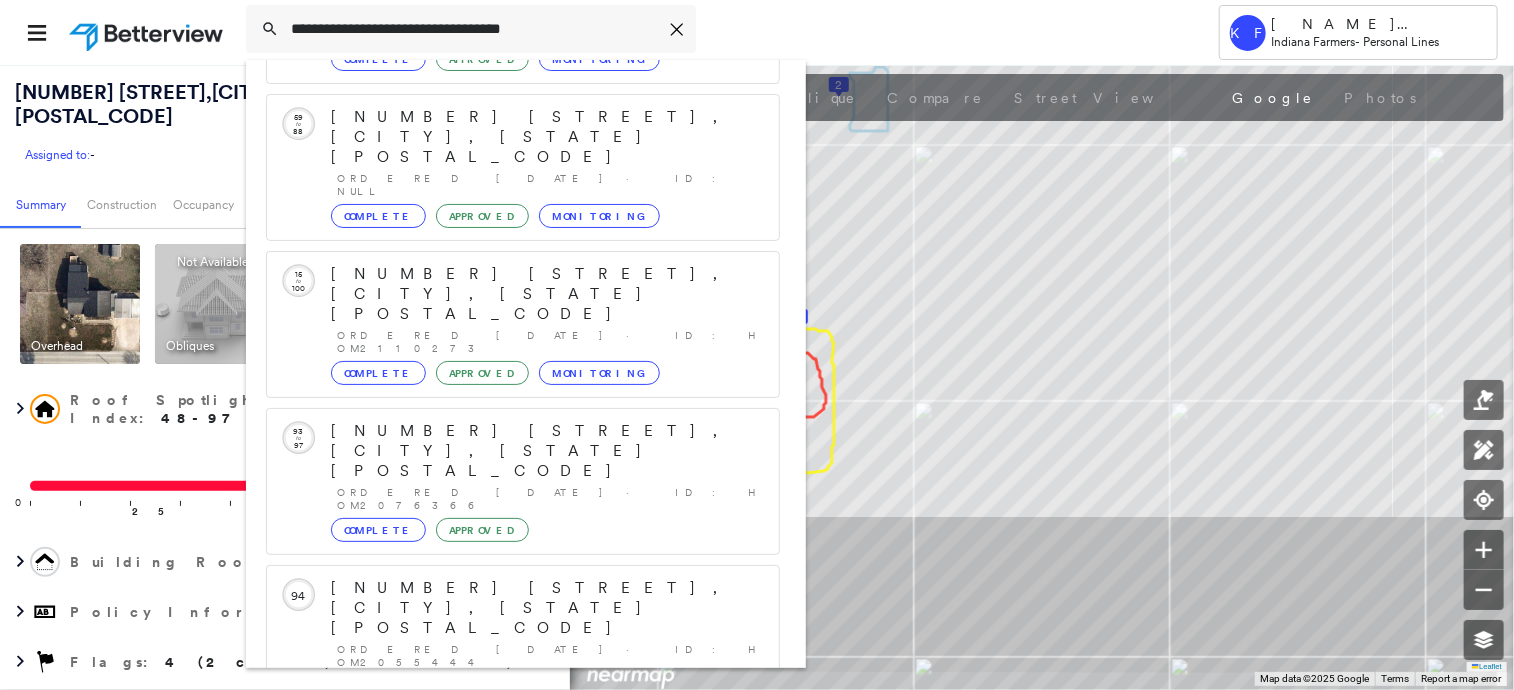 click on "Show  5  more existing properties" at bounding box center [524, 1069] 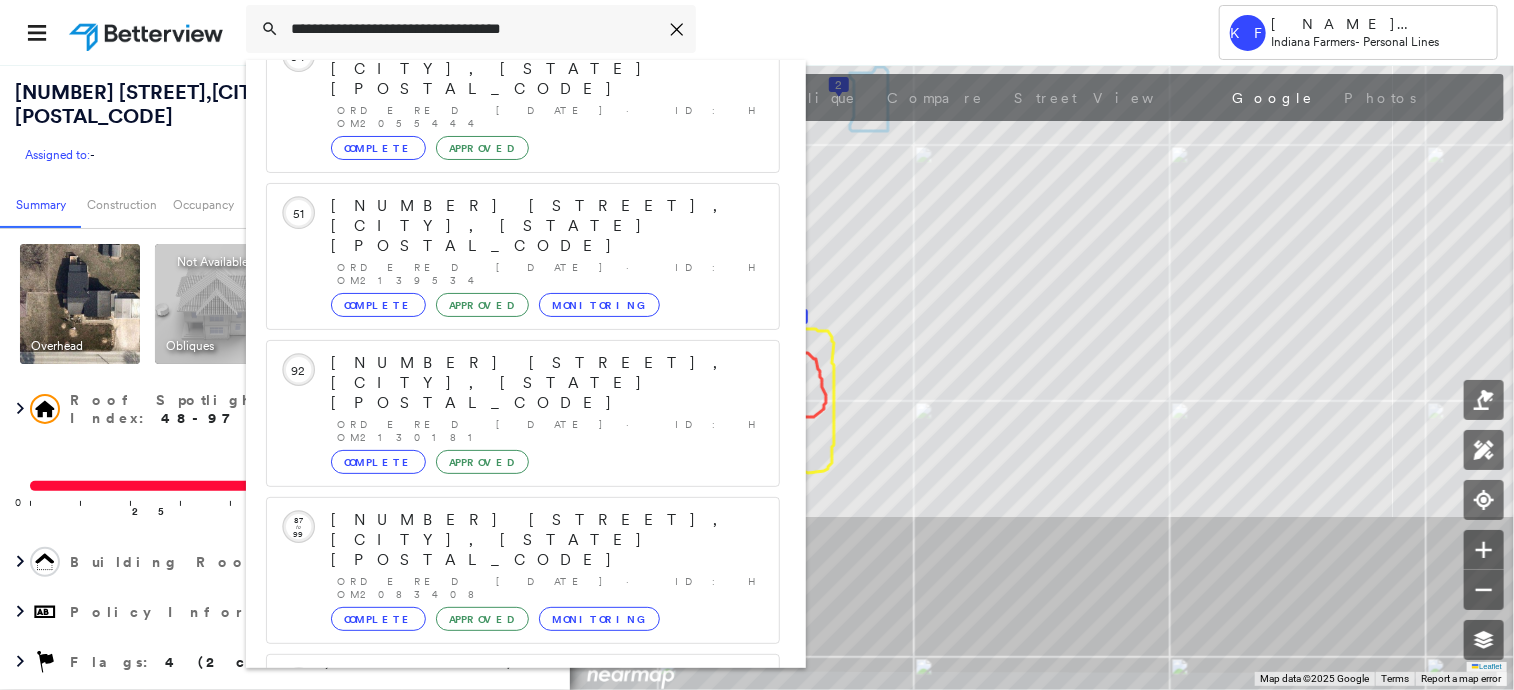 scroll, scrollTop: 1240, scrollLeft: 0, axis: vertical 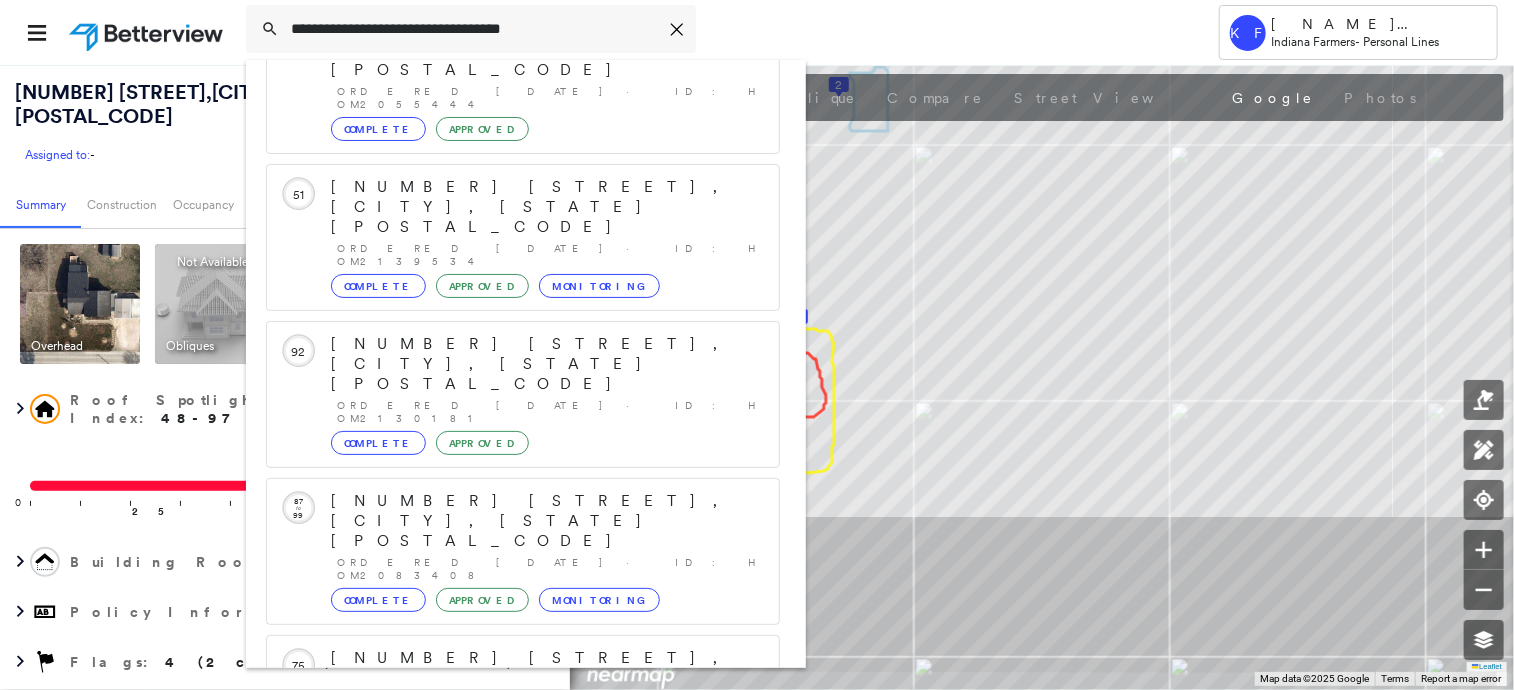 click 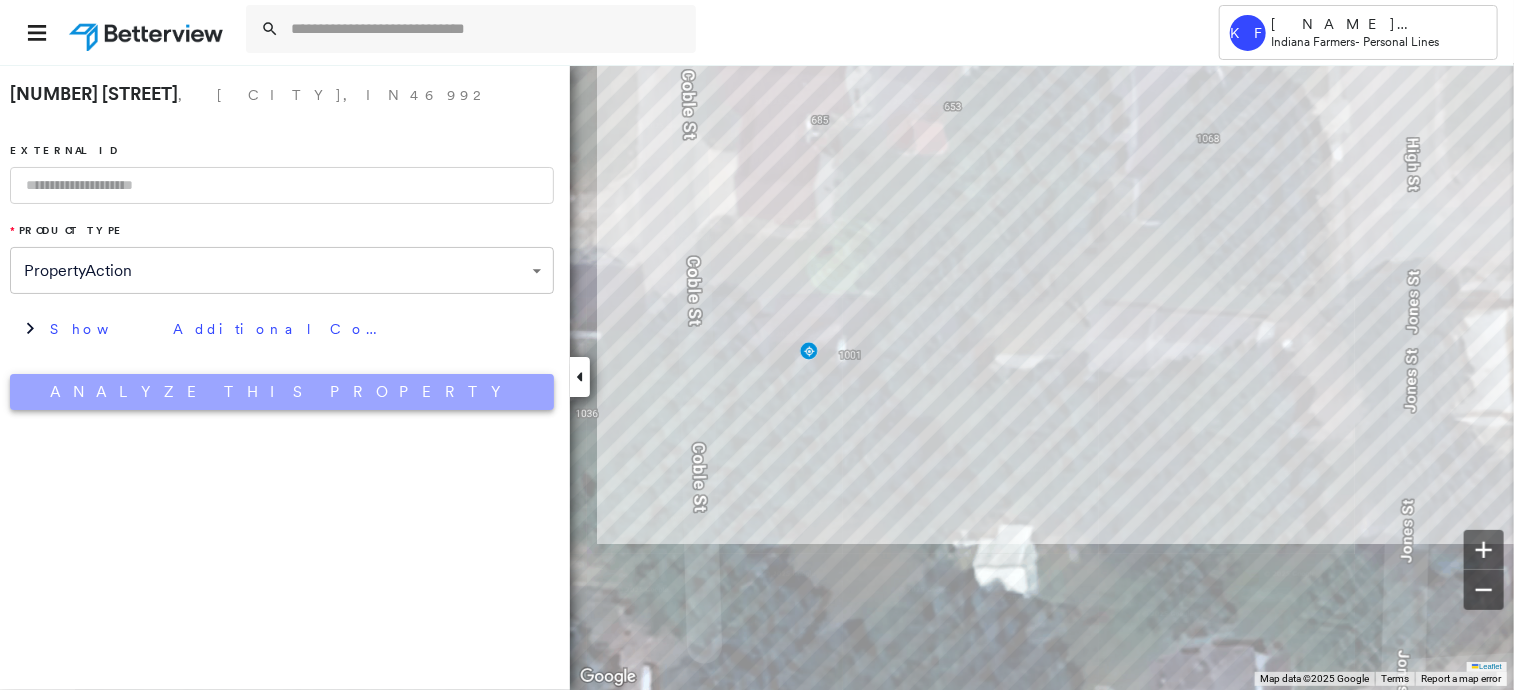 click on "Analyze This Property" at bounding box center (282, 392) 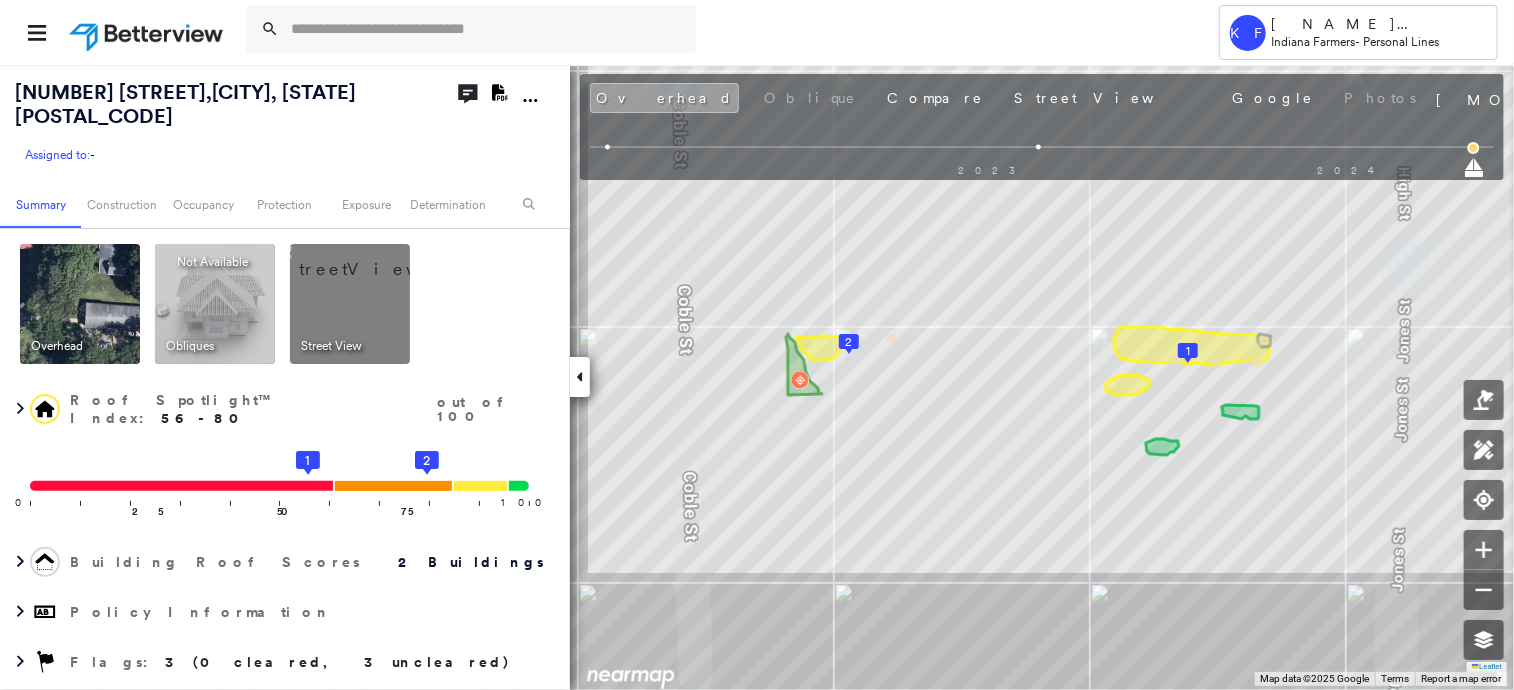click at bounding box center [374, 259] 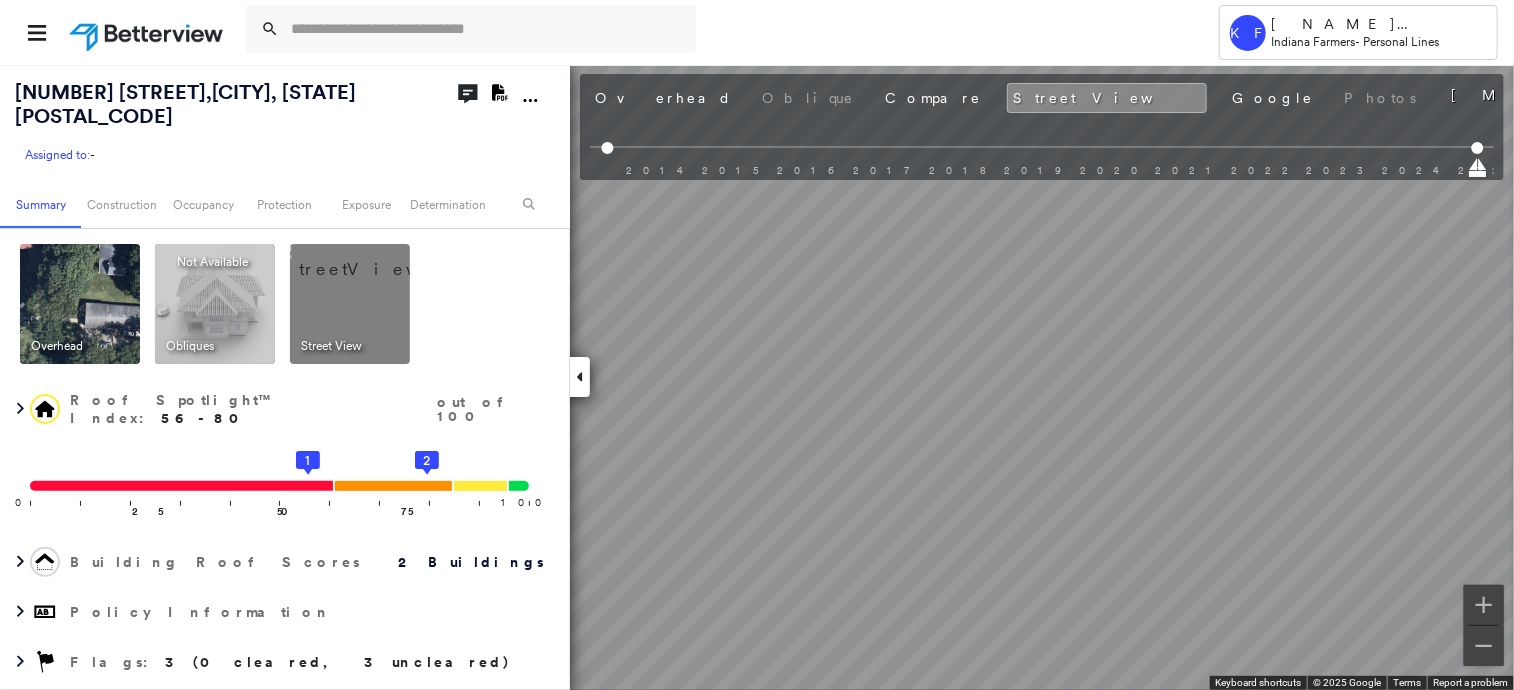 click on "Tower KF [NAME] [COMPANY] Indiana Farmers  -   Personal Lines [NUMBER] [STREET] ,  [CITY], [STATE] [POSTAL_CODE] Assigned to:  - Assigned to:  - Assigned to:  - Open Comments Download PDF Report Summary Construction Occupancy Protection Exposure Determination Overhead Obliques Not Available ; Street View Roof Spotlight™ Index :  56-80 out of 100 0 100 25 50 75 1 2 Building Roof Scores 2 Buildings Policy Information Flags :  3 (0 cleared, 3 uncleared) Construction Roof Spotlights :  Staining, Overhang, Vent, Satellite Dish Property Features :  Car Roof Size & Shape :  2 buildings  Occupancy Place Detail Google - Places Smarty Streets - Surrounding Properties National Registry of Historic Places Protection US Fire Administration: Nearest Fire Stations Exposure Additional Perils FEMA Risk Index Determination Flags :  3 (0 cleared, 3 uncleared) Uncleared Flags (3) Cleared Flags  (0) Low Low Priority Roof Score Flagged [DATE] Clear Med Medium Priority Roof Score Flagged [DATE] Clear Tree Overhang Flagged [DATE] Clear Action Taken New Entry History Quote/New Business General Save" at bounding box center (757, 345) 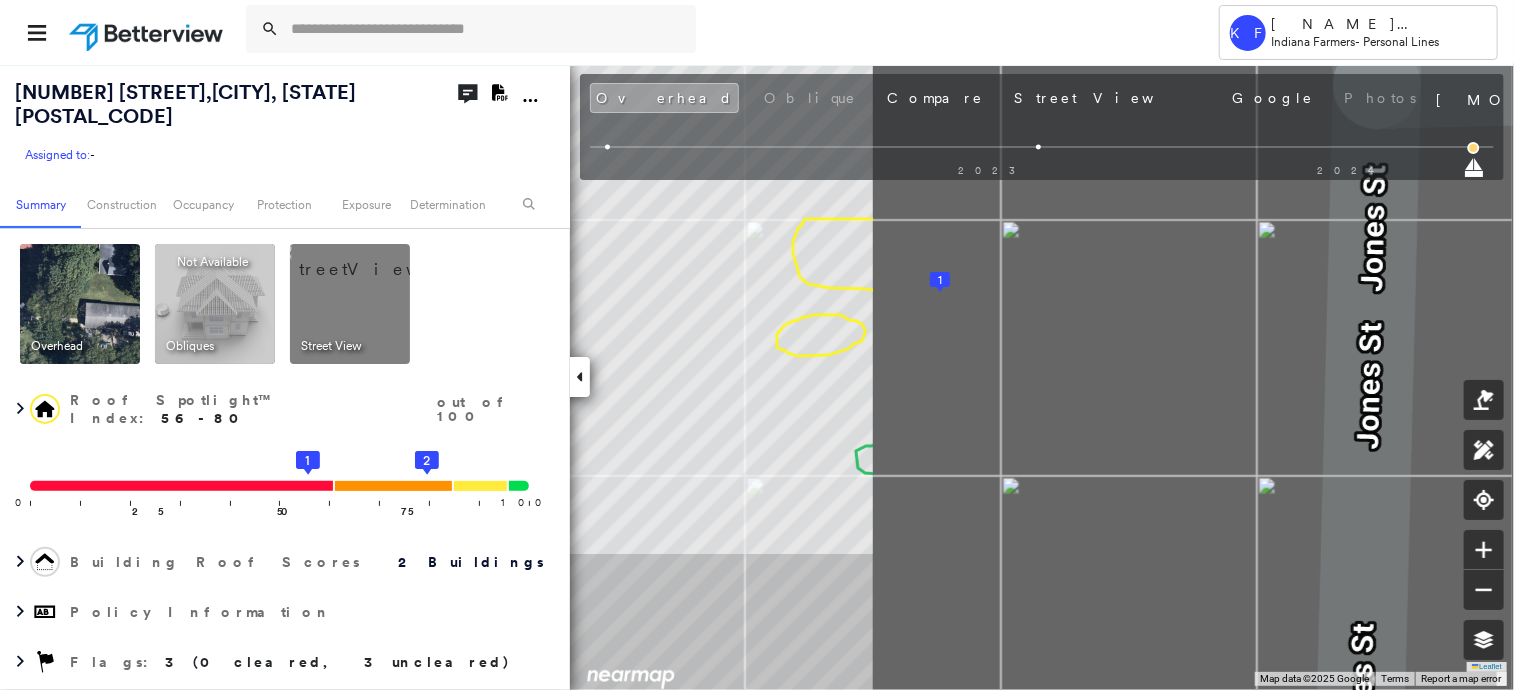 click on "[NUMBER] [STREET], [CITY], [STATE] [POSTAL_CODE]" at bounding box center [757, 377] 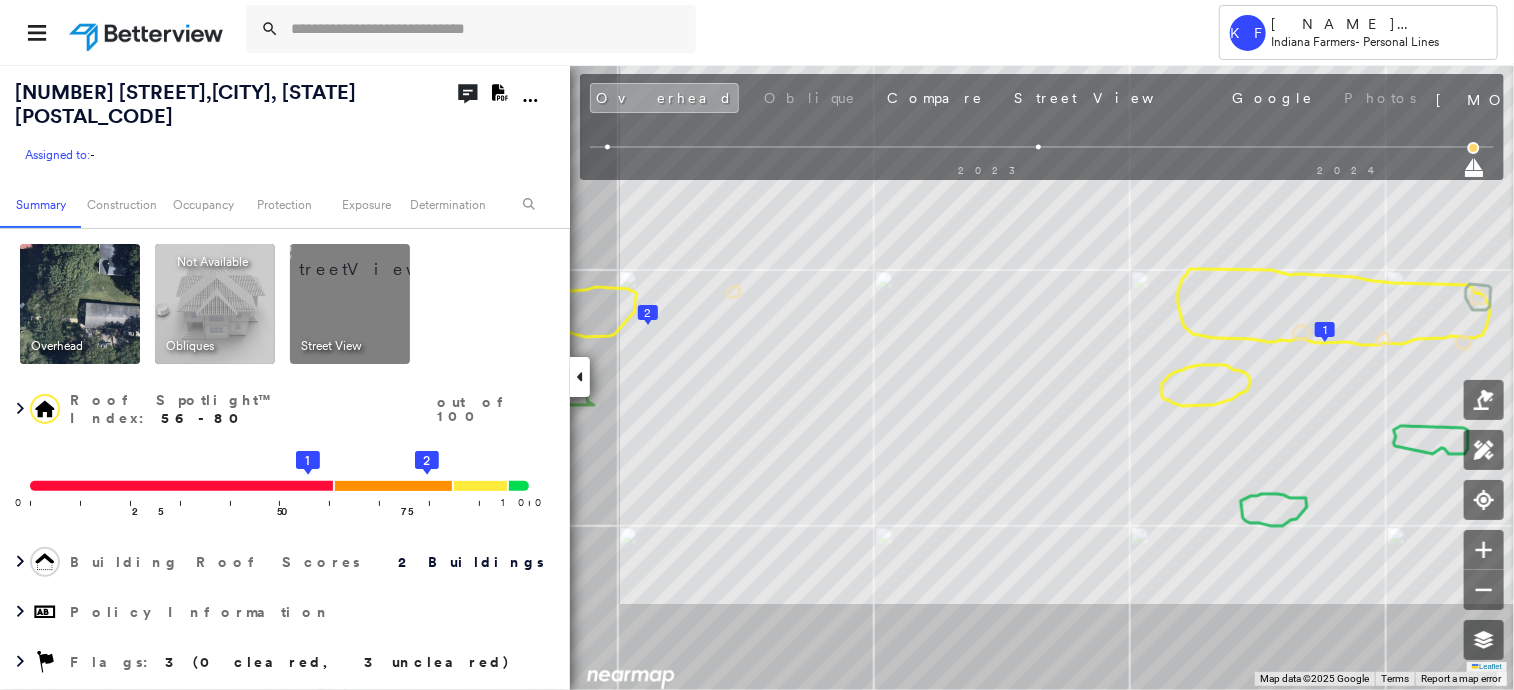 click at bounding box center [374, 259] 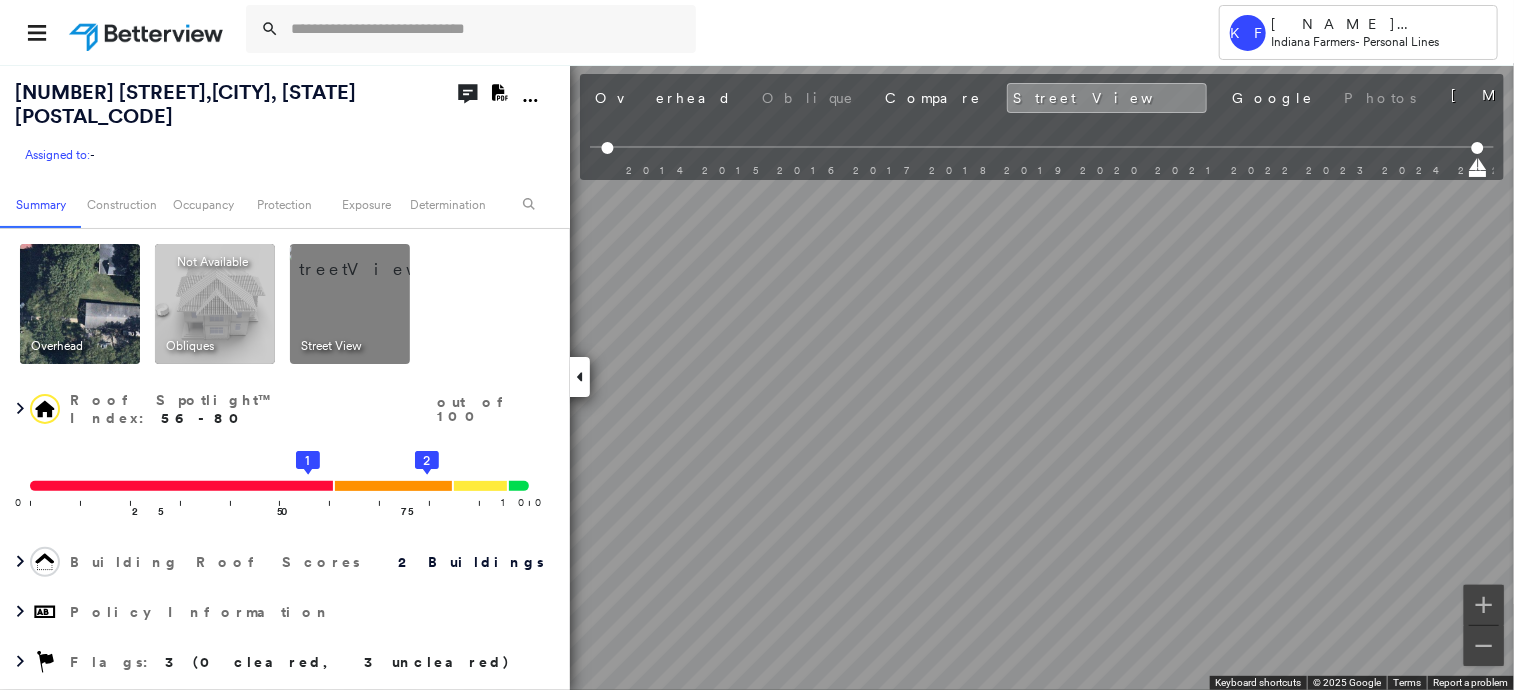 click at bounding box center [80, 304] 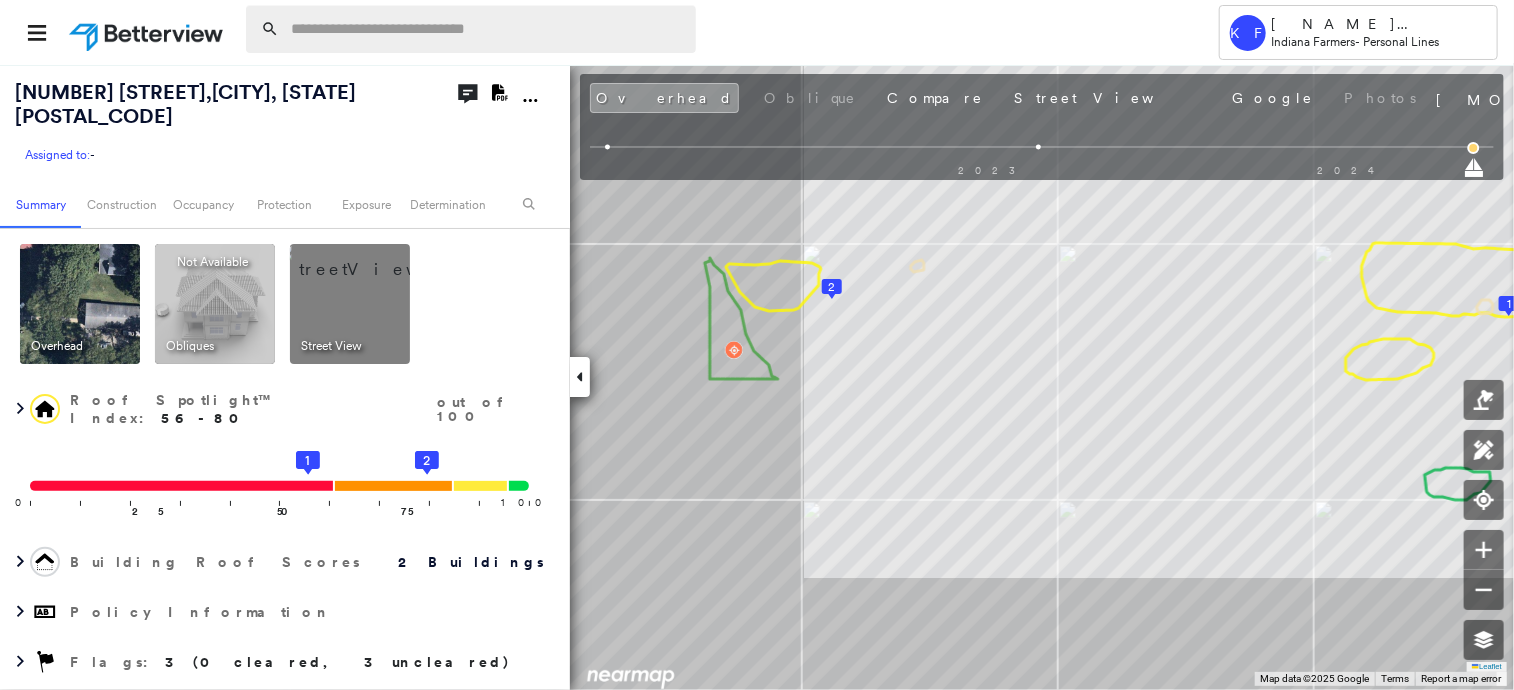 click at bounding box center [487, 29] 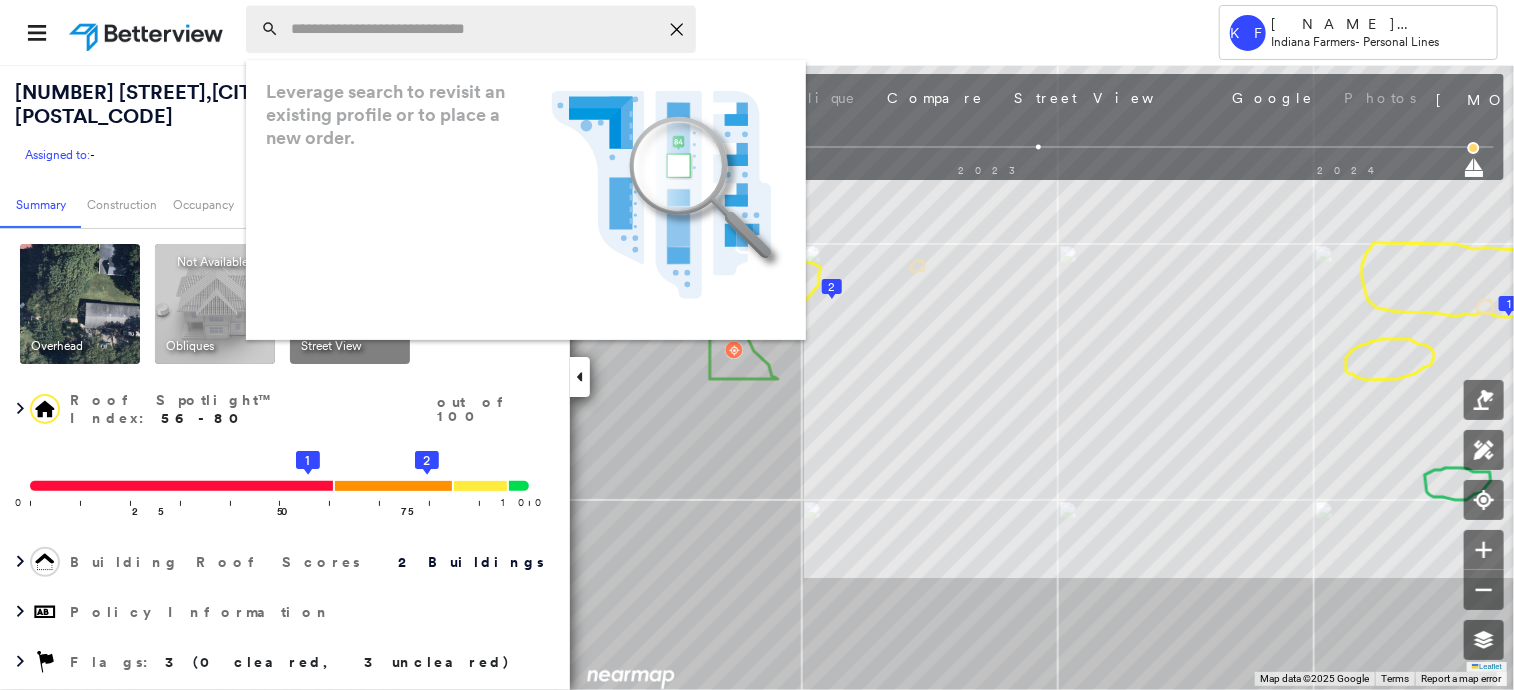 paste on "**********" 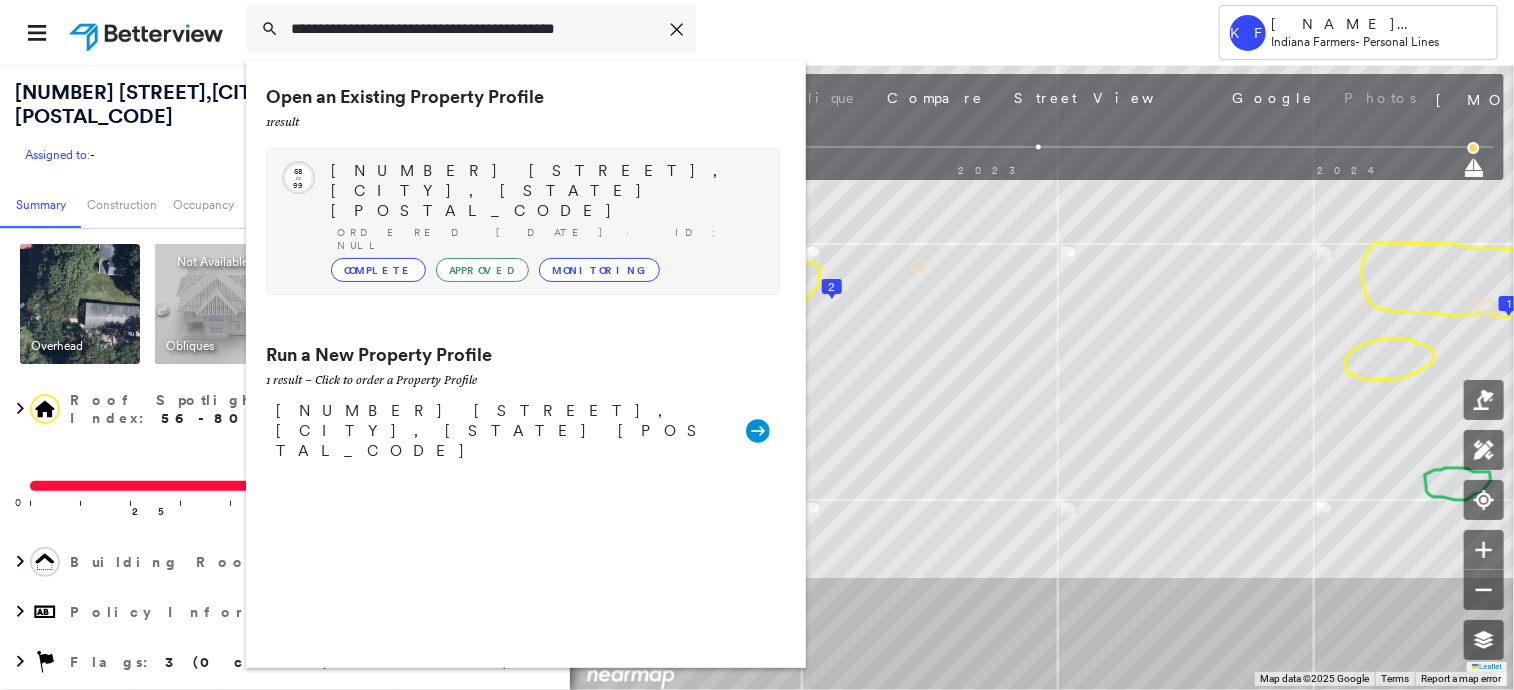 type on "**********" 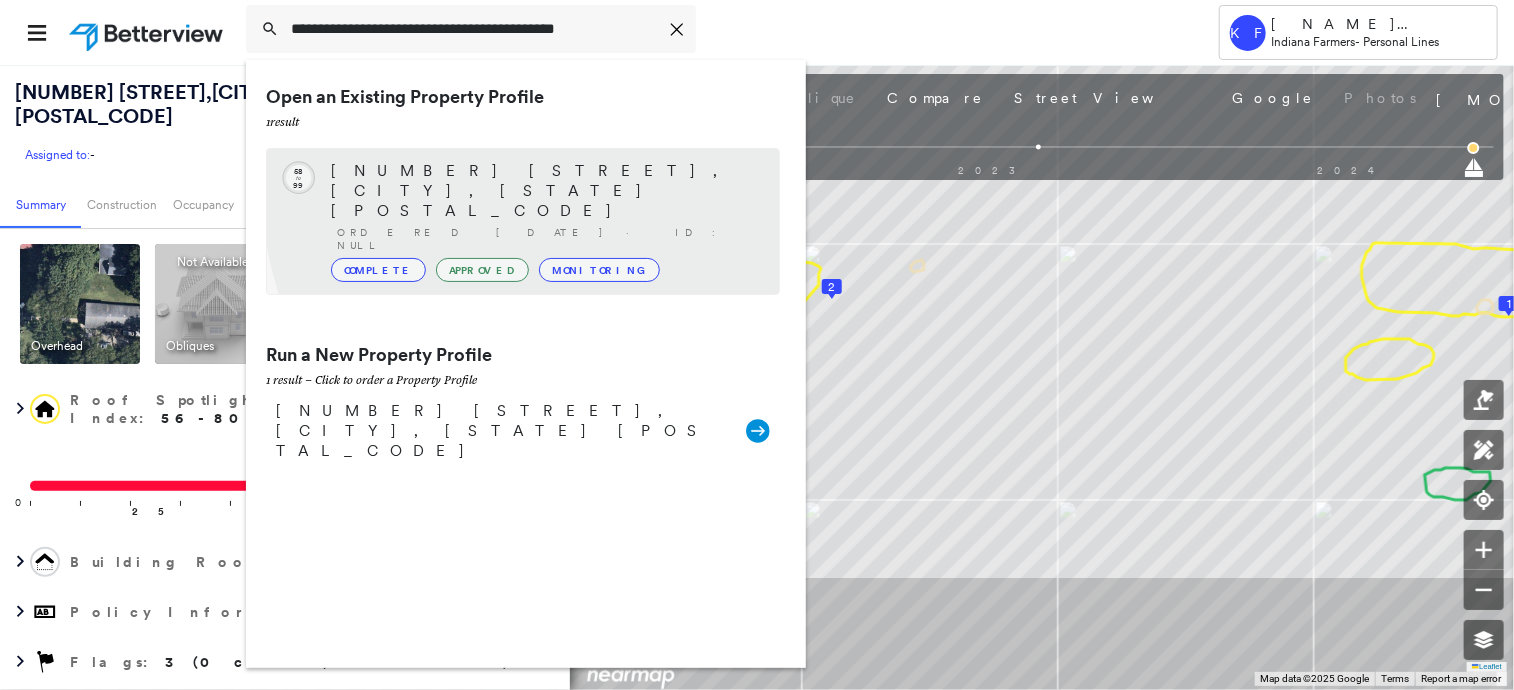 click on "[NUMBER] [STREET], [CITY], [STATE] [POSTAL_CODE]" at bounding box center [545, 191] 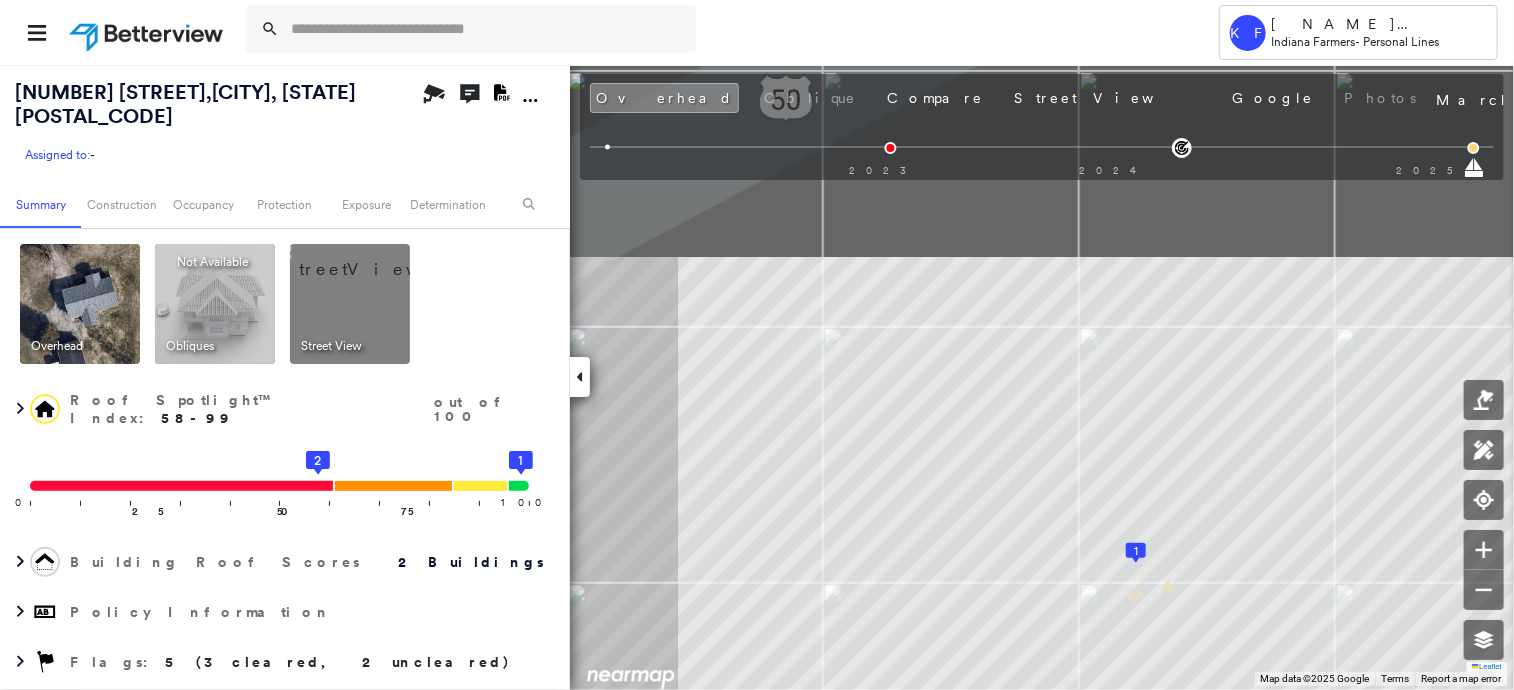 click on "Tower KF [NAME] [COMPANY] Indiana Farmers  -   Personal Lines [NUMBER] [STREET]  ,  [CITY], [STATE] [POSTAL_CODE] Assigned to:  - Assigned to:  - Assigned to:  - Open Comments Download PDF Report Summary Construction Occupancy Protection Exposure Determination Overhead Obliques Not Available ; Street View Roof Spotlight™ Index :  58-99 out of 100 0 100 25 50 75 2 1 Building Roof Scores 2 Buildings Policy Information Flags :  5 (3 cleared, 2 uncleared) Construction Roof Spotlights :  Staining, Vent Property Features Roof Size & Shape :  2 buildings  Occupancy Place Detail Google - Places Smarty Streets - Surrounding Properties TripAdvisor - Nearest Locations National Registry of Historic Places Protection US Fire Administration: Nearest Fire Stations Exposure Additional Perils FEMA Risk Index Determination Flags :  5 (3 cleared, 2 uncleared) Uncleared Flags (2) Cleared Flags  (3) Low Low Priority Roof Score Flagged [DATE] Clear Med Medium Priority Roof Score Flagged [DATE] Clear Action Taken New Entry History Save" at bounding box center [757, 345] 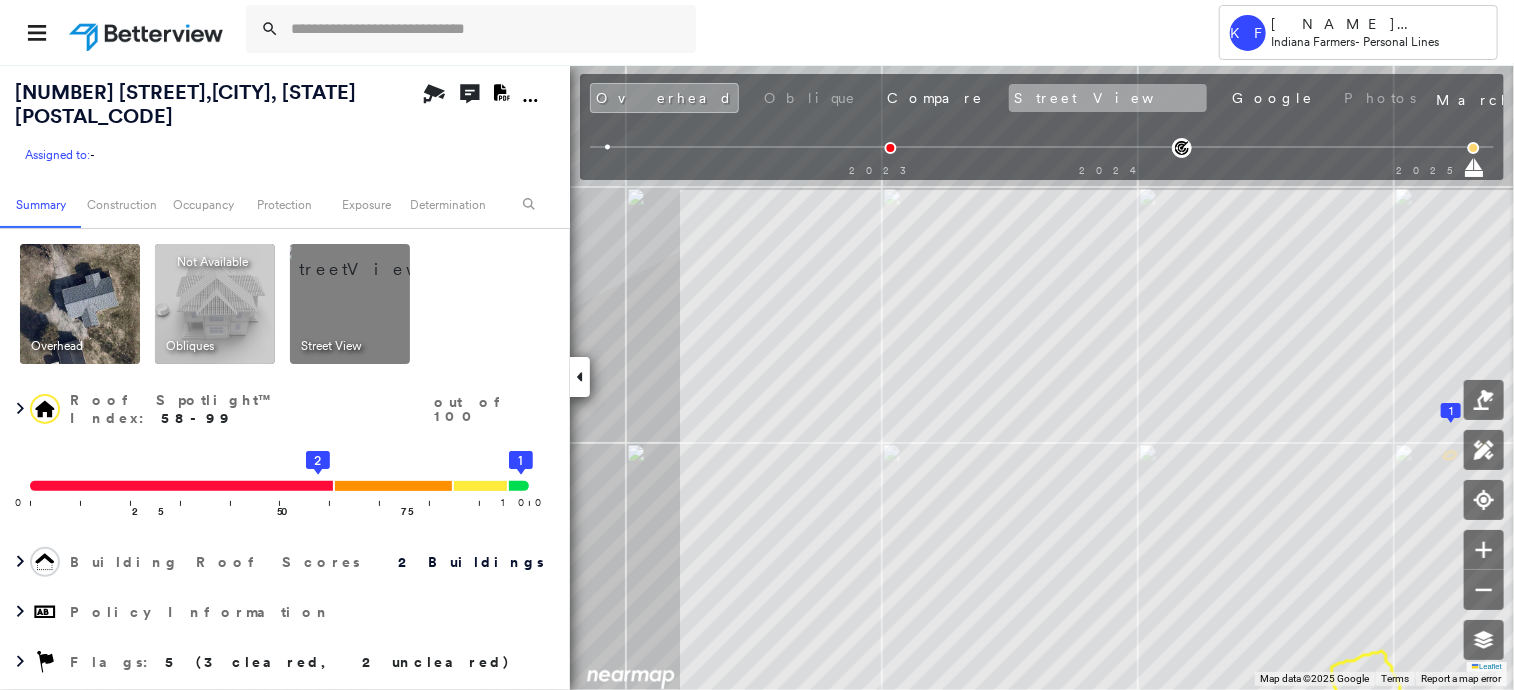 click on "Street View" at bounding box center (1108, 98) 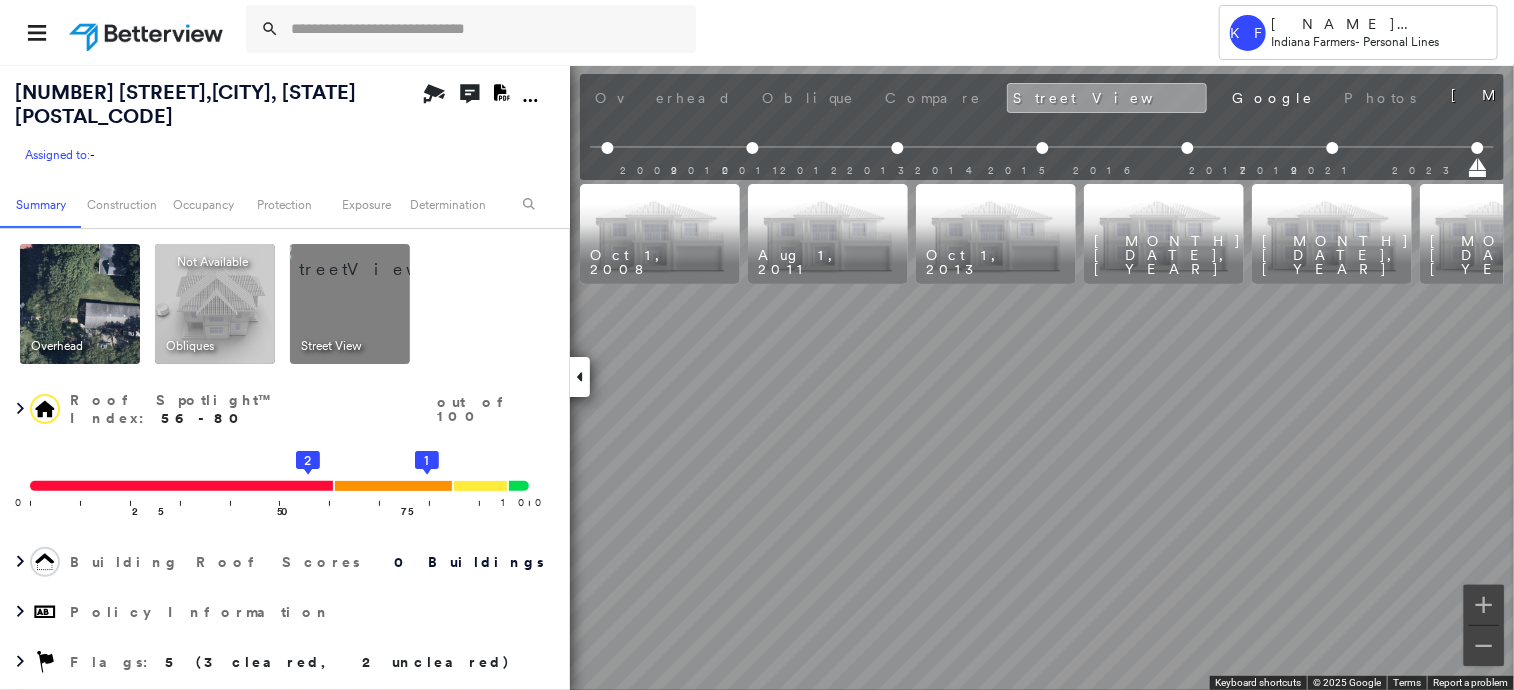 scroll, scrollTop: 0, scrollLeft: 251, axis: horizontal 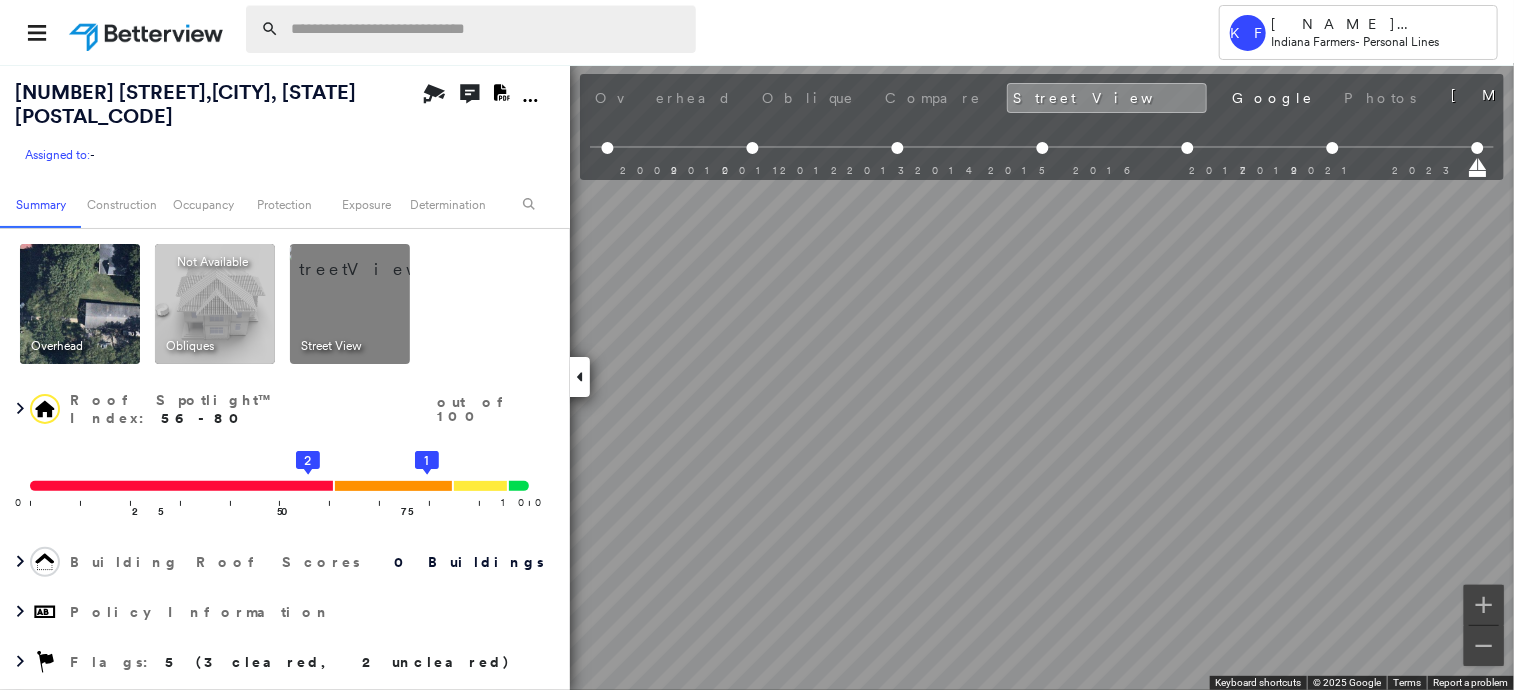 click at bounding box center [487, 29] 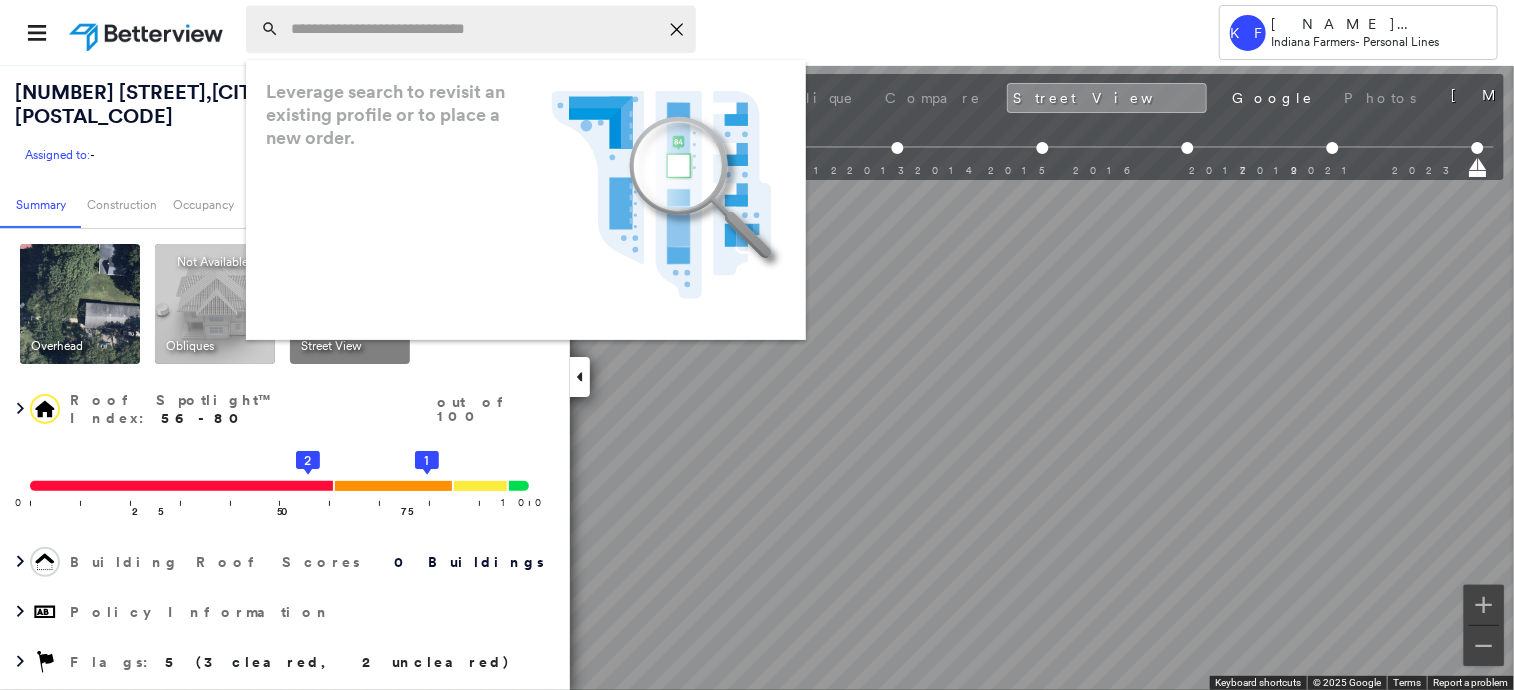 paste on "**********" 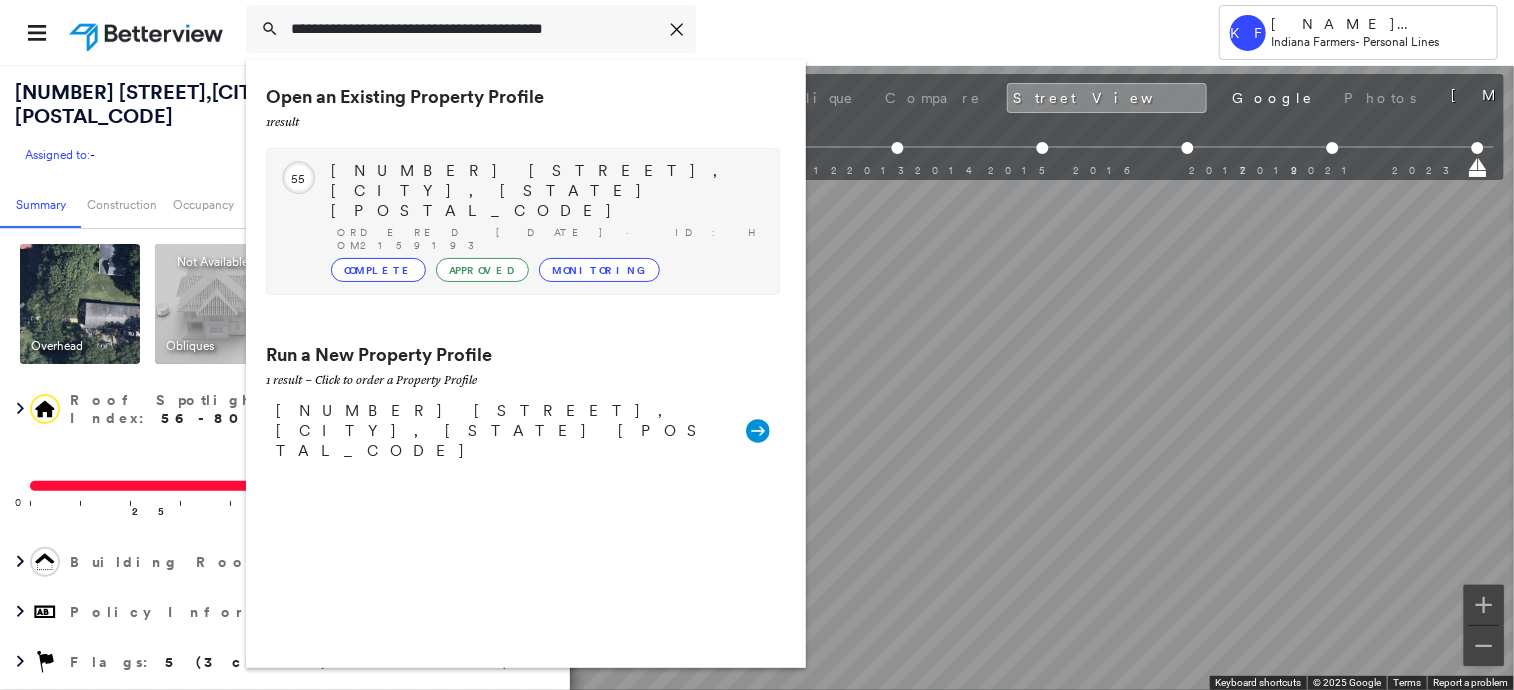 type on "**********" 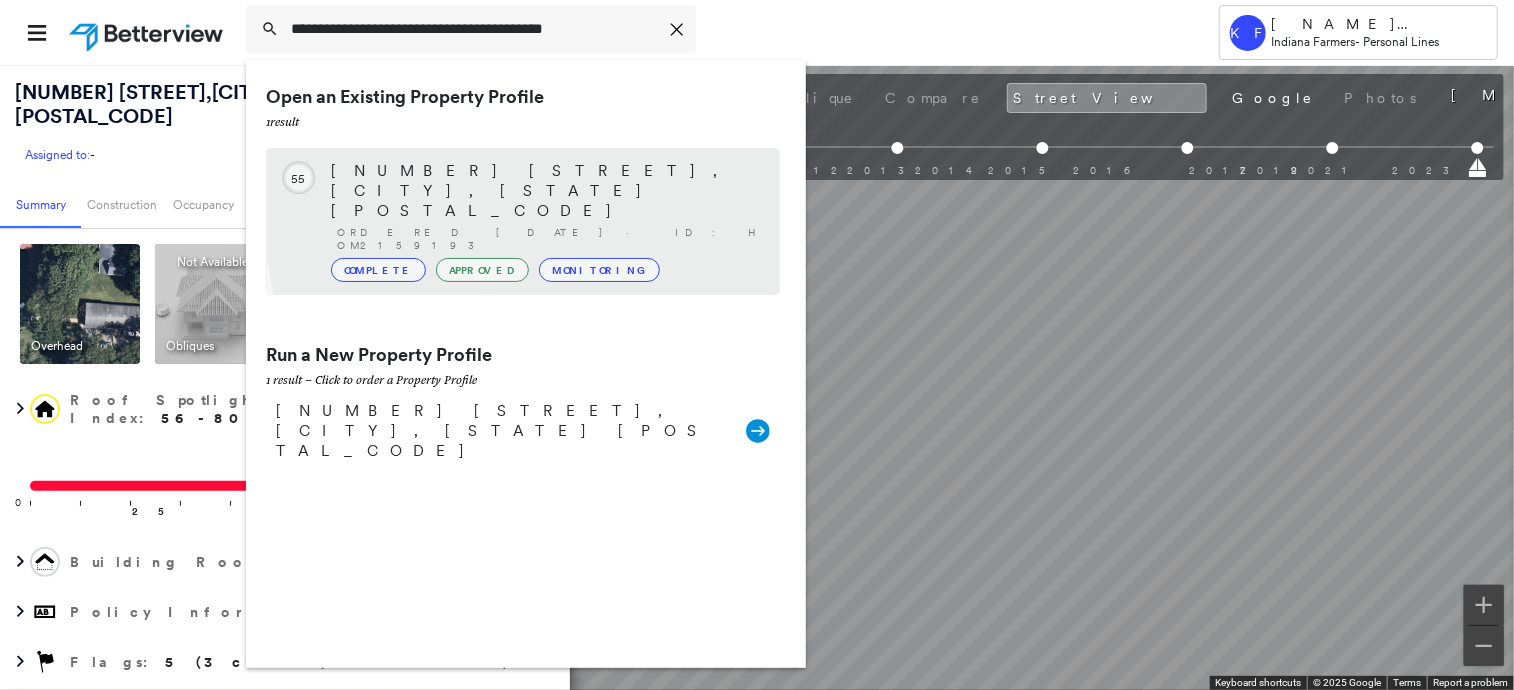 click on "Ordered [DATE] · ID: HOM2159193" at bounding box center (548, 239) 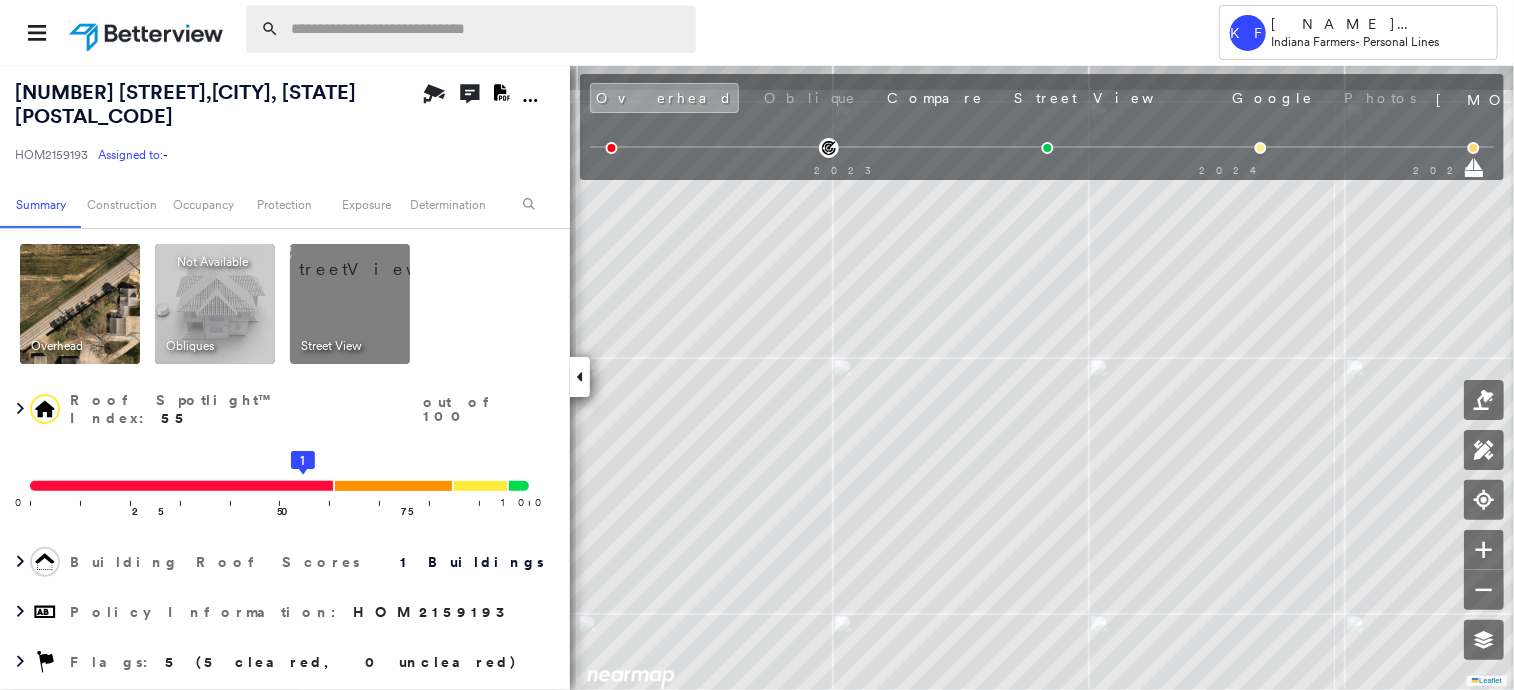 click at bounding box center (487, 29) 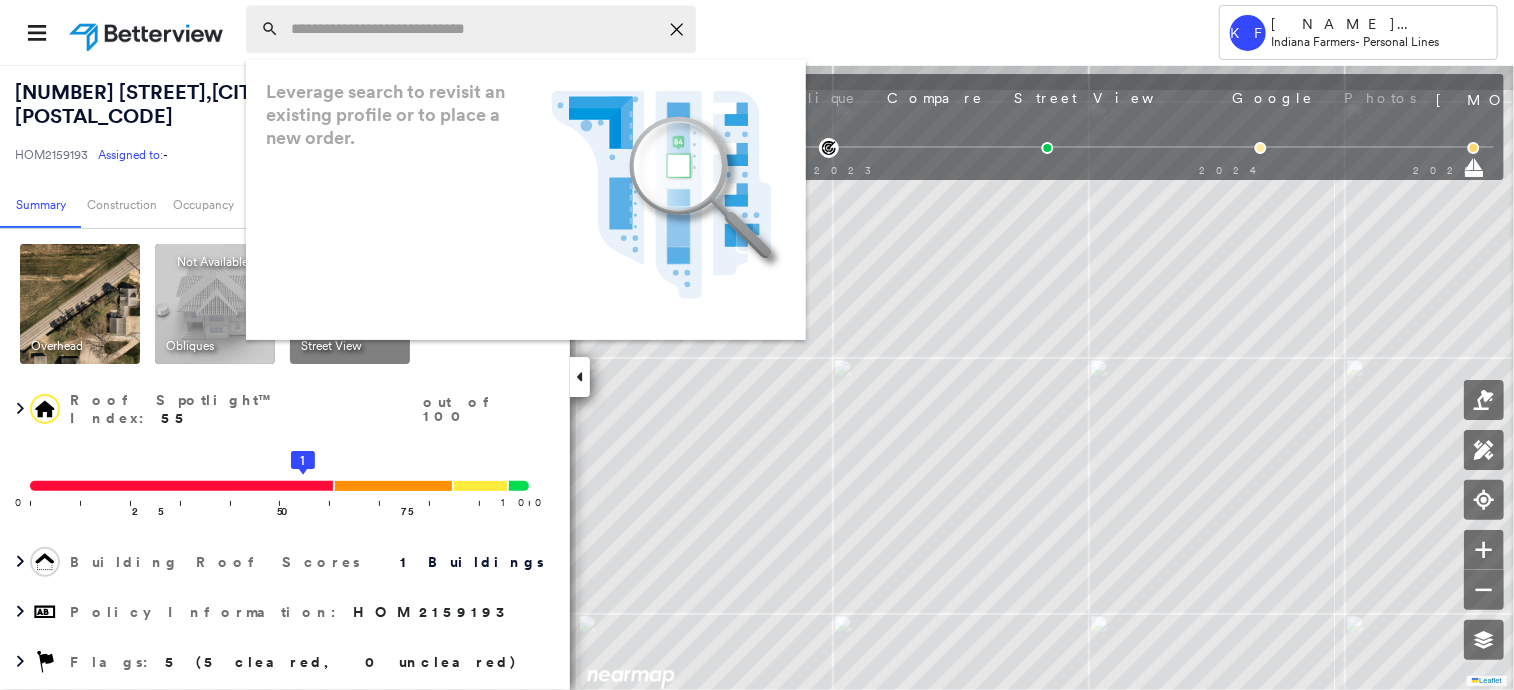 paste on "**********" 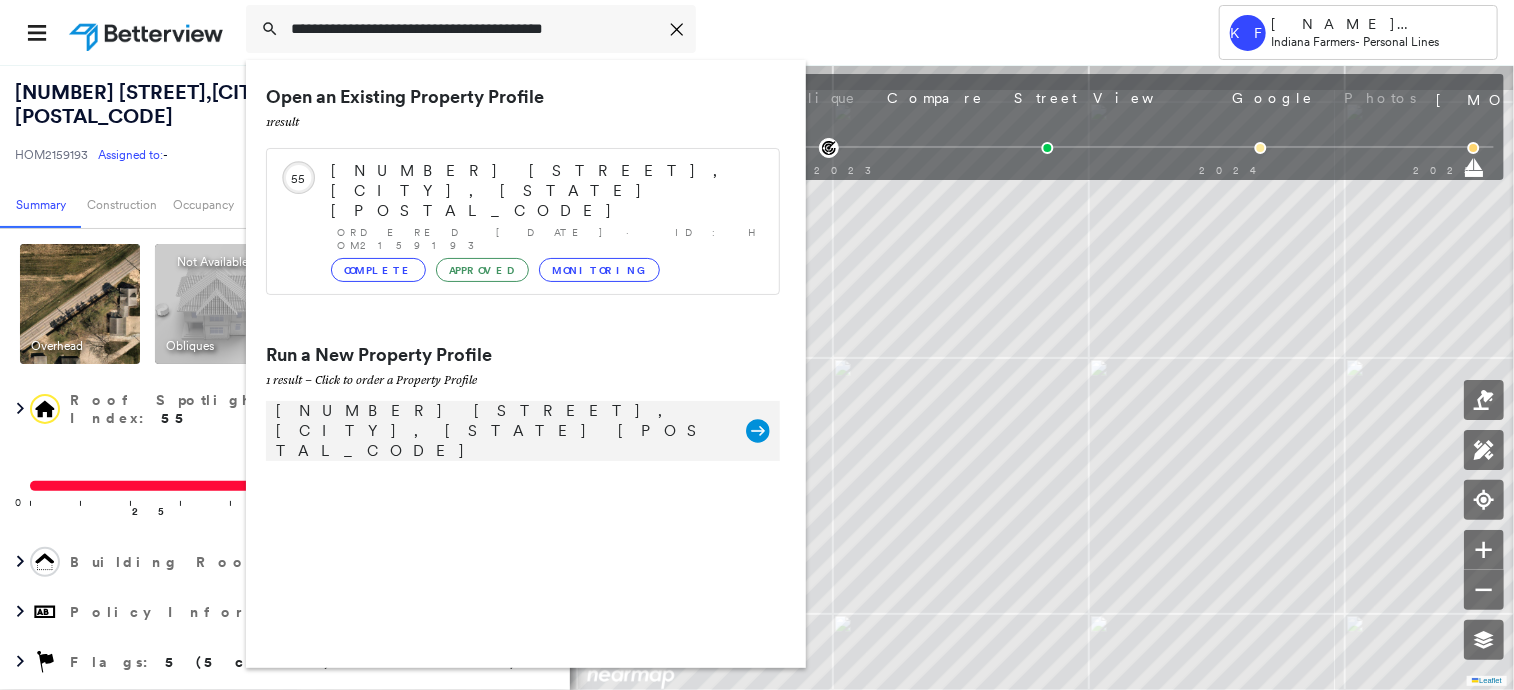type on "**********" 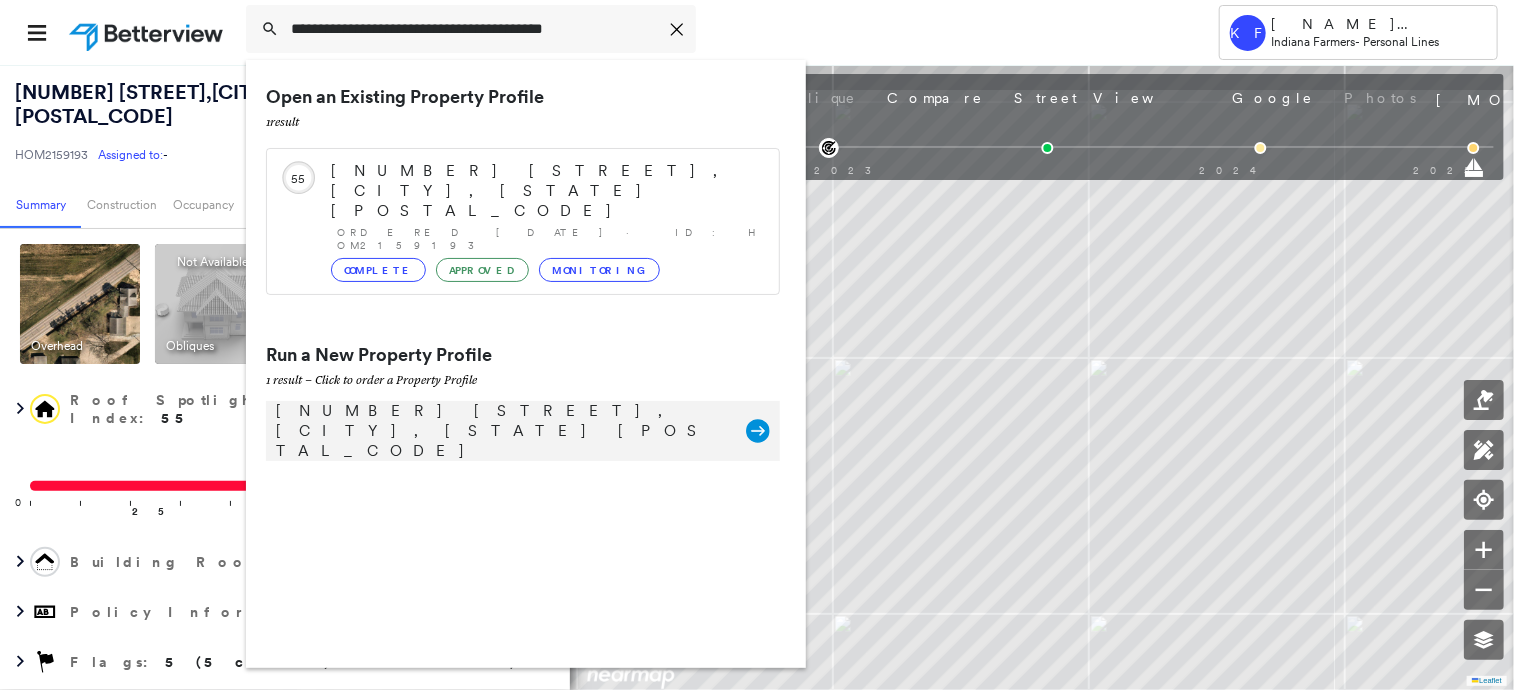 click 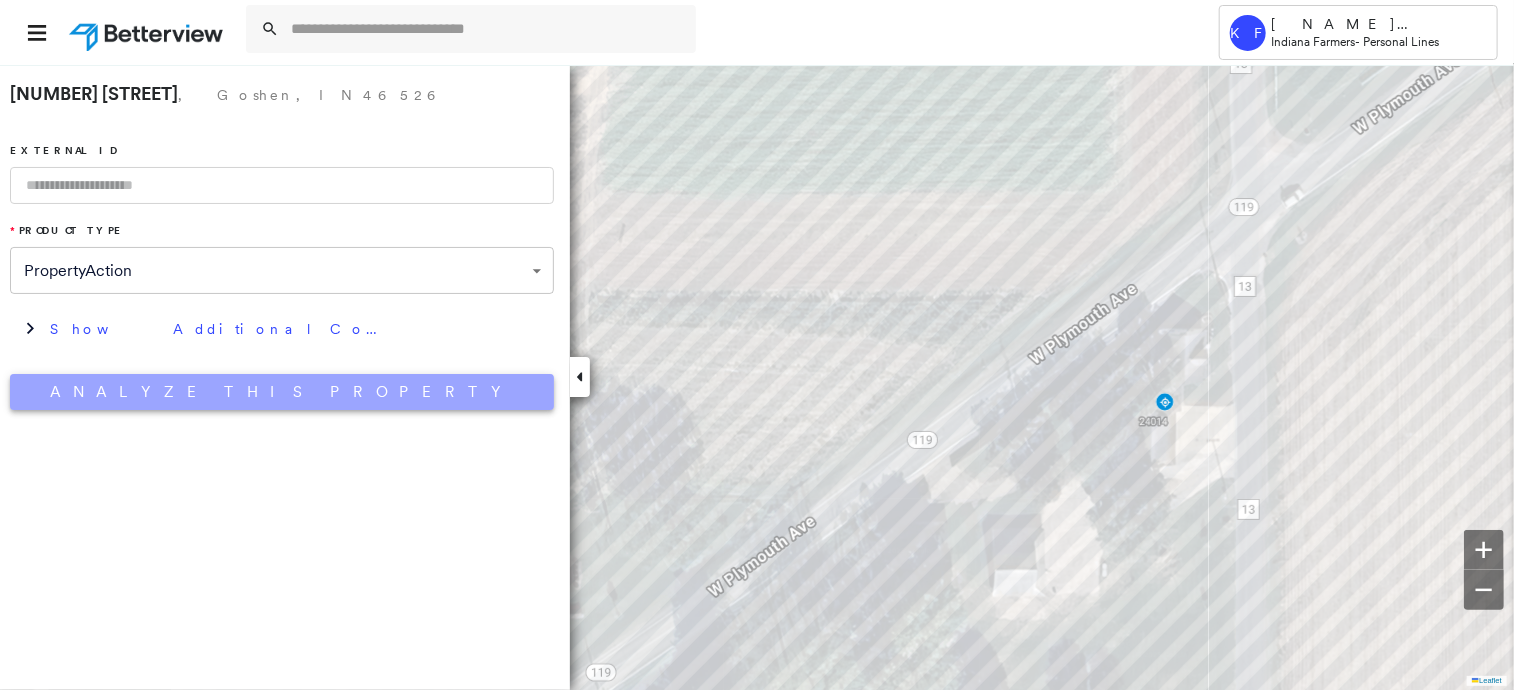 click on "Analyze This Property" at bounding box center (282, 392) 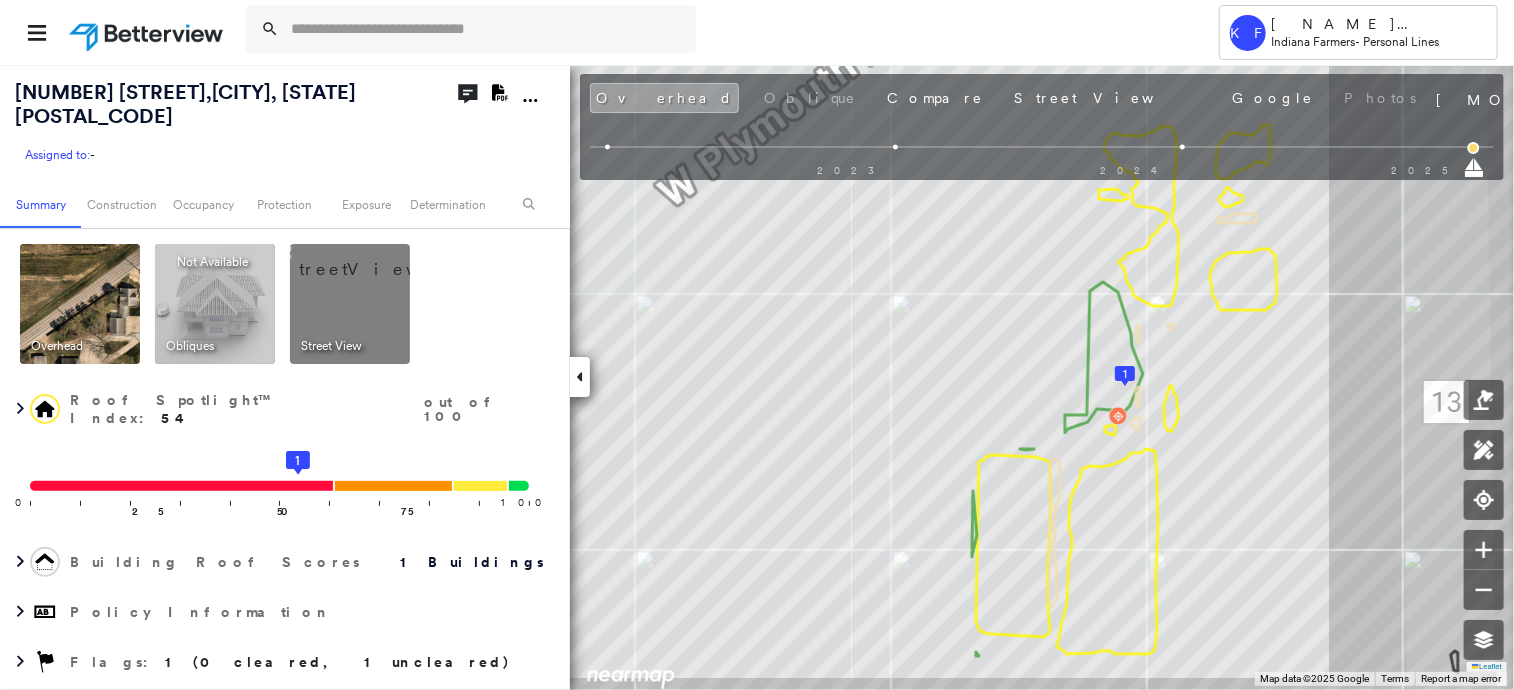 click at bounding box center [374, 259] 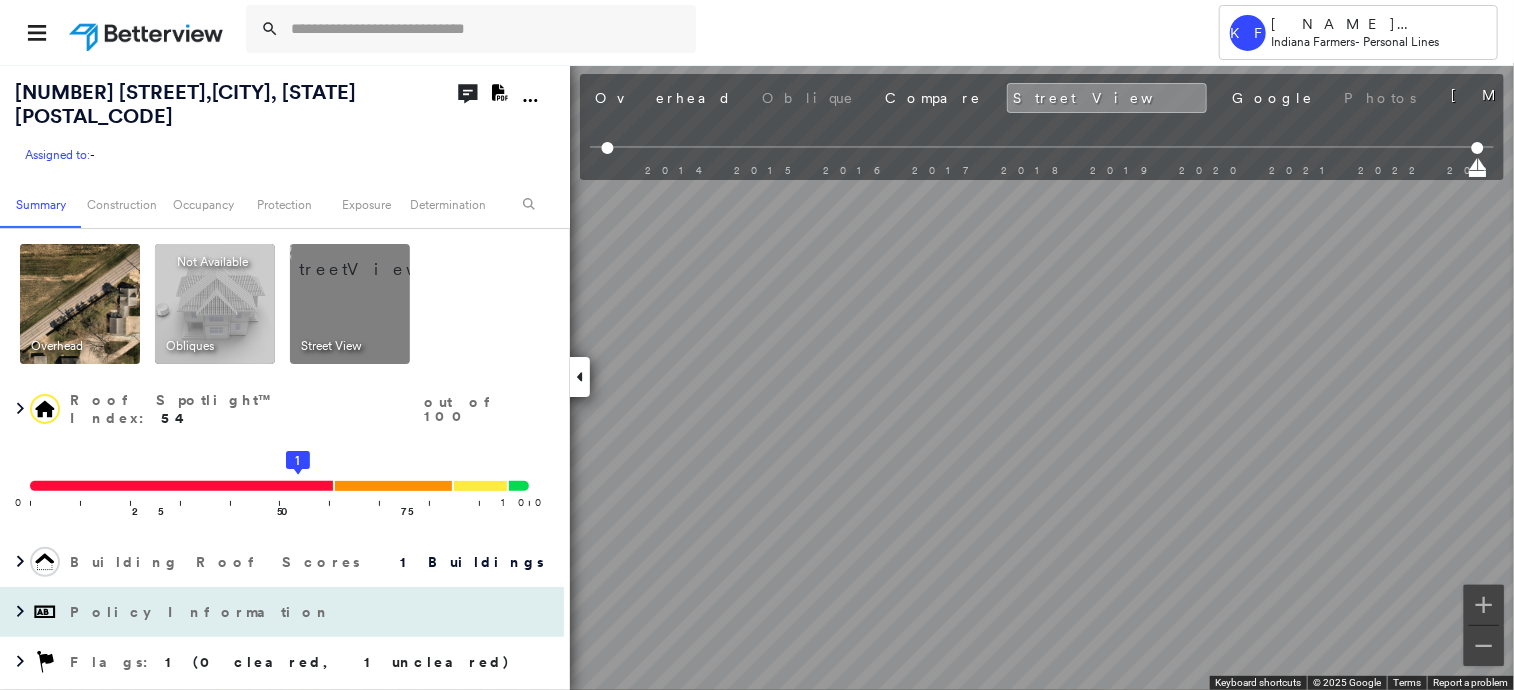click on "[NUMBER] [STREET]  ,  [CITY], [STATE] [POSTAL_CODE] Assigned to:  - Assigned to:  - Assigned to:  - Open Comments Download PDF Report Summary Construction Occupancy Protection Exposure Determination Overhead Obliques Not Available ; Street View Roof Spotlight™ Index :  54 out of 100 0 100 25 50 75 1 Building Roof Scores 1 Buildings Policy Information Flags :  1 (0 cleared, 1 uncleared) Construction Roof Spotlights :  Staining, Overhang, Vent Property Features :  Significantly Stained Pavement, Repaired Pavement Roof Size & Shape :  1 building  - Gable | Asphalt Shingle Occupancy Place Detail Google - Places Smarty Streets - Surrounding Properties National Registry of Historic Places Protection US Fire Administration: Nearest Fire Stations Exposure Additional Perils FEMA Risk Index Determination Flags :  1 (0 cleared, 1 uncleared) Uncleared Flags (1) Cleared Flags  (0) Med Medium Priority Roof Score Flagged [DATE] Clear Action Taken New Entry History Quote/New Business Terms & Conditions Added ACV Endorsement Save" at bounding box center [757, 377] 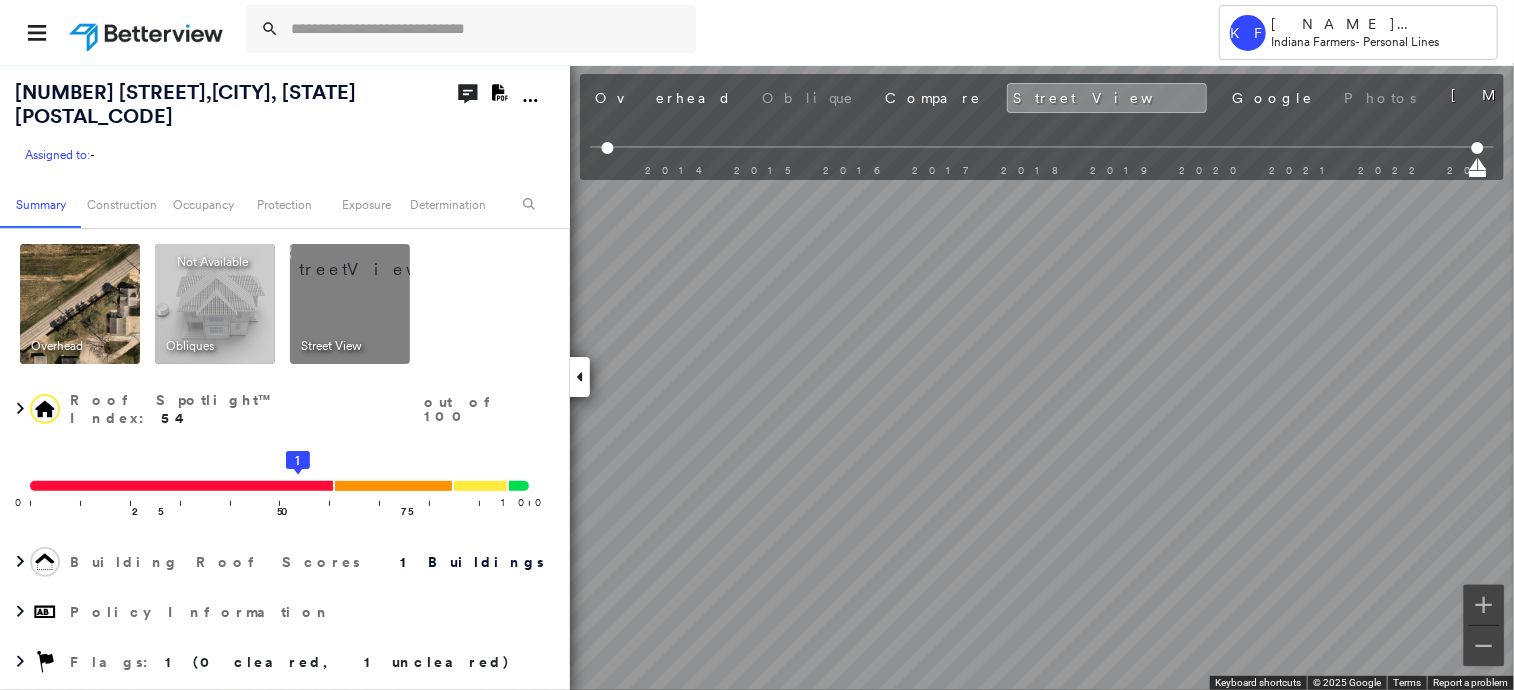 click on "[NUMBER] [STREET] [NAME] [CITY], [STATE] [POSTAL_CODE] Assigned to:  - Assigned to:  - Assigned to:  - Open Comments Download PDF Report Summary Construction Occupancy Protection Exposure Determination Overhead Obliques Not Available ; Street View Roof Spotlight™ Index :  54 out of 100 0 100 25 50 75 1 Building Roof Scores 1 Buildings Policy Information Flags :  1 (0 cleared, 1 uncleared) Construction Roof Spotlights :  Staining, Overhang, Vent Property Features :  Significantly Stained Pavement, Repaired Pavement Roof Size & Shape :  1 building  - Gable | Asphalt Shingle Occupancy Place Detail Google - Places Smarty Streets - Surrounding Properties National Registry of Historic Places Protection US Fire Administration: Nearest Fire Stations Exposure Additional Perils FEMA Risk Index Determination Flags :  1 (0 cleared, 1 uncleared) Uncleared Flags (1) Cleared Flags  (0) Med Medium Priority Roof Score Flagged 08/06/25 Clear Action Taken New Entry History Save" at bounding box center [757, 345] 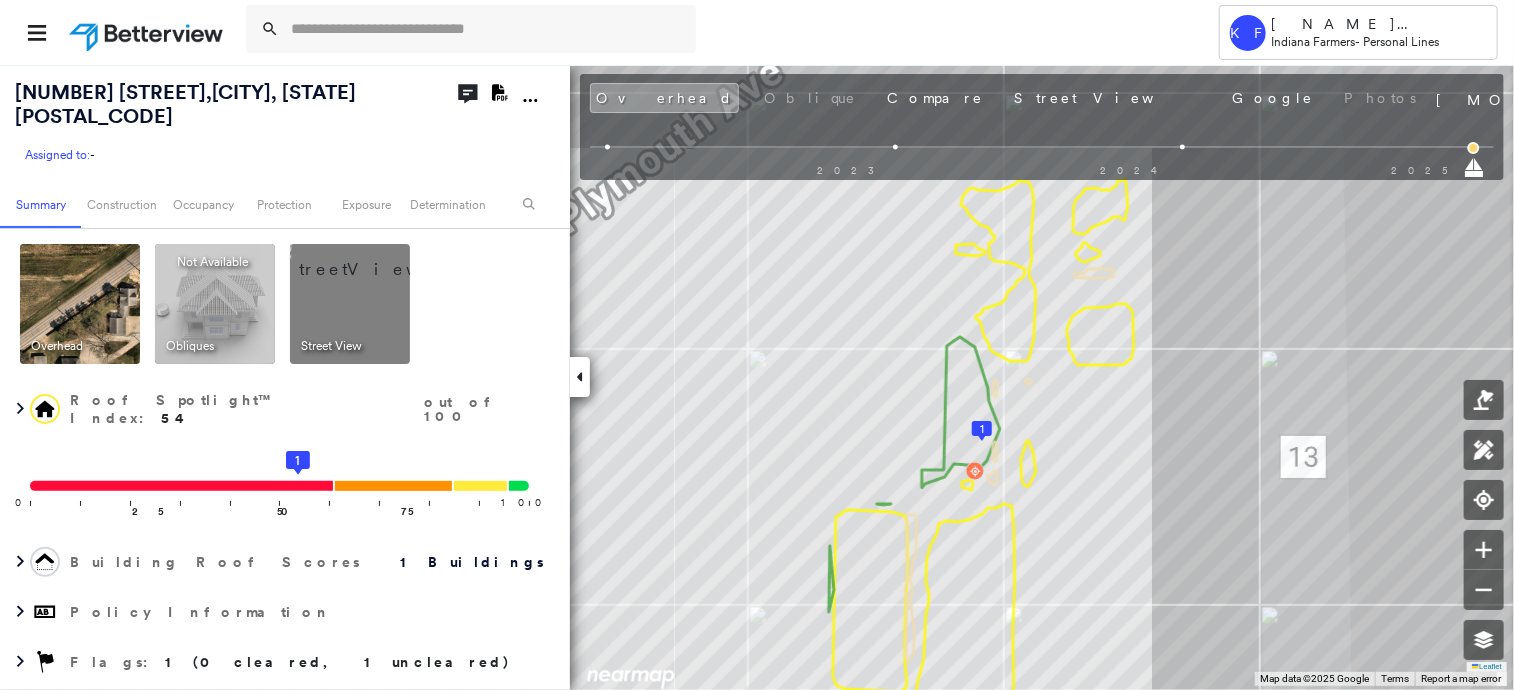 click at bounding box center [374, 259] 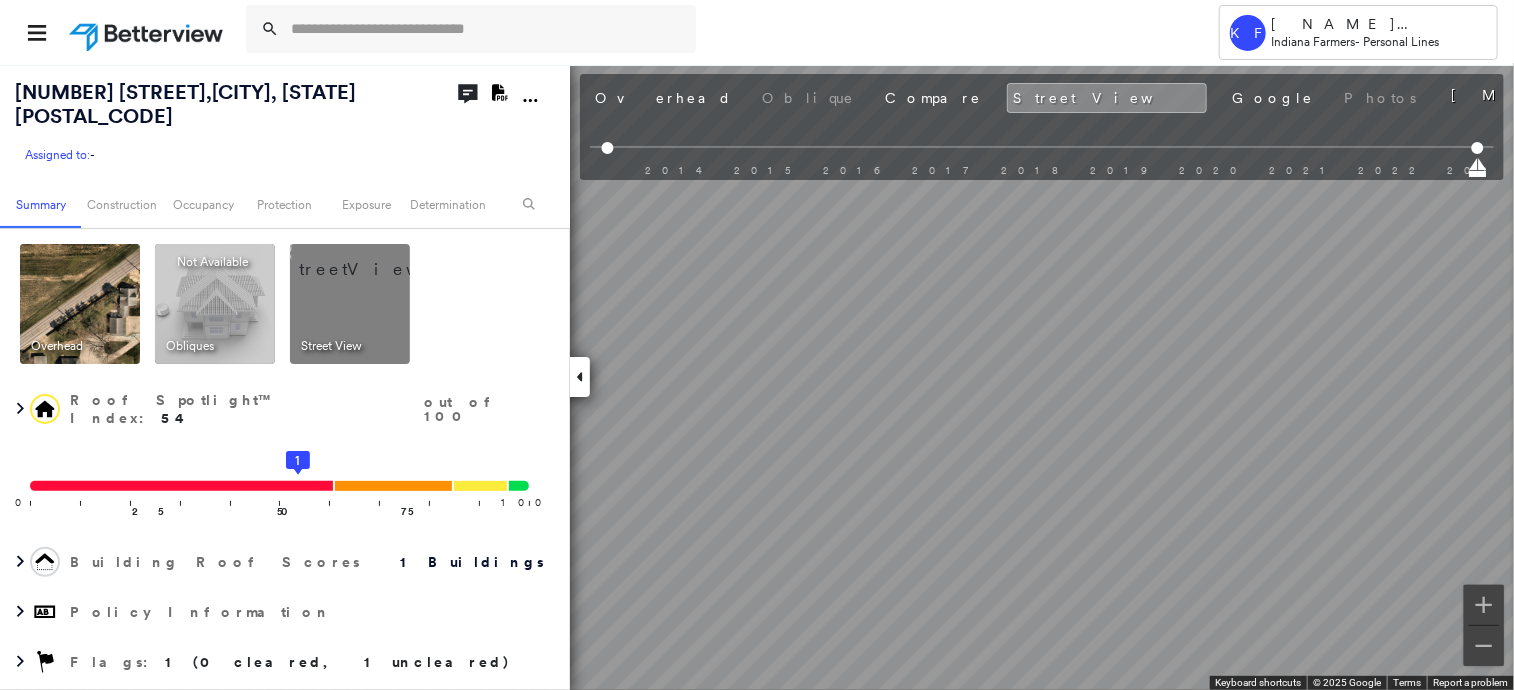 click on "[NUMBER] [STREET] [NAME] [CITY], [STATE] [POSTAL_CODE] Assigned to:  - Assigned to:  - Assigned to:  - Open Comments Download PDF Report Summary Construction Occupancy Protection Exposure Determination Overhead Obliques Not Available ; Street View Roof Spotlight™ Index :  54 out of 100 0 100 25 50 75 1 Building Roof Scores 1 Buildings Policy Information Flags :  1 (0 cleared, 1 uncleared) Construction Roof Spotlights :  Staining, Overhang, Vent Property Features :  Significantly Stained Pavement, Repaired Pavement Roof Size & Shape :  1 building  - Gable | Asphalt Shingle Occupancy Place Detail Google - Places Smarty Streets - Surrounding Properties National Registry of Historic Places Protection US Fire Administration: Nearest Fire Stations Exposure Additional Perils FEMA Risk Index Determination Flags :  1 (0 cleared, 1 uncleared) Uncleared Flags (1) Cleared Flags  (0) Med Medium Priority Roof Score Flagged 08/06/25 Clear Action Taken New Entry History Save" at bounding box center [757, 345] 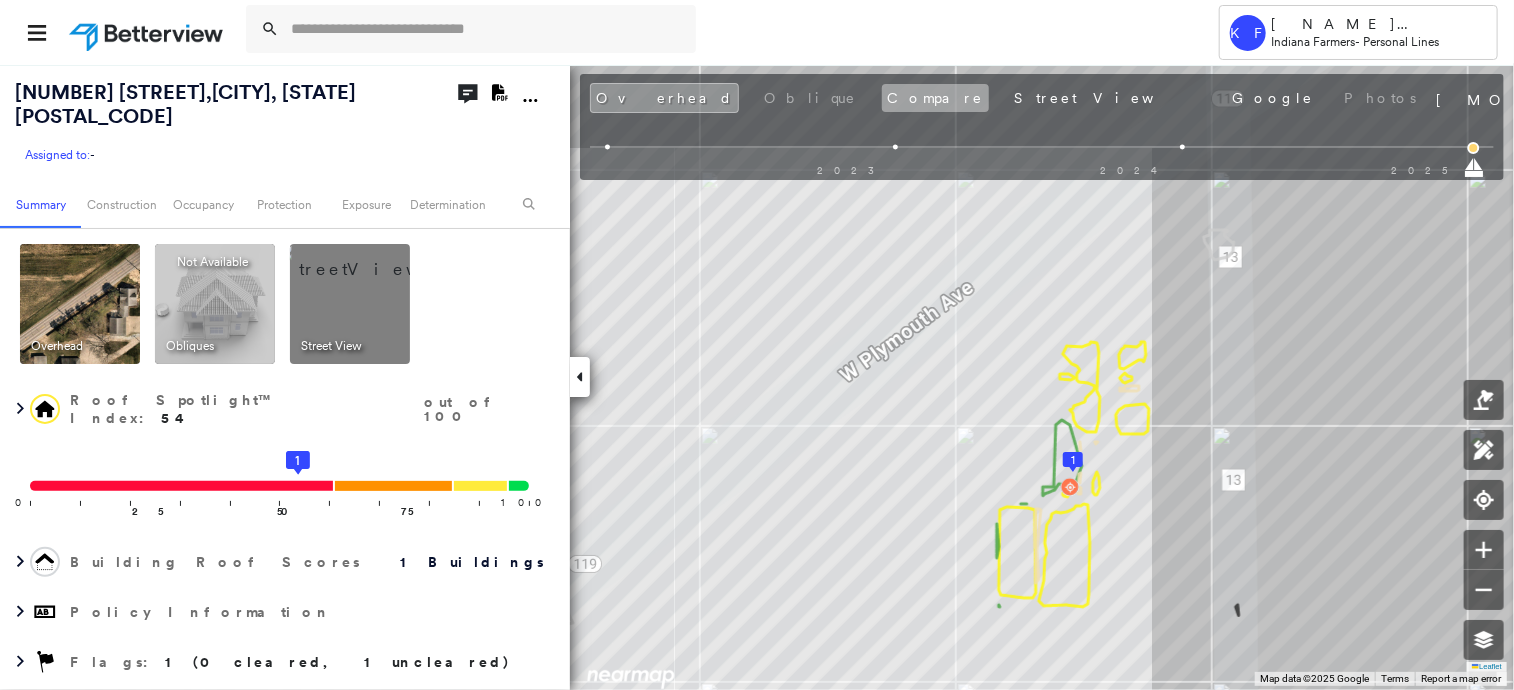 click on "Compare" at bounding box center [935, 98] 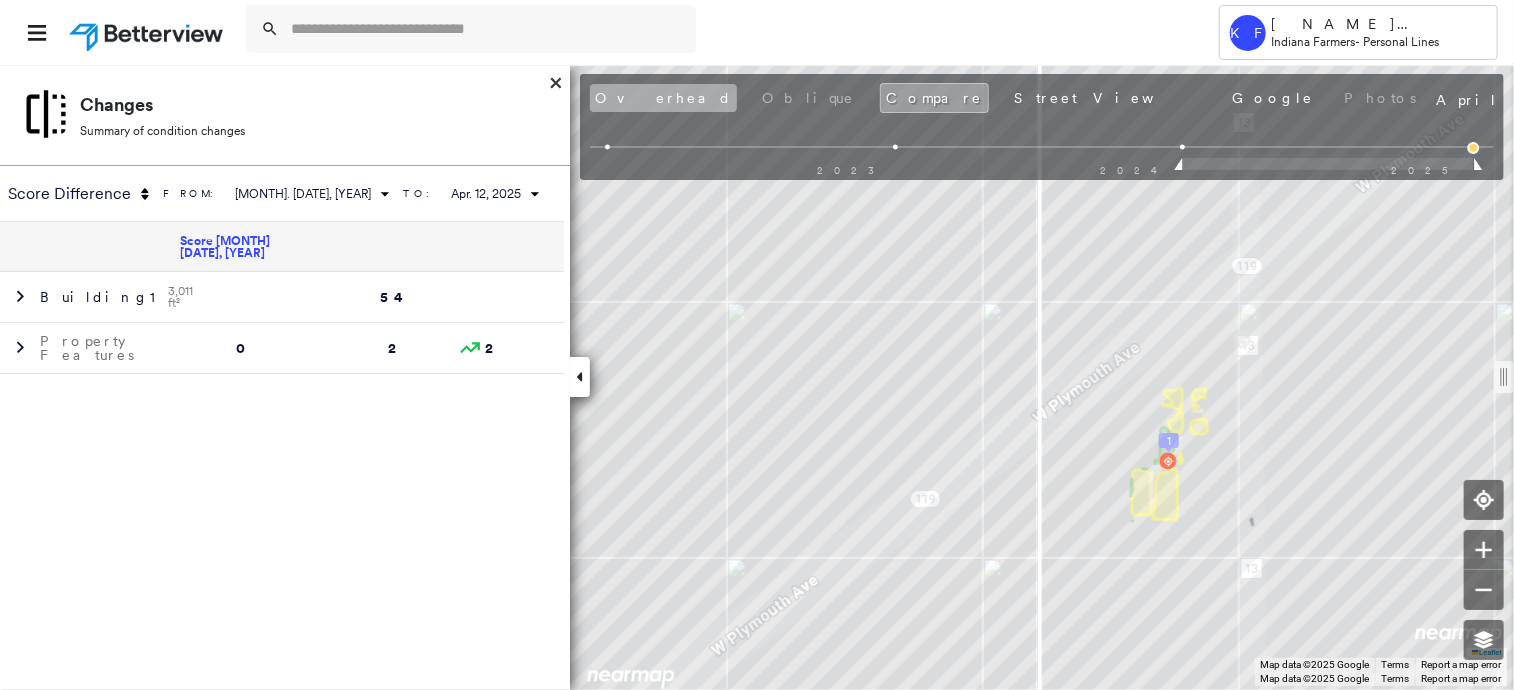 drag, startPoint x: 619, startPoint y: 94, endPoint x: 608, endPoint y: 85, distance: 14.21267 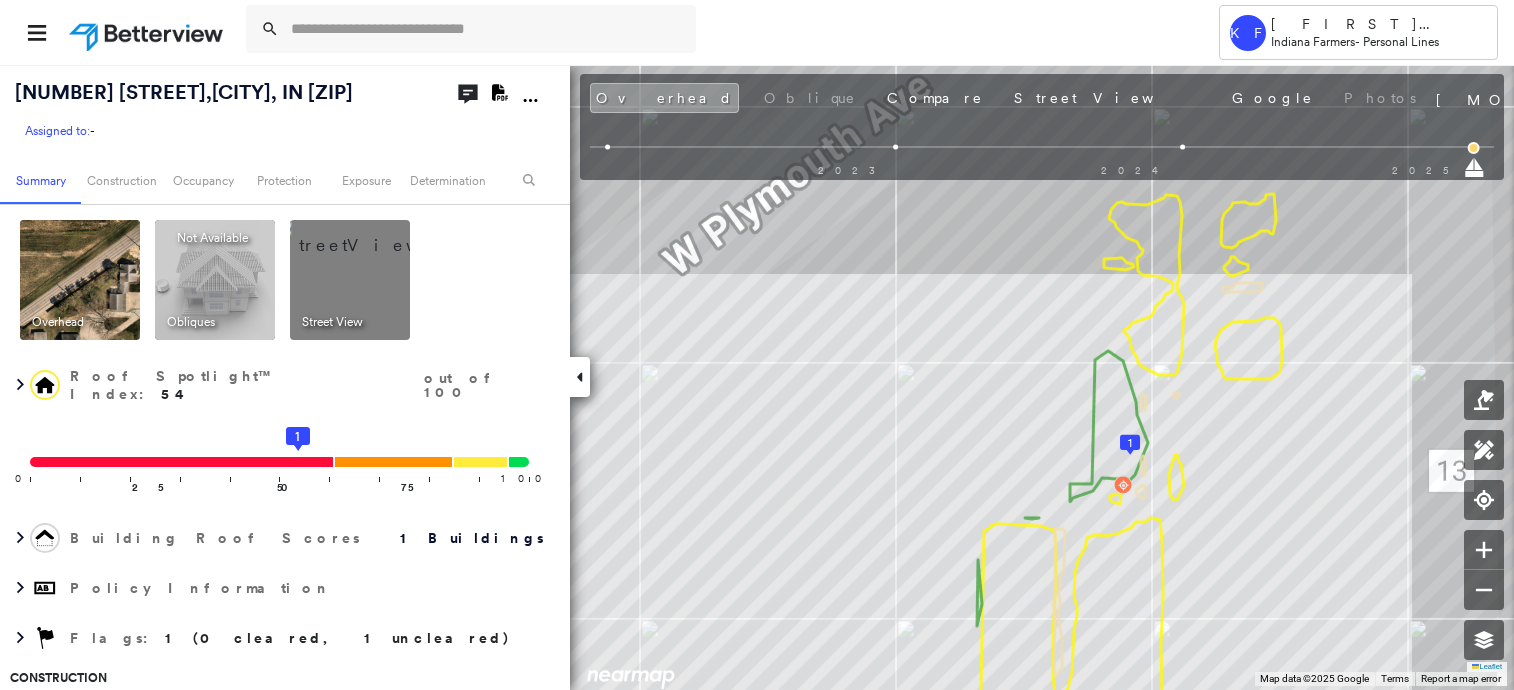 scroll, scrollTop: 0, scrollLeft: 0, axis: both 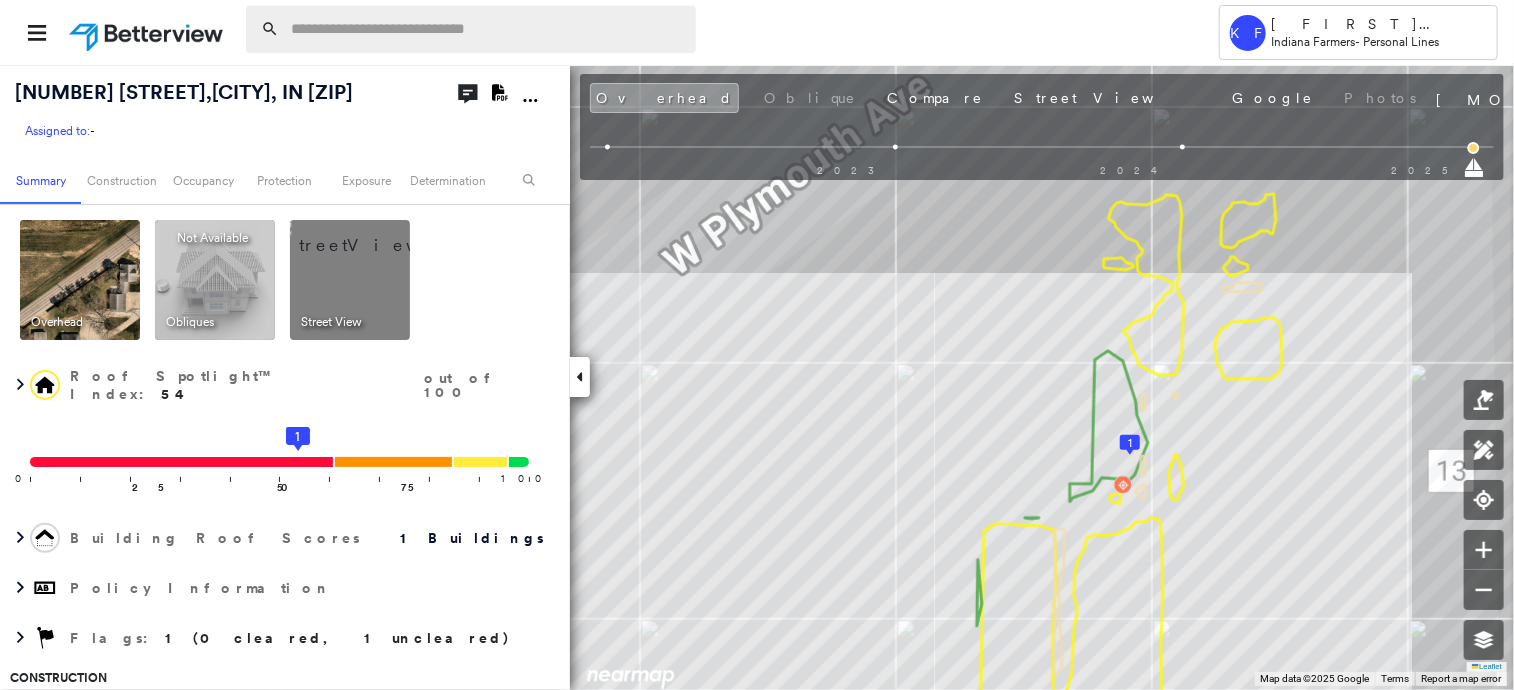 click at bounding box center [487, 29] 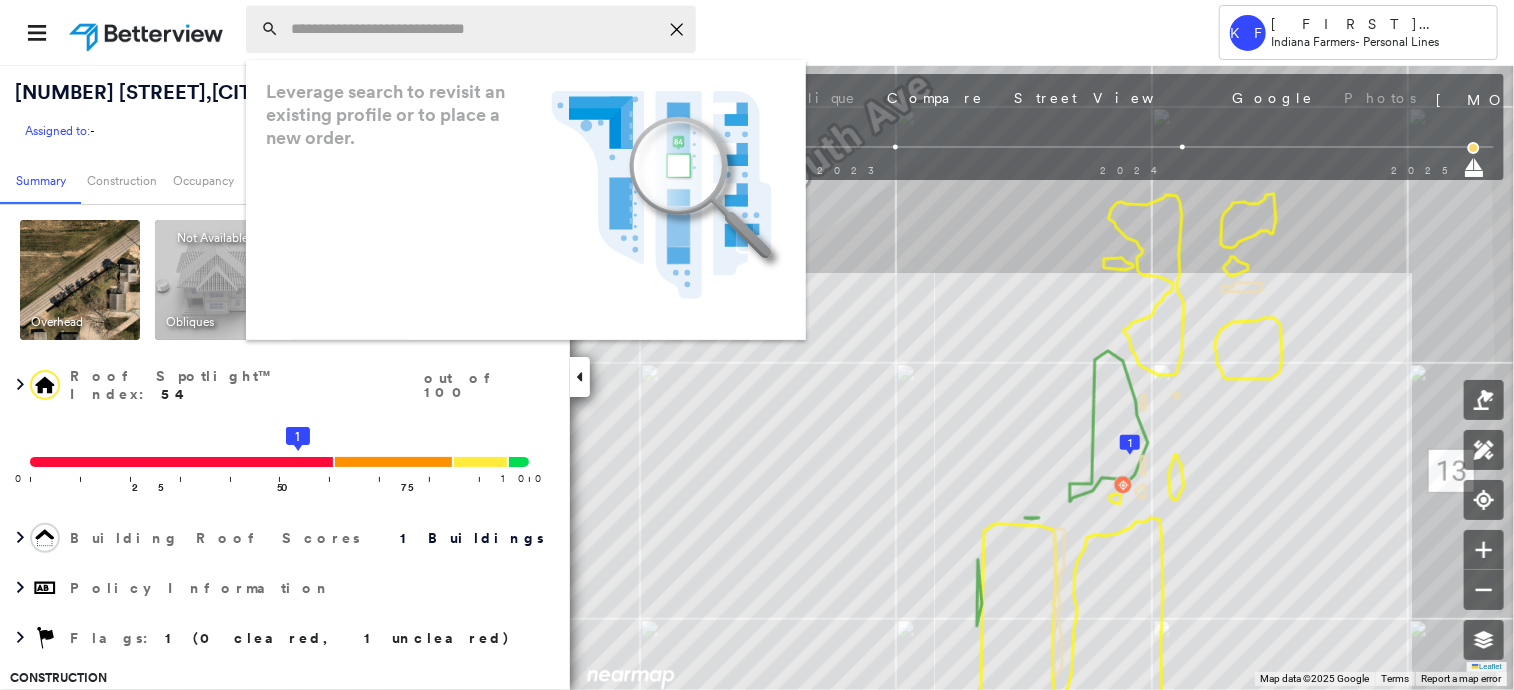 paste on "**********" 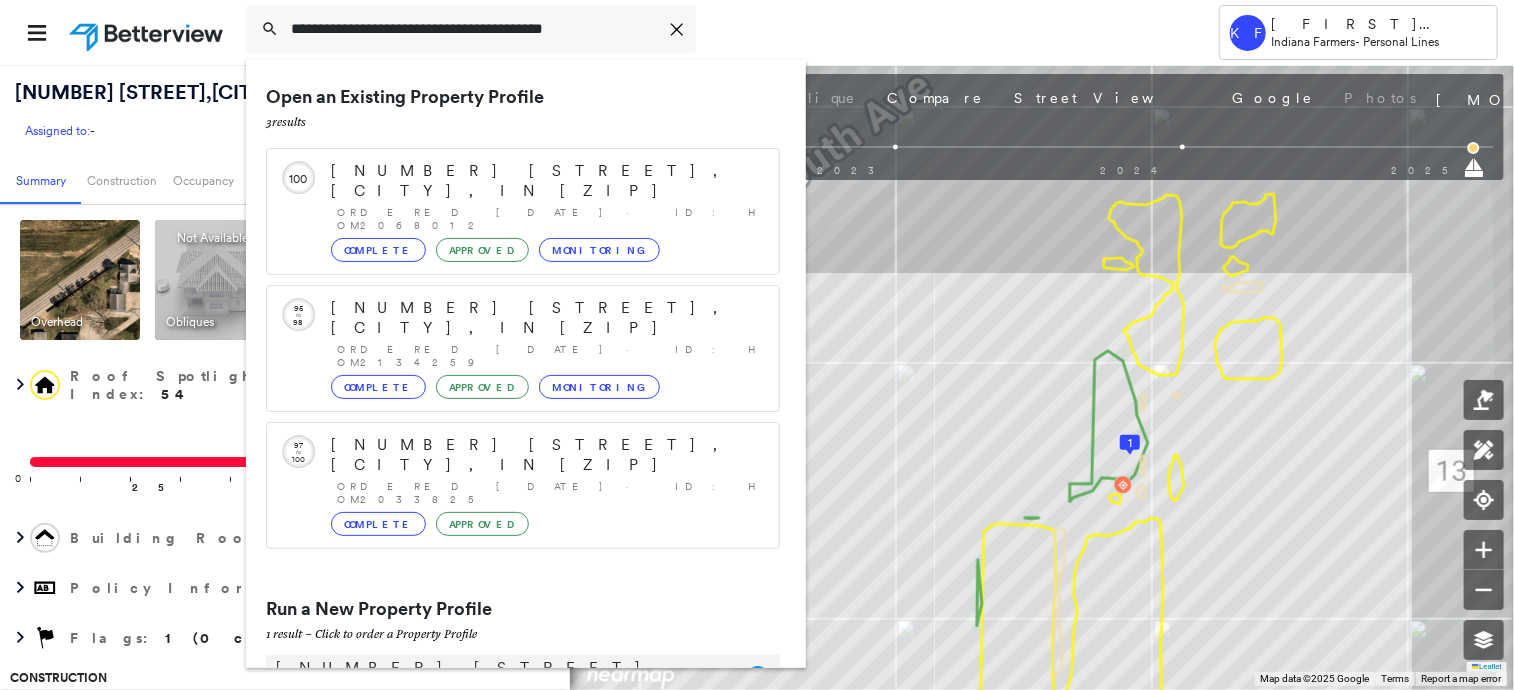 type on "**********" 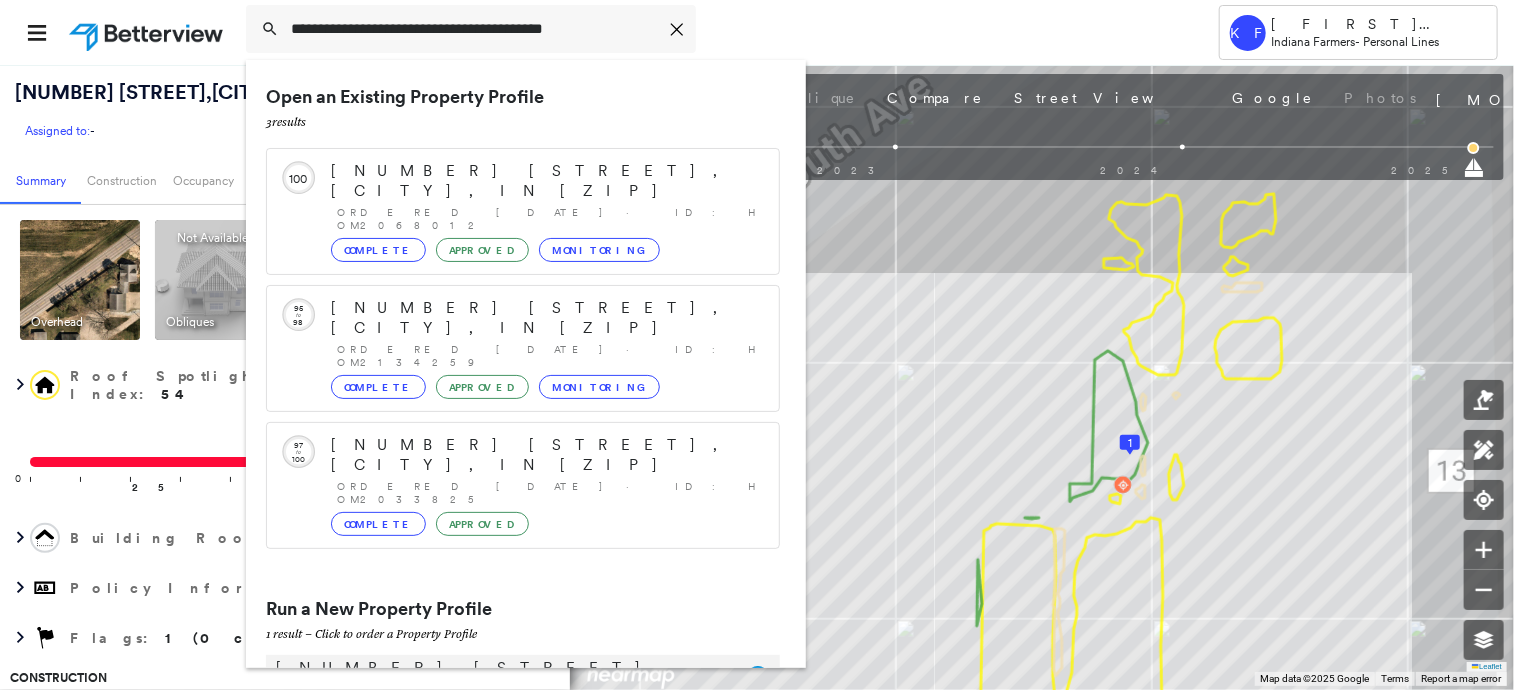 click 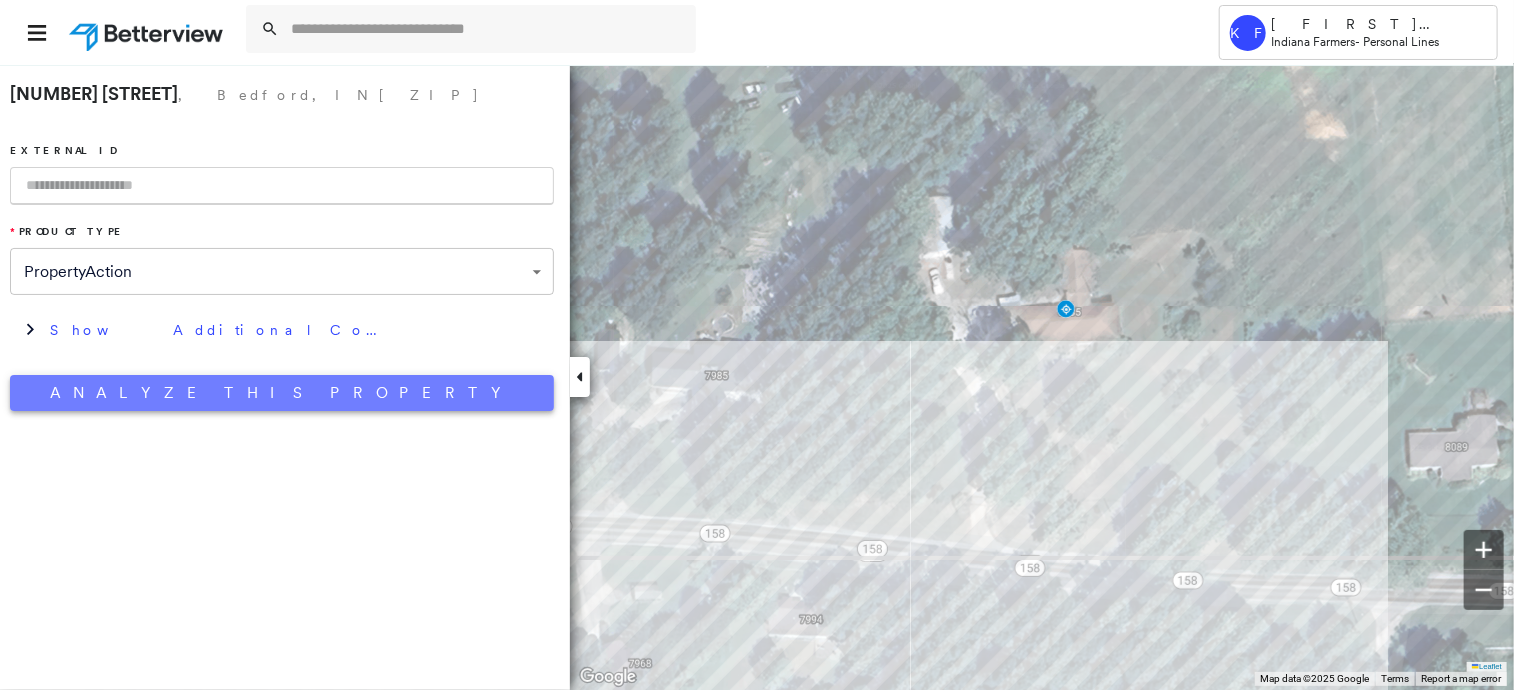 click on "Analyze This Property" at bounding box center (282, 393) 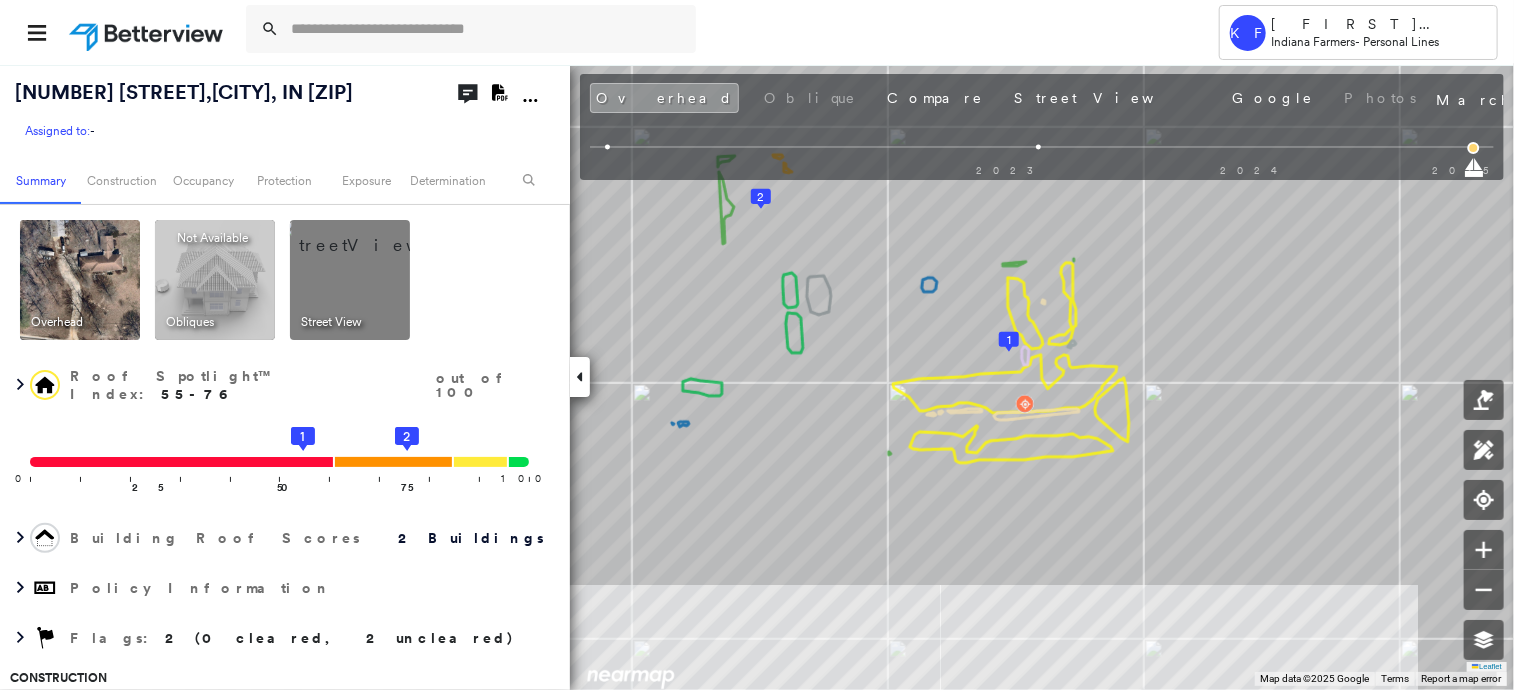 click at bounding box center [374, 235] 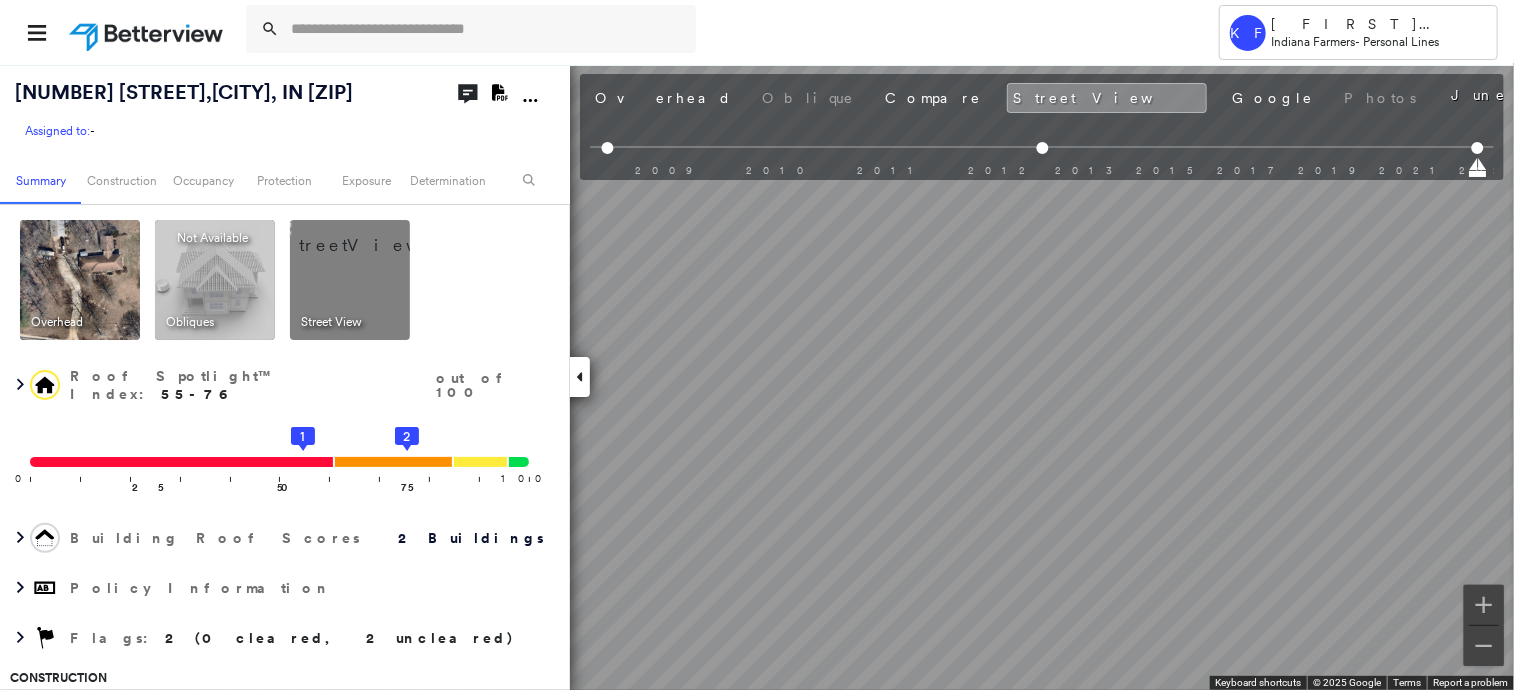 click at bounding box center (80, 280) 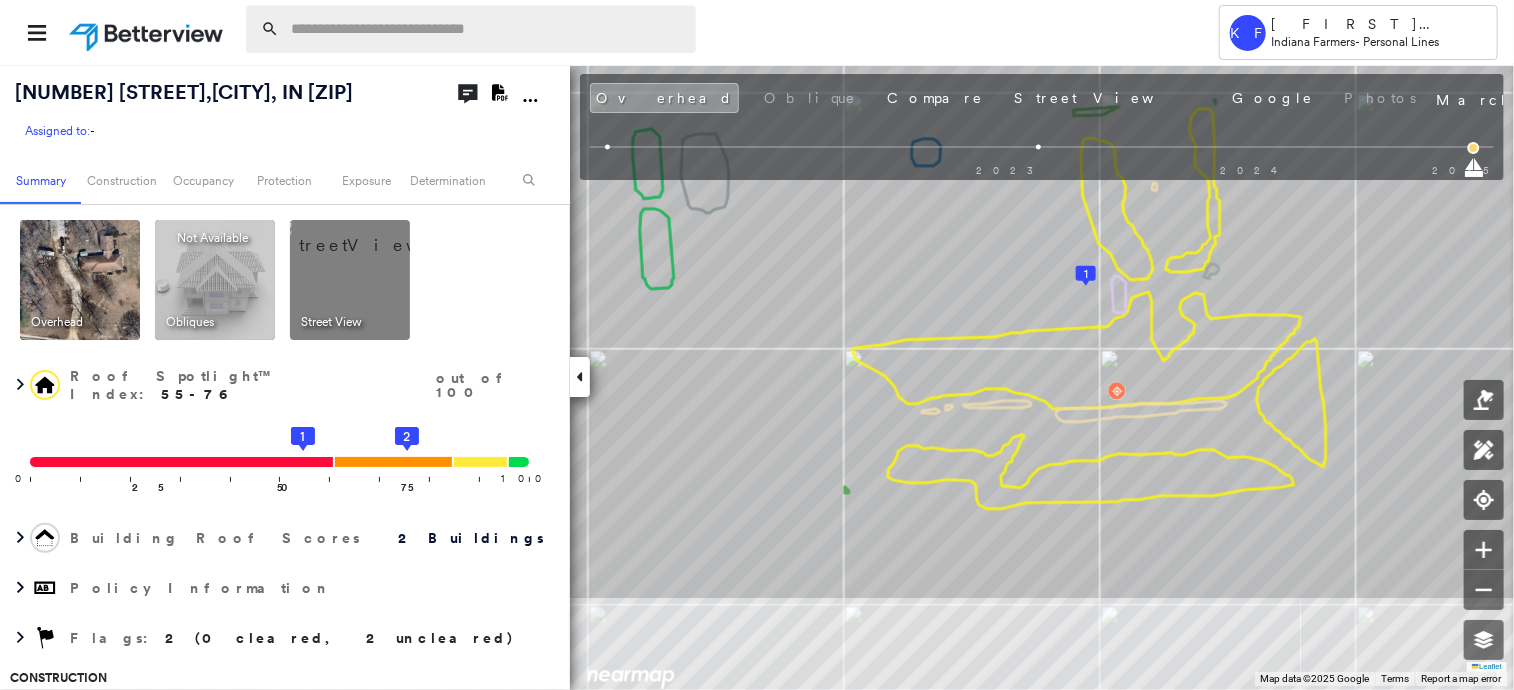 click at bounding box center (487, 29) 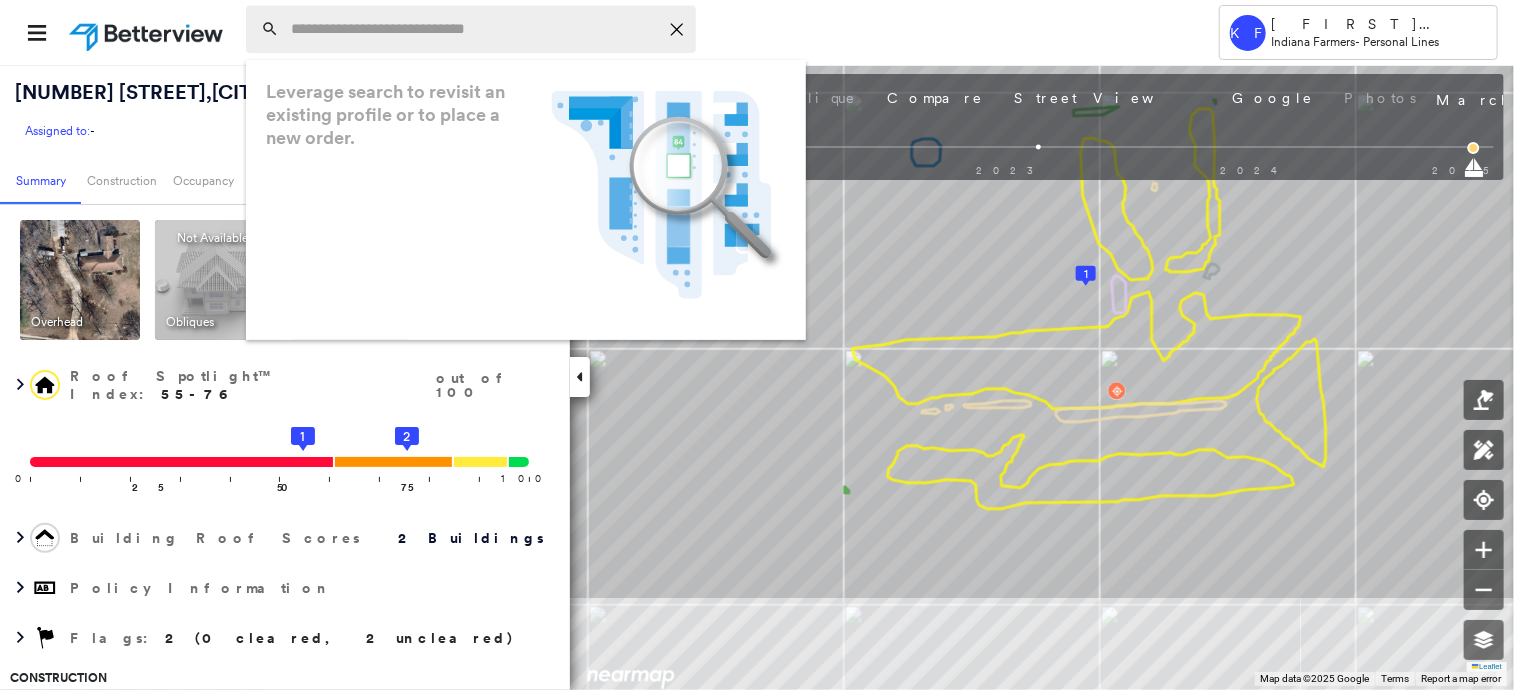 paste on "**********" 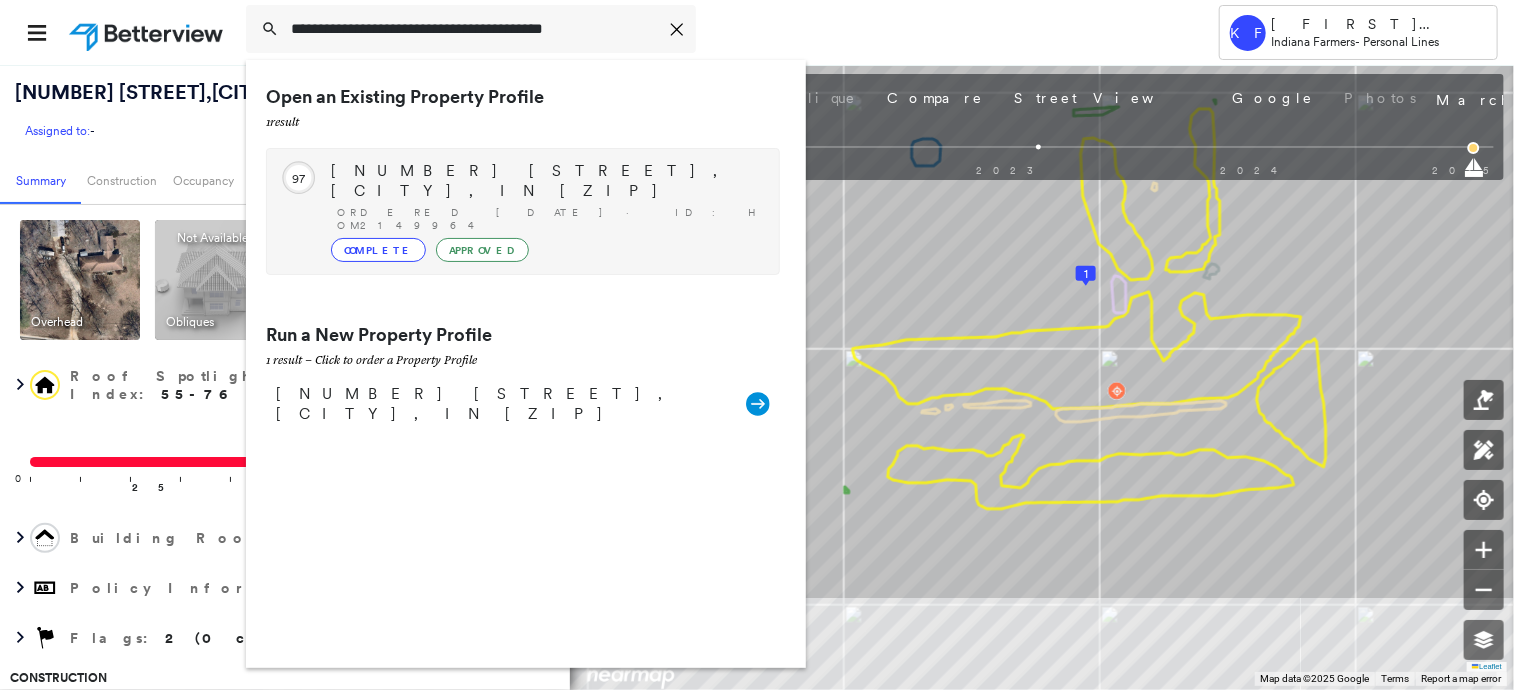type on "**********" 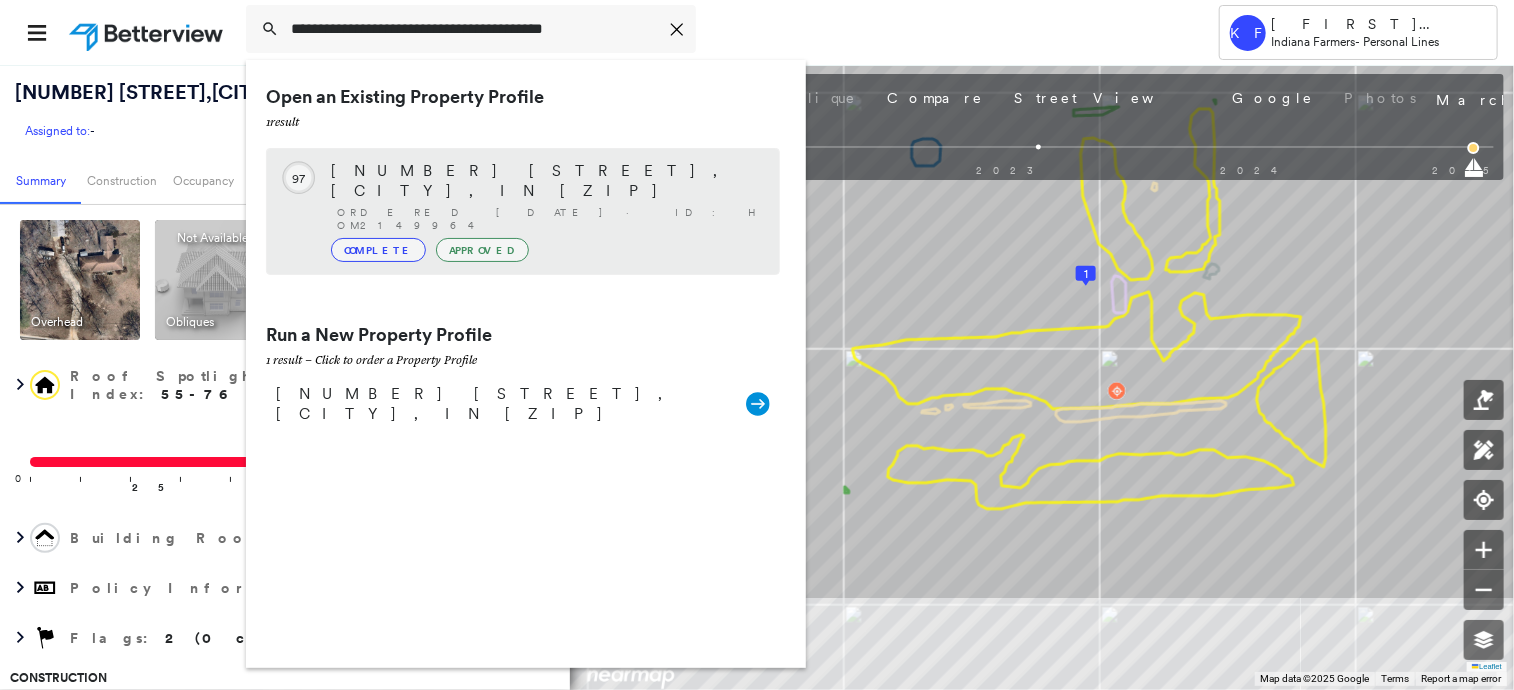 click on "Complete Approved" at bounding box center [545, 250] 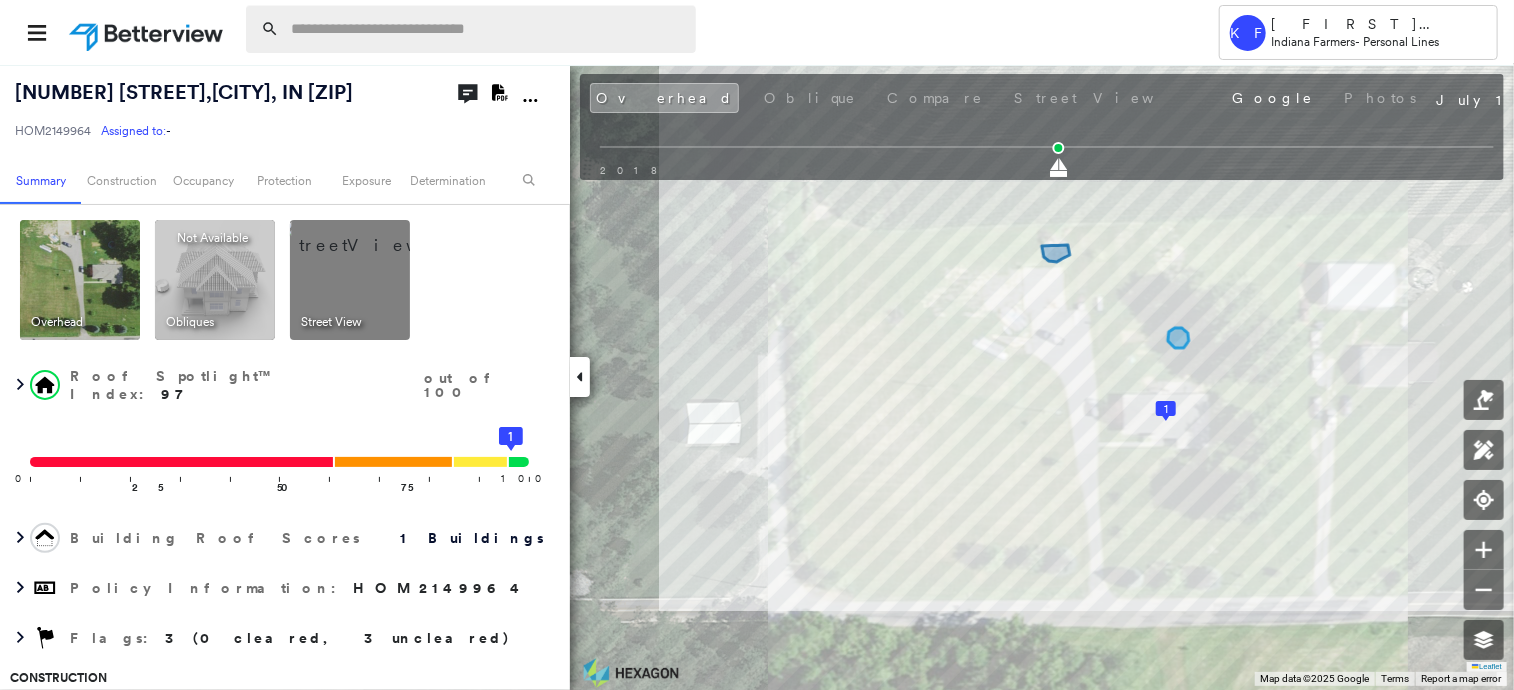 click at bounding box center [487, 29] 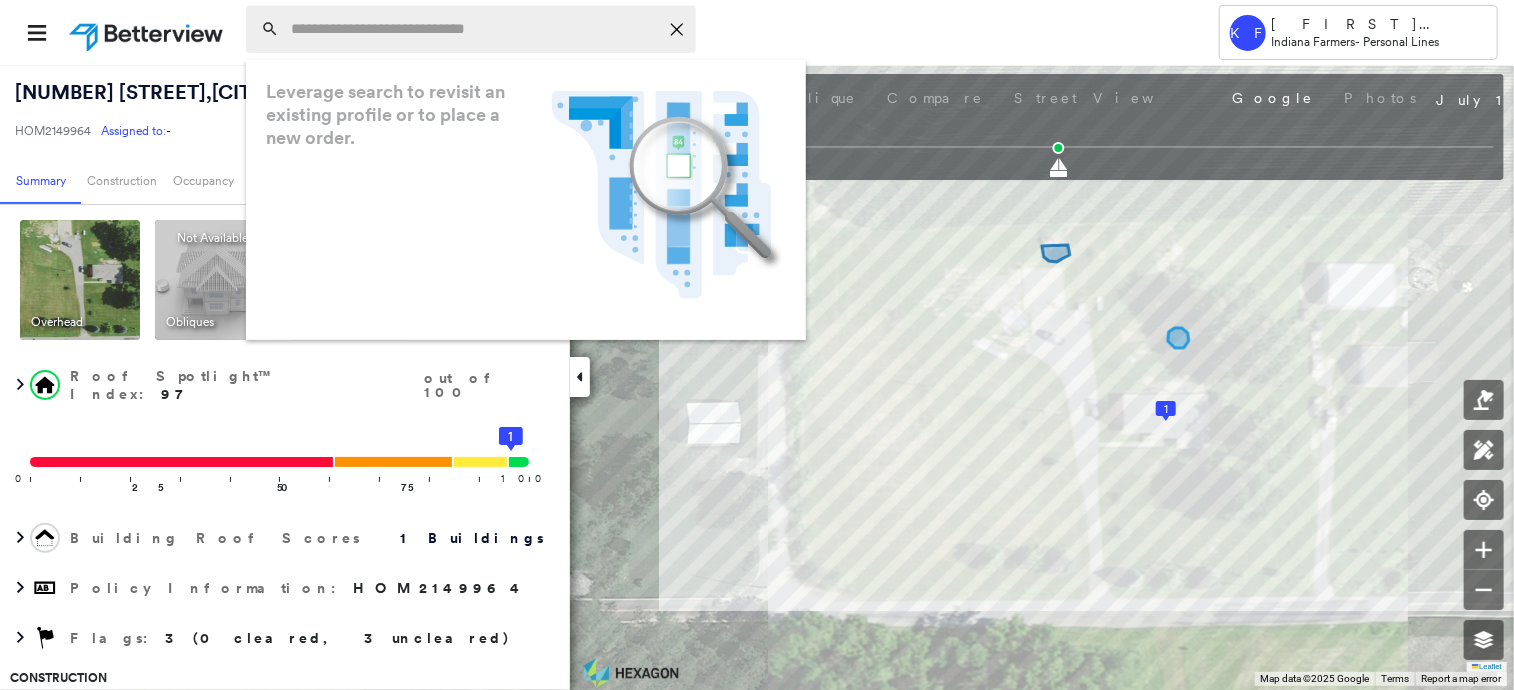 paste on "**********" 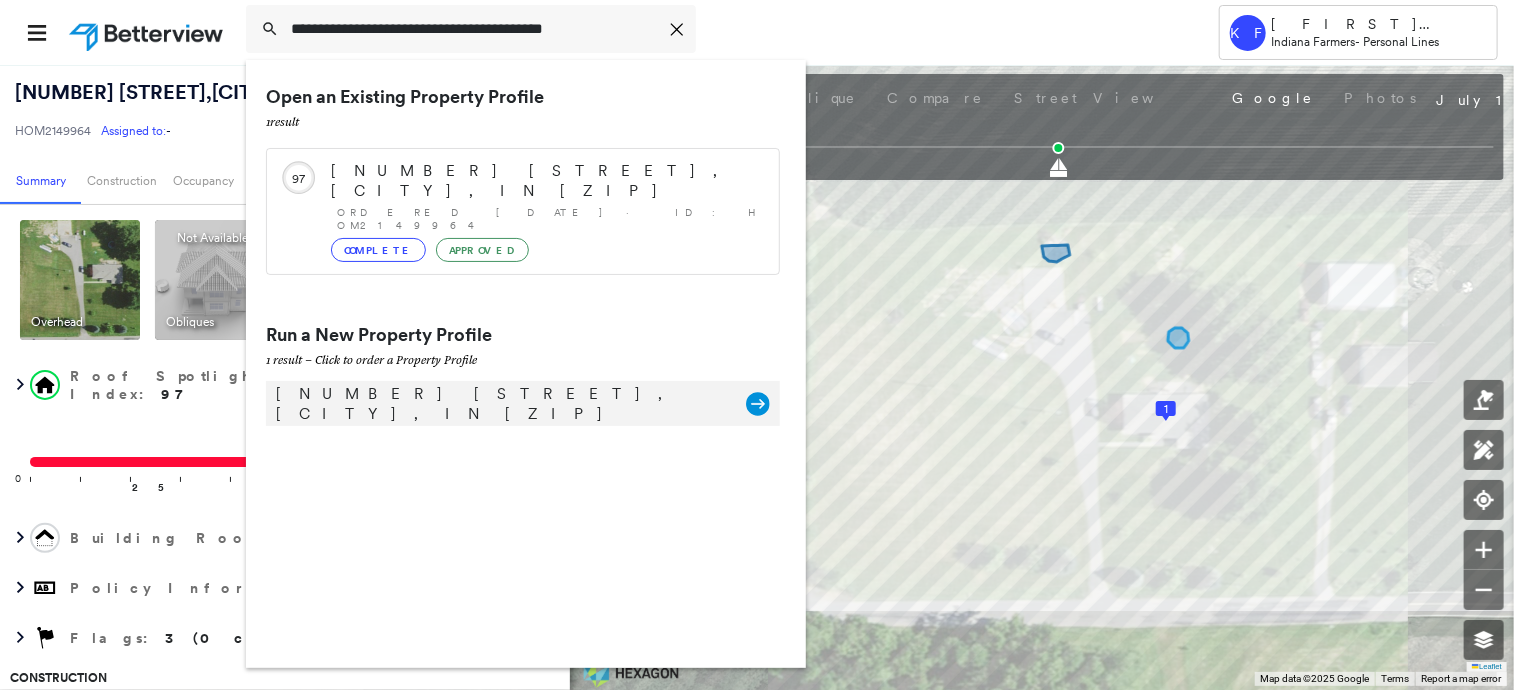 type on "**********" 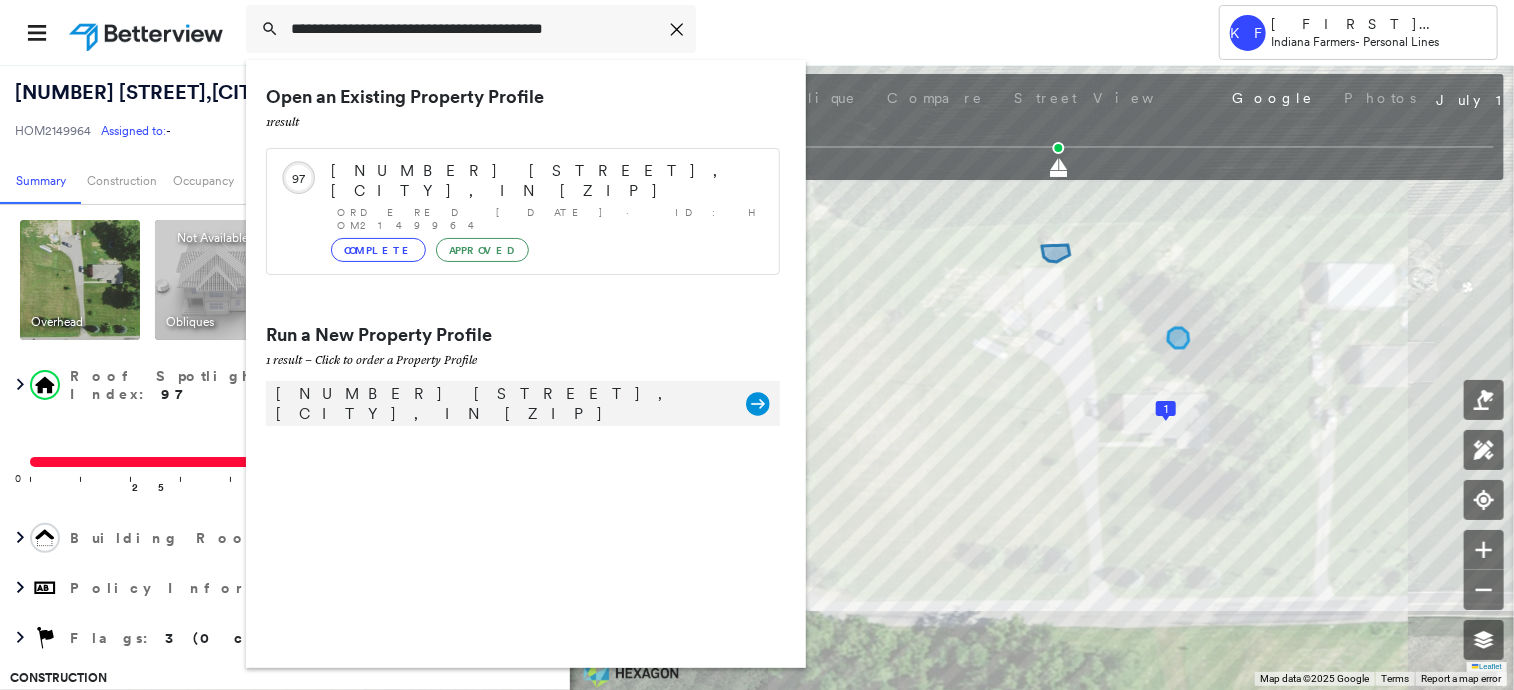 click 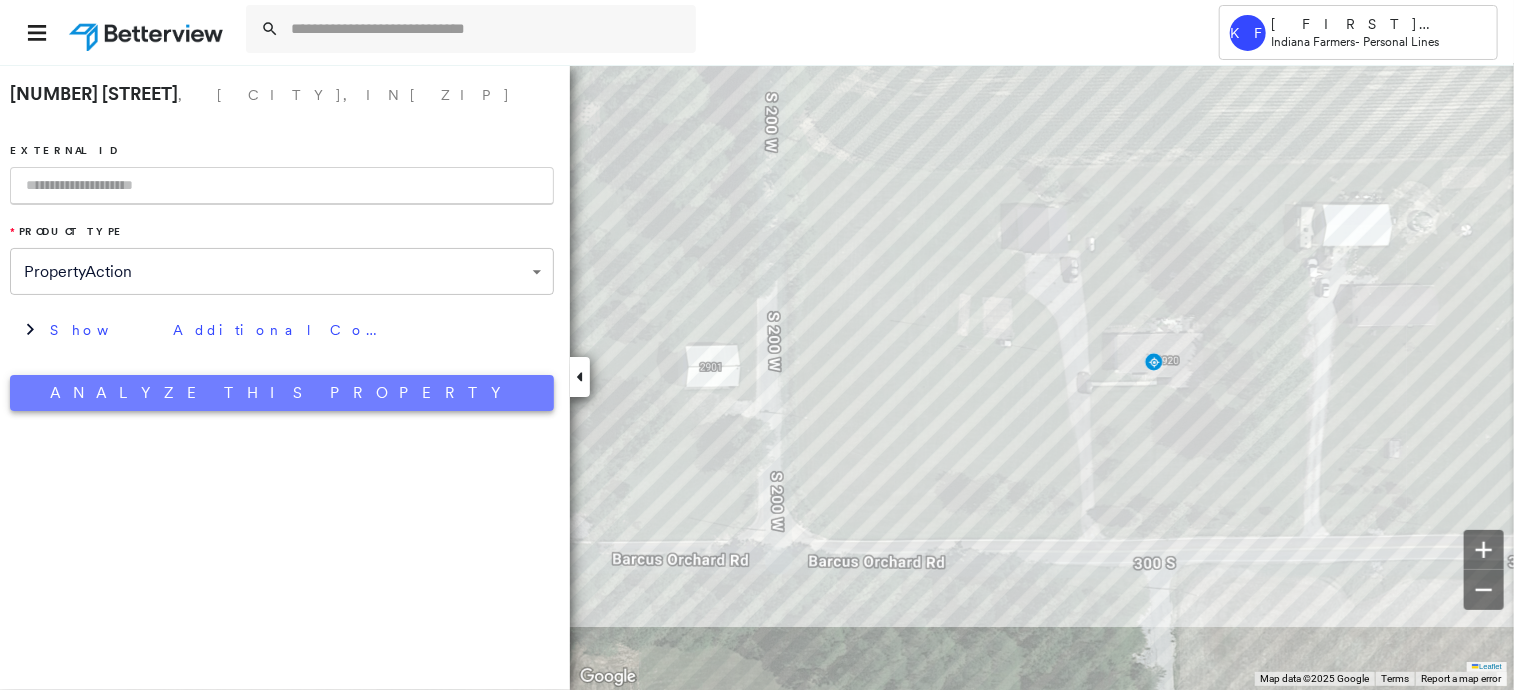 click on "Analyze This Property" at bounding box center (282, 393) 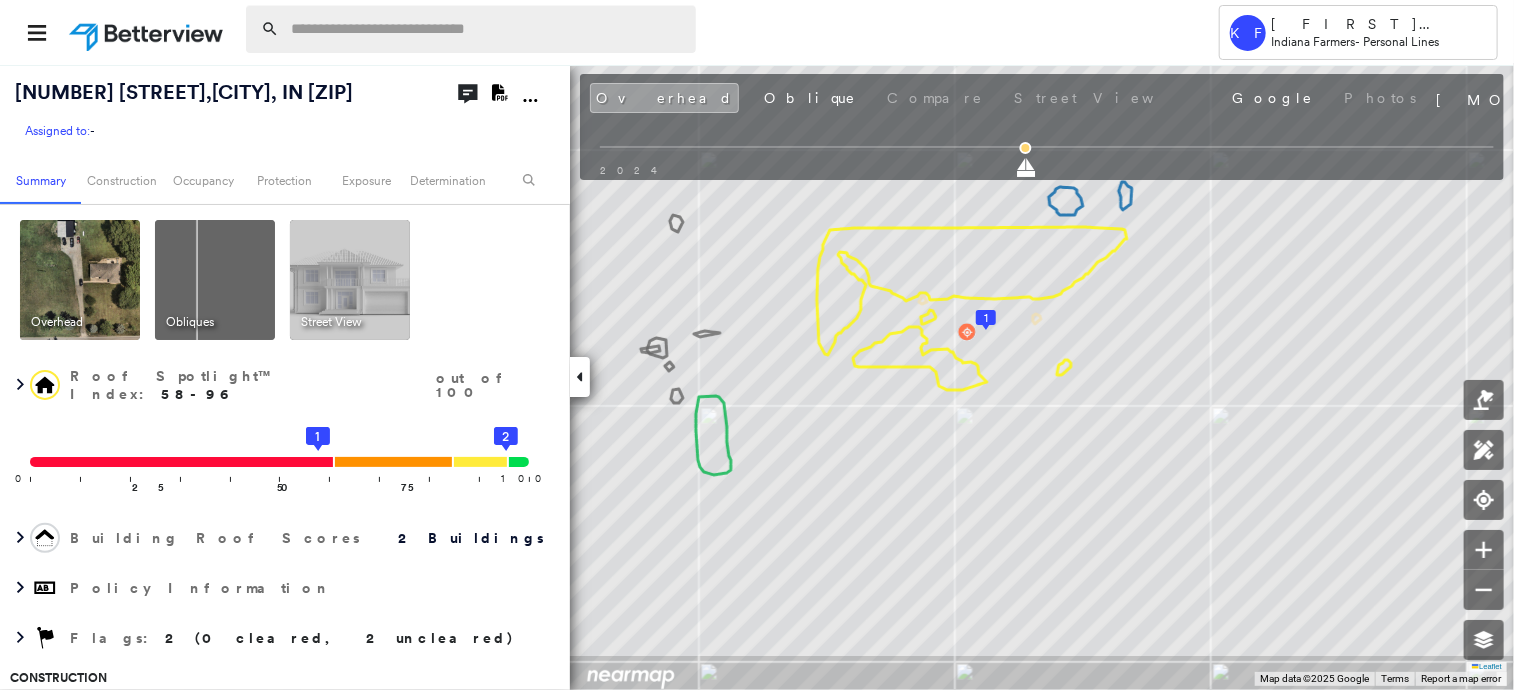 click at bounding box center [487, 29] 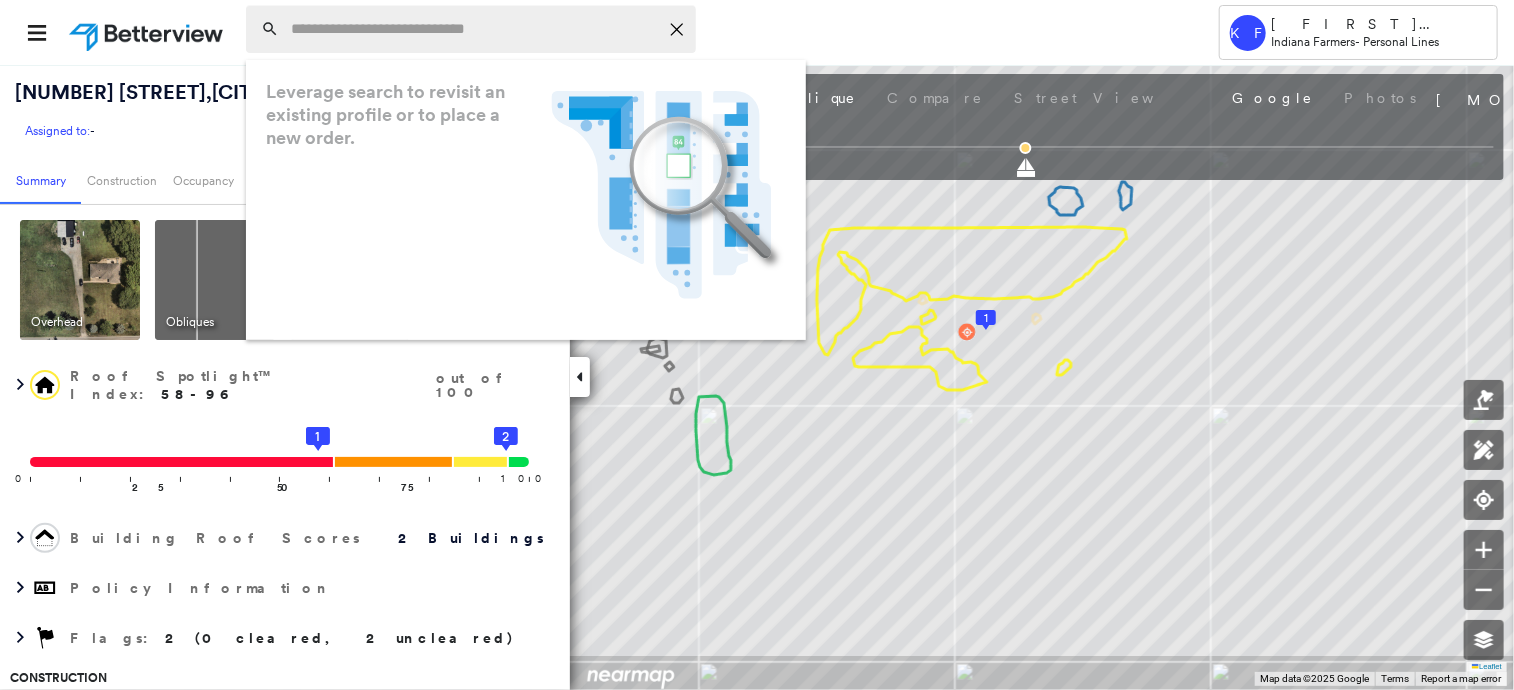paste on "**********" 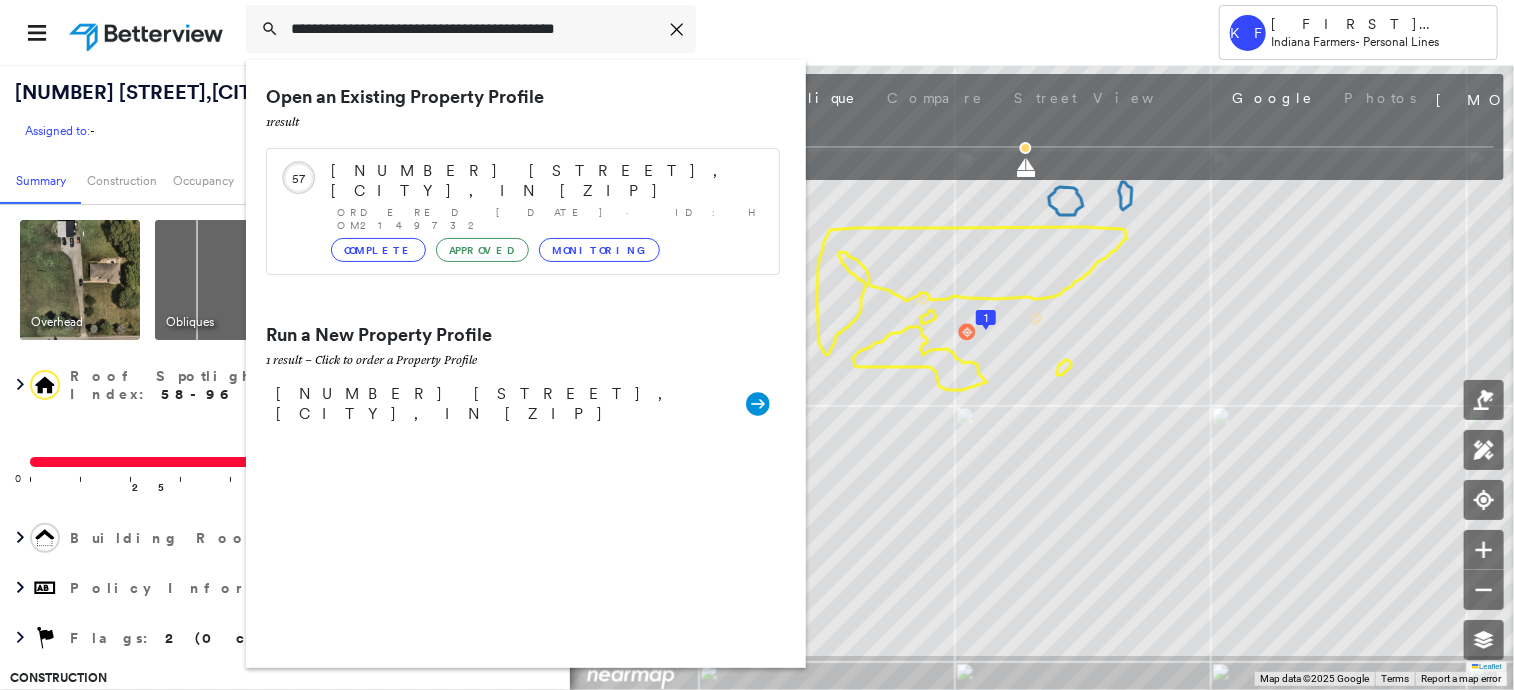 type on "**********" 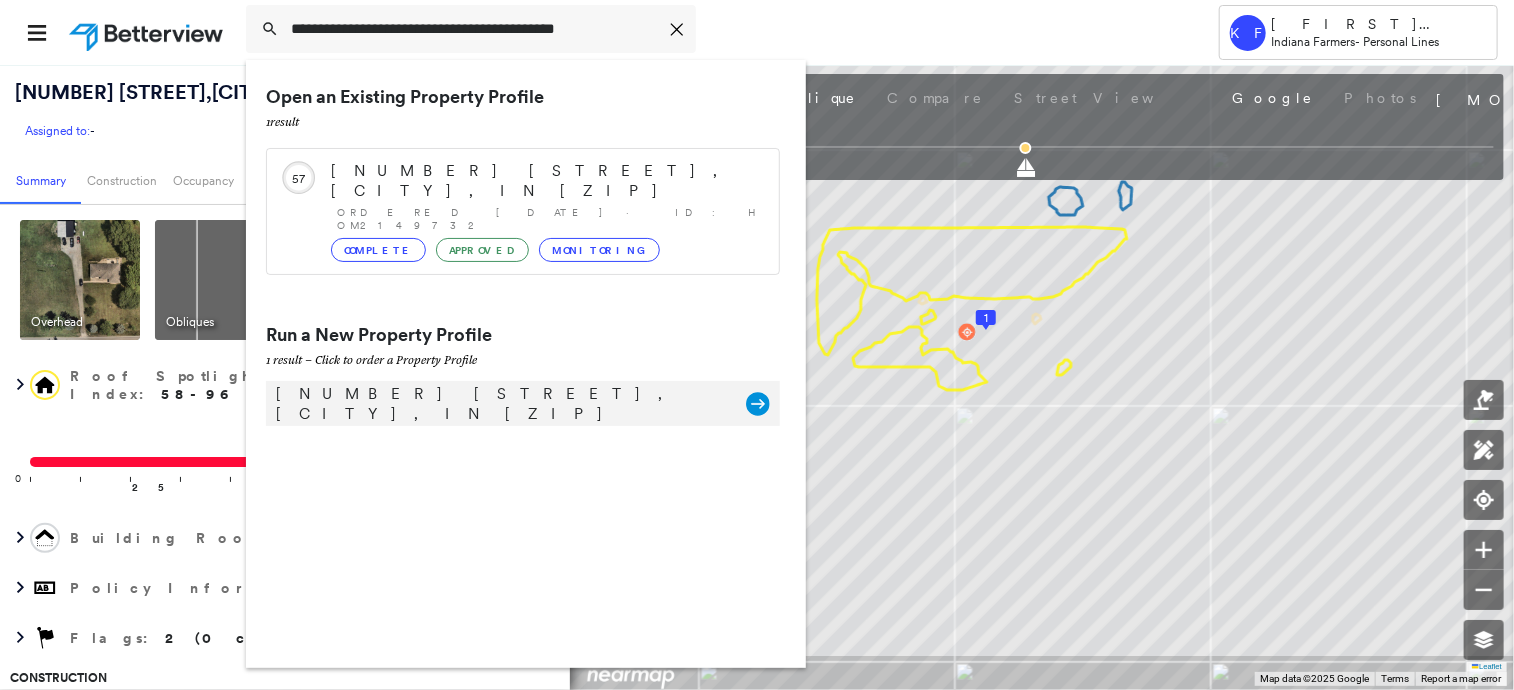 click 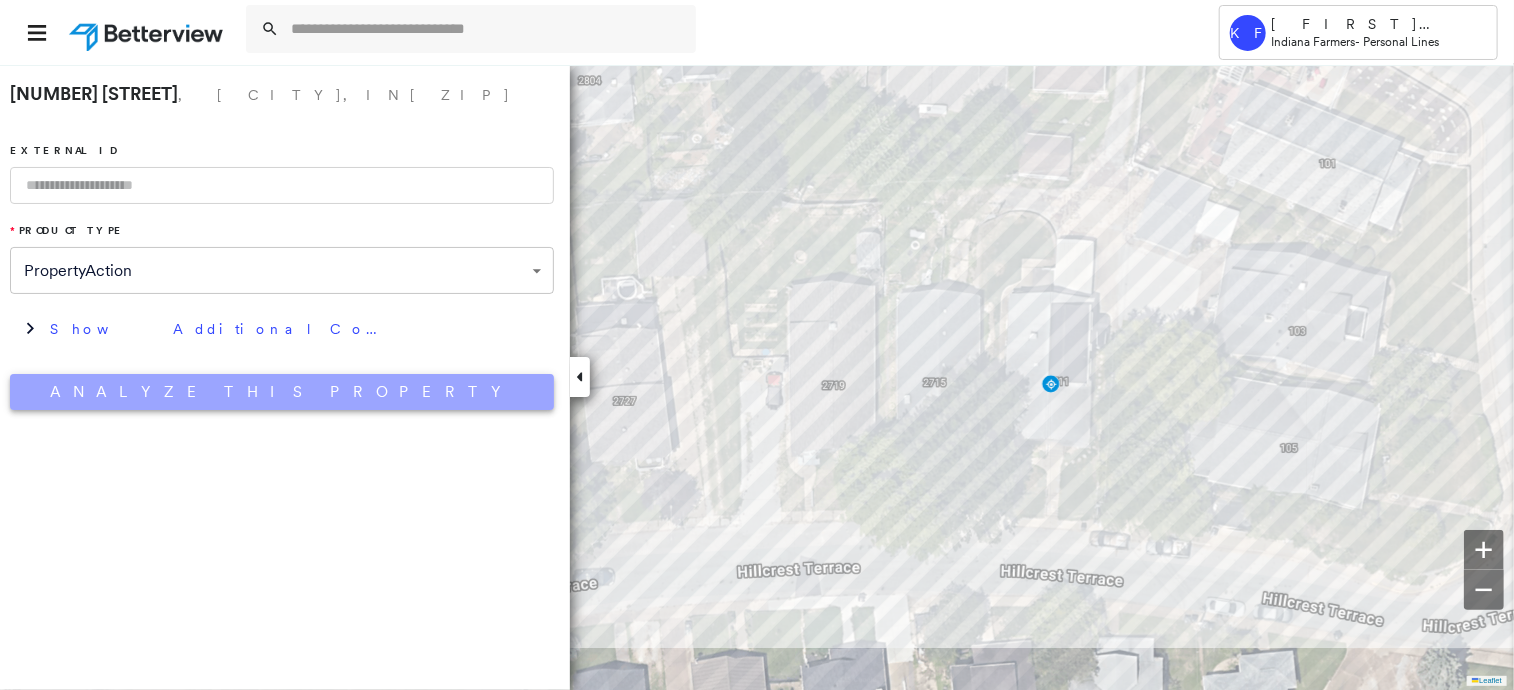 click on "Analyze This Property" at bounding box center [282, 392] 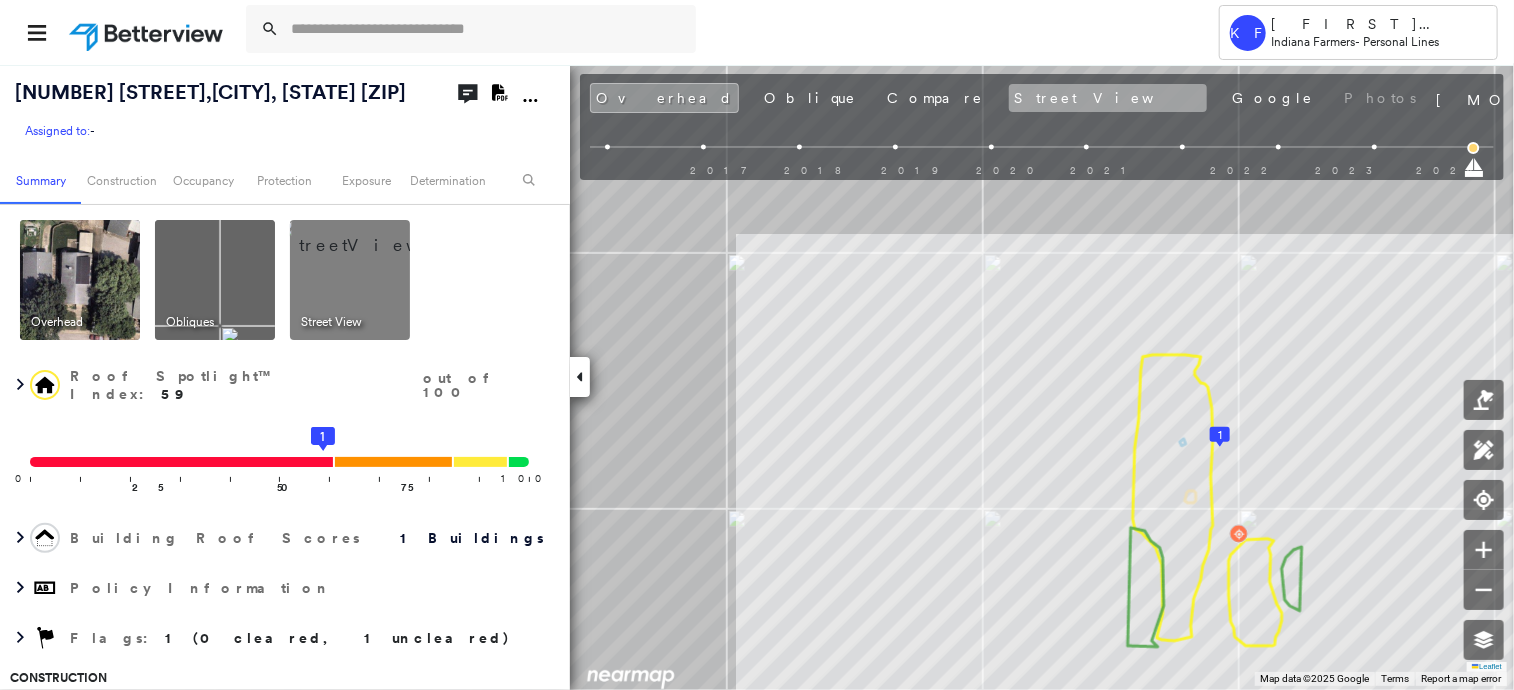 click on "Street View" at bounding box center (1108, 98) 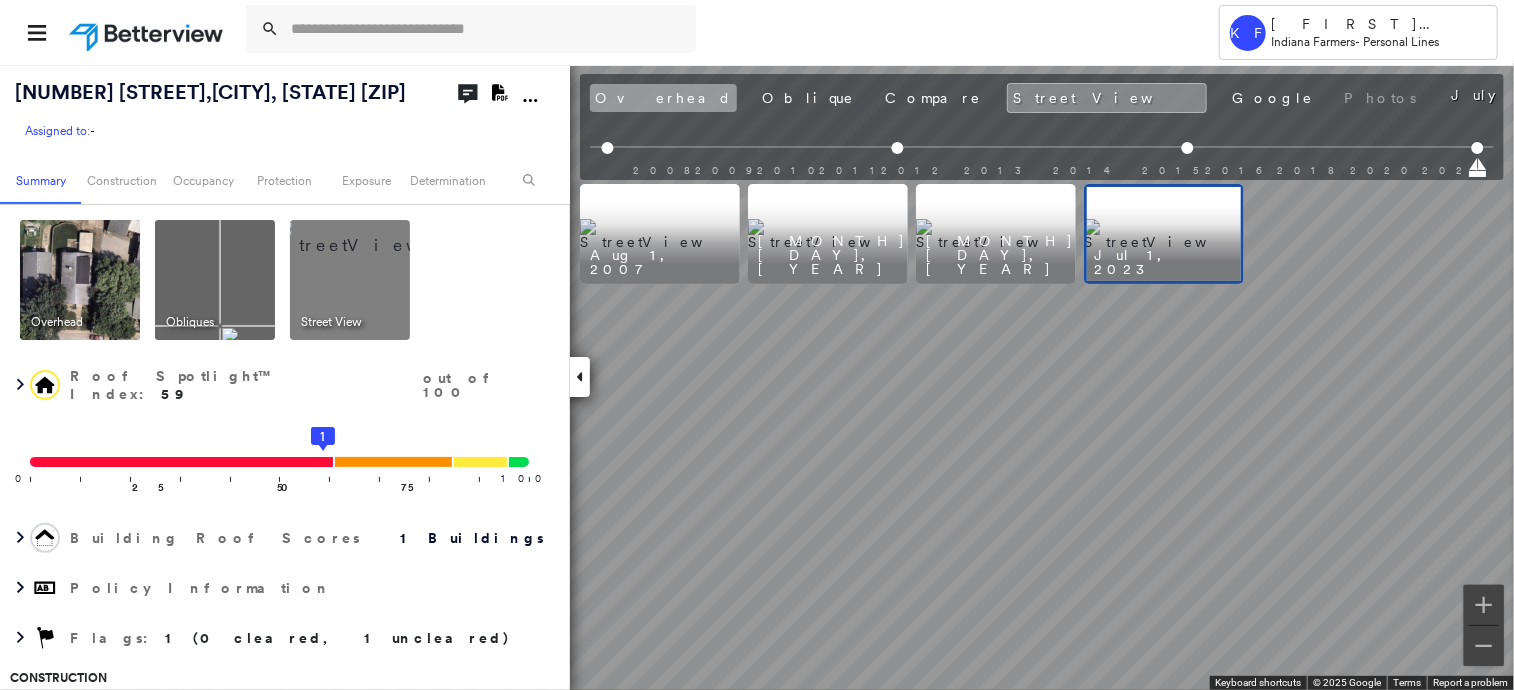 click on "Overhead" at bounding box center [663, 98] 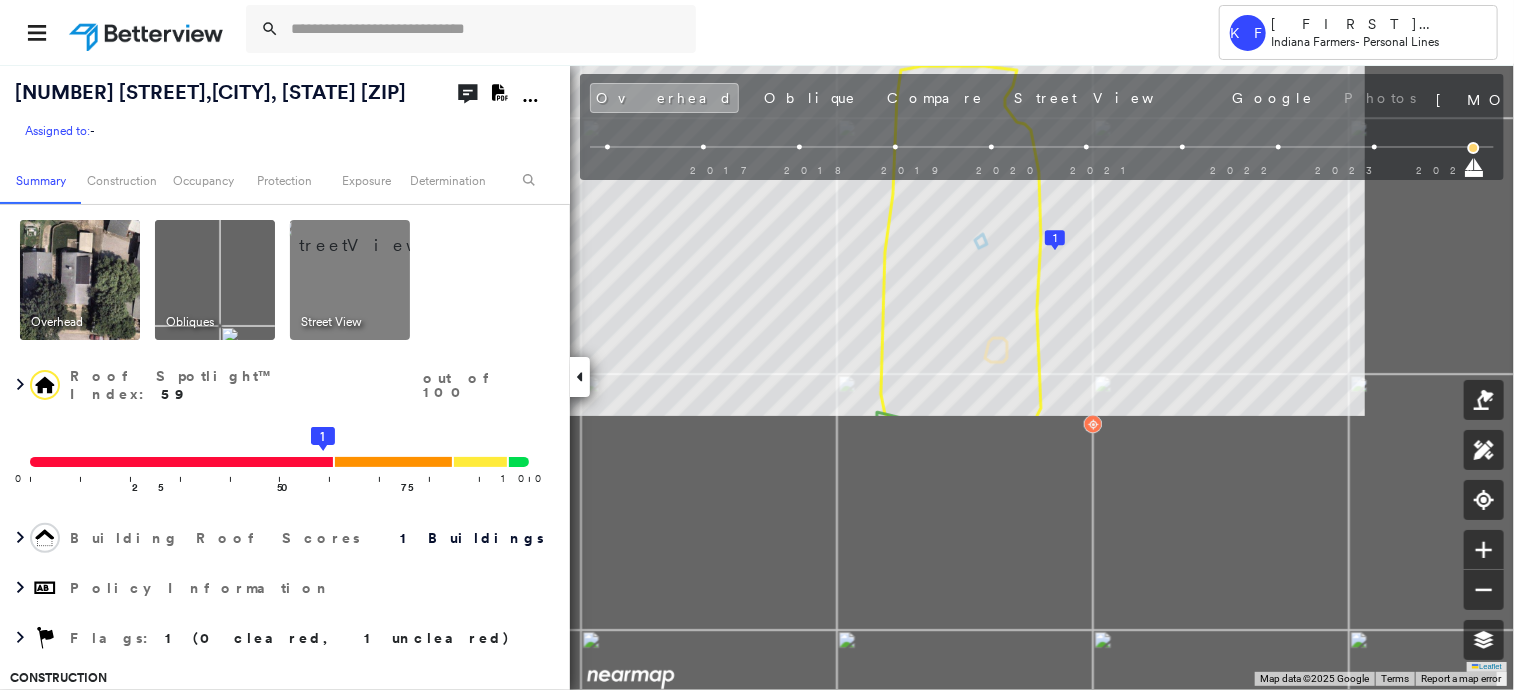 click at bounding box center (-224, 15) 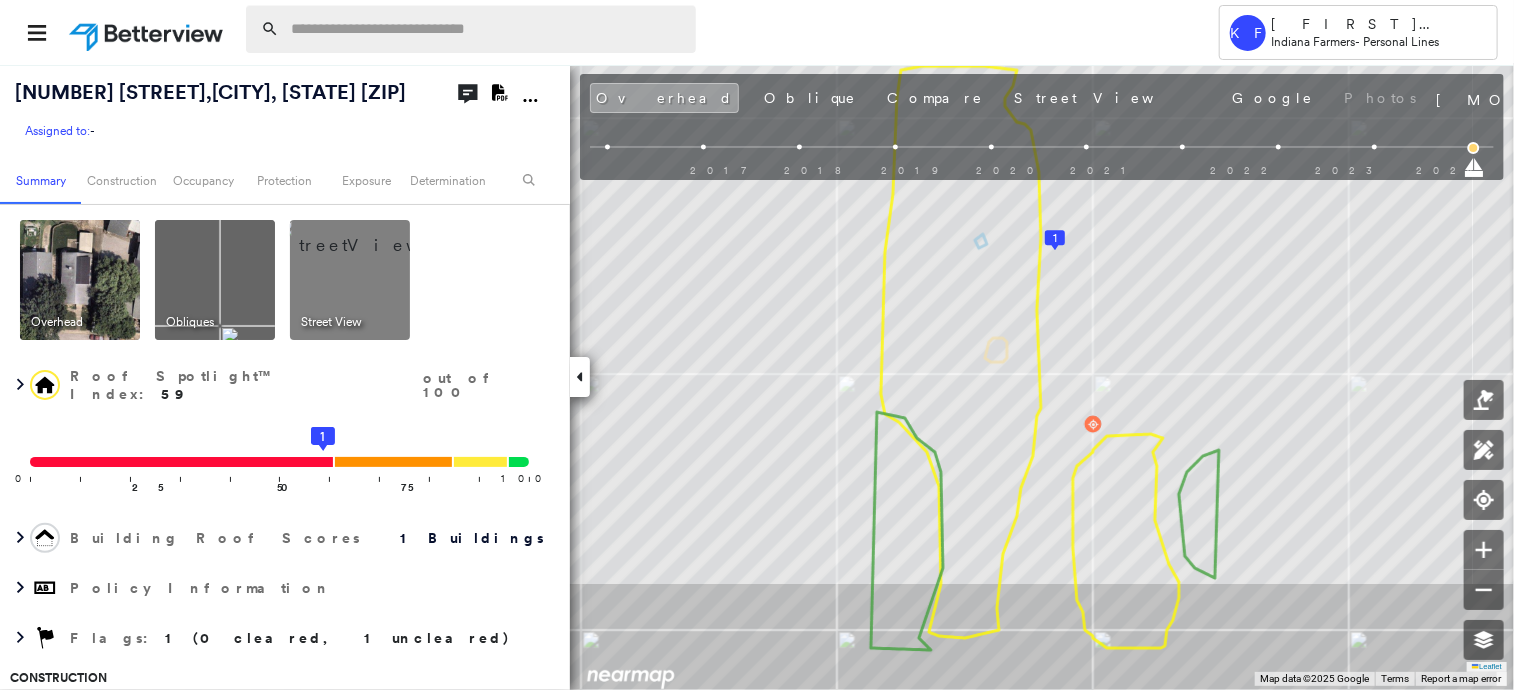 click at bounding box center (487, 29) 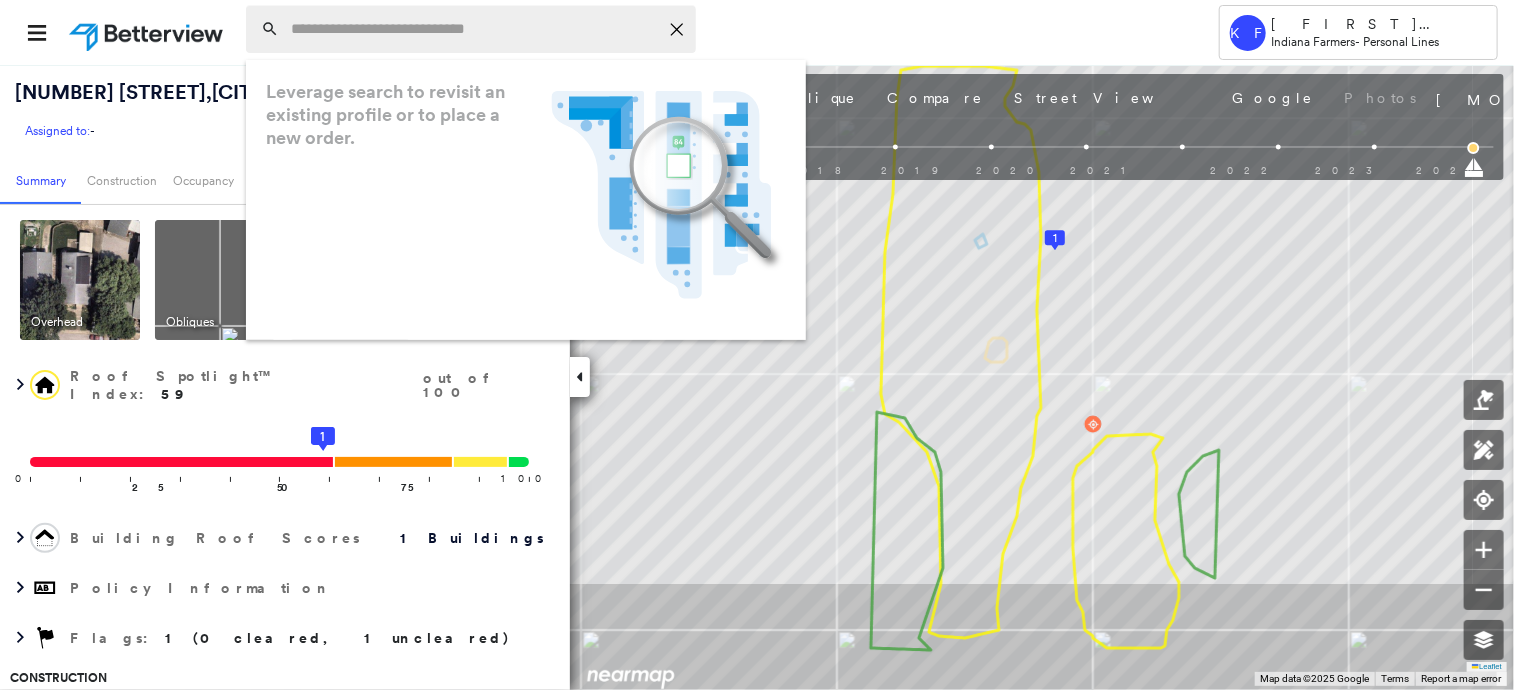 paste on "**********" 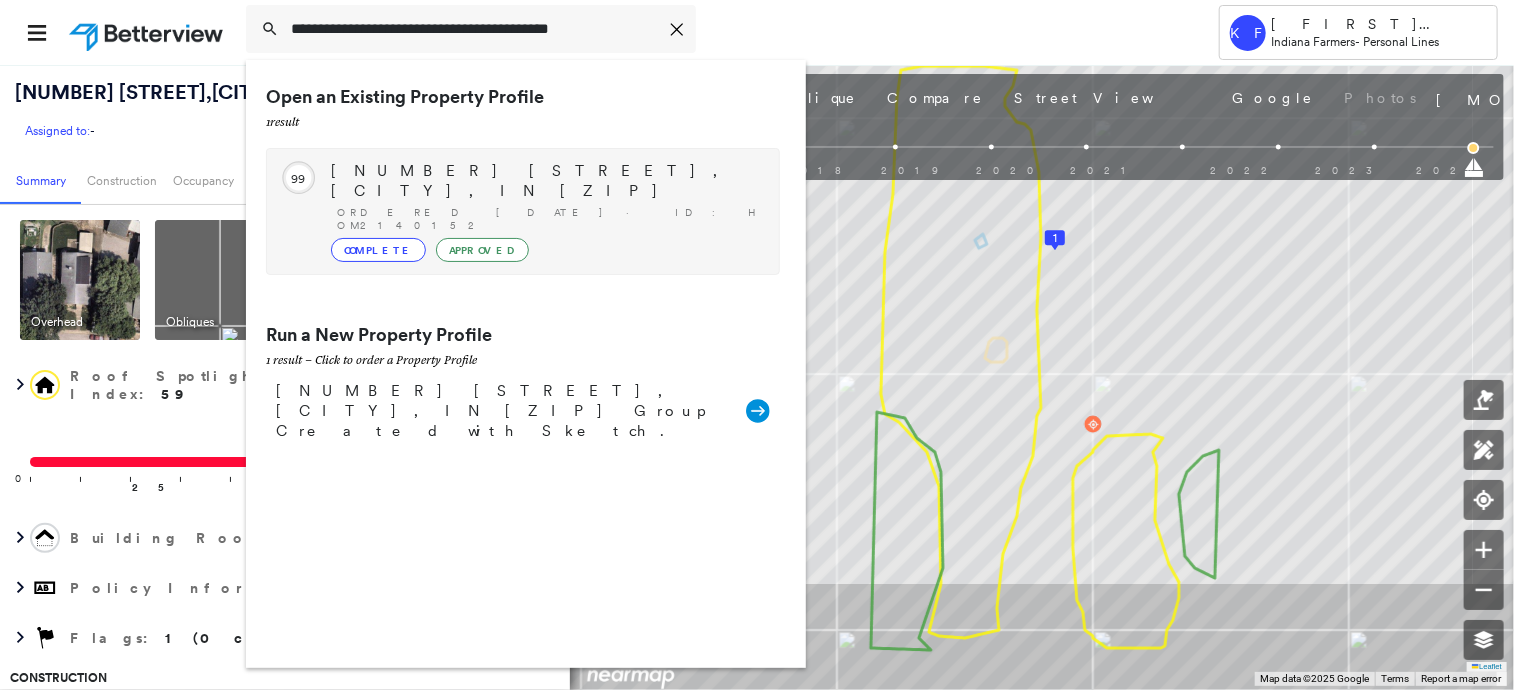 type on "**********" 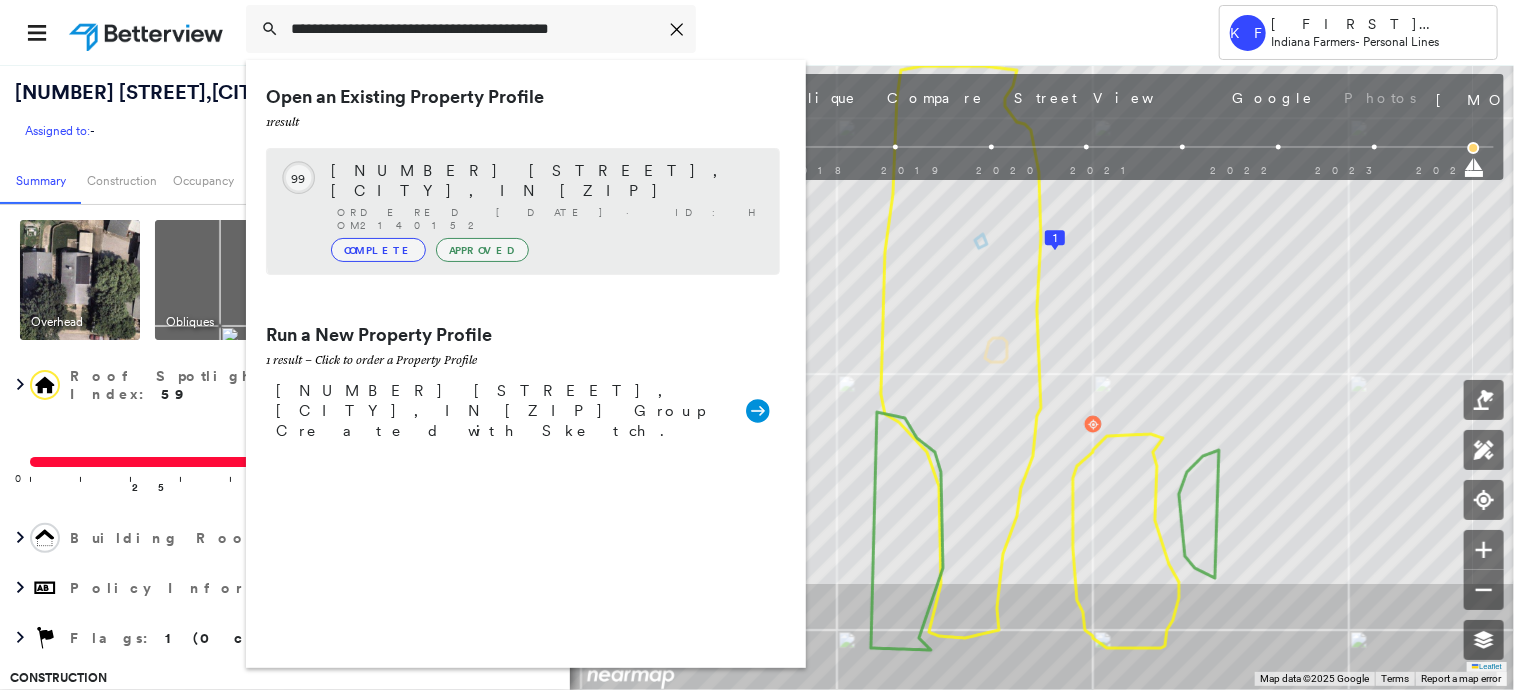 click on "2374 W BUNKUM RD, RENSSELAER, IN 47978 Ordered 01/21/23 · ID: HOM2140152 Complete Approved" at bounding box center (545, 211) 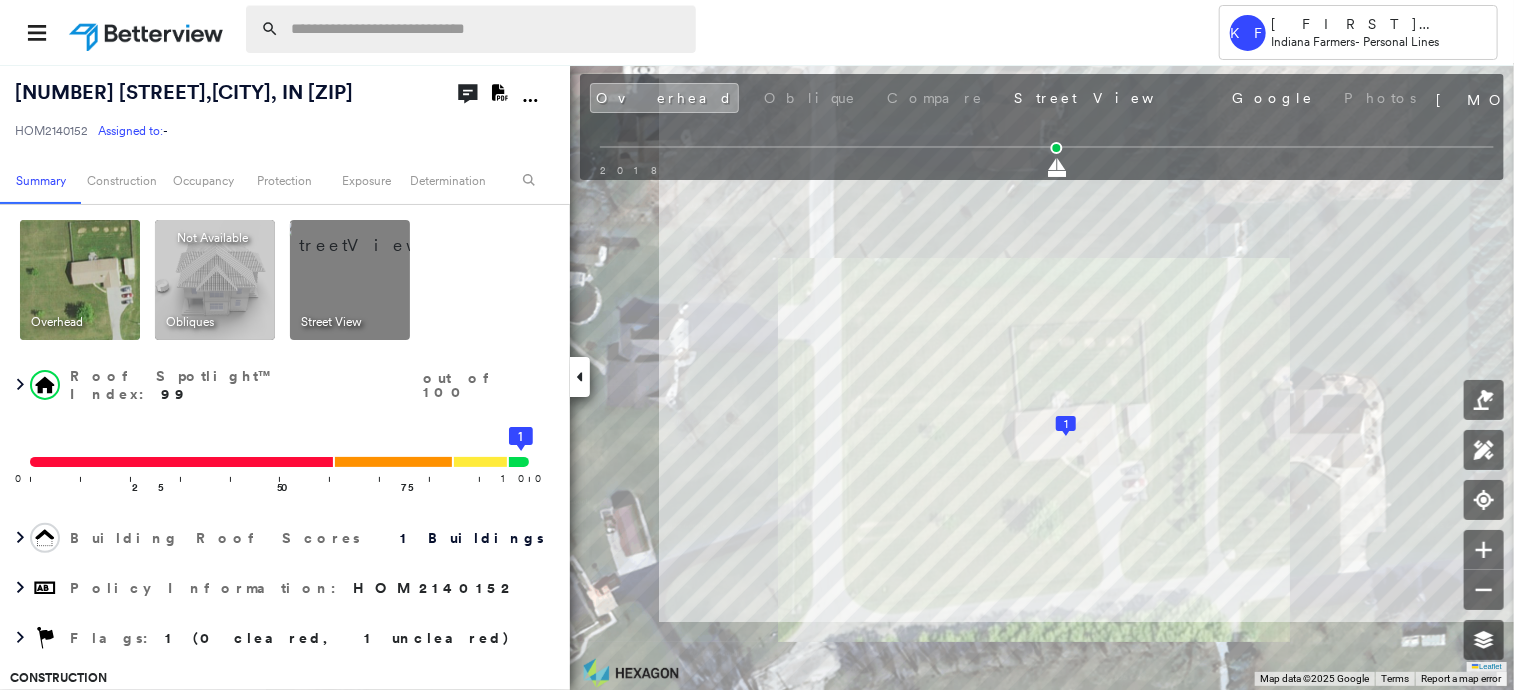 click at bounding box center (487, 29) 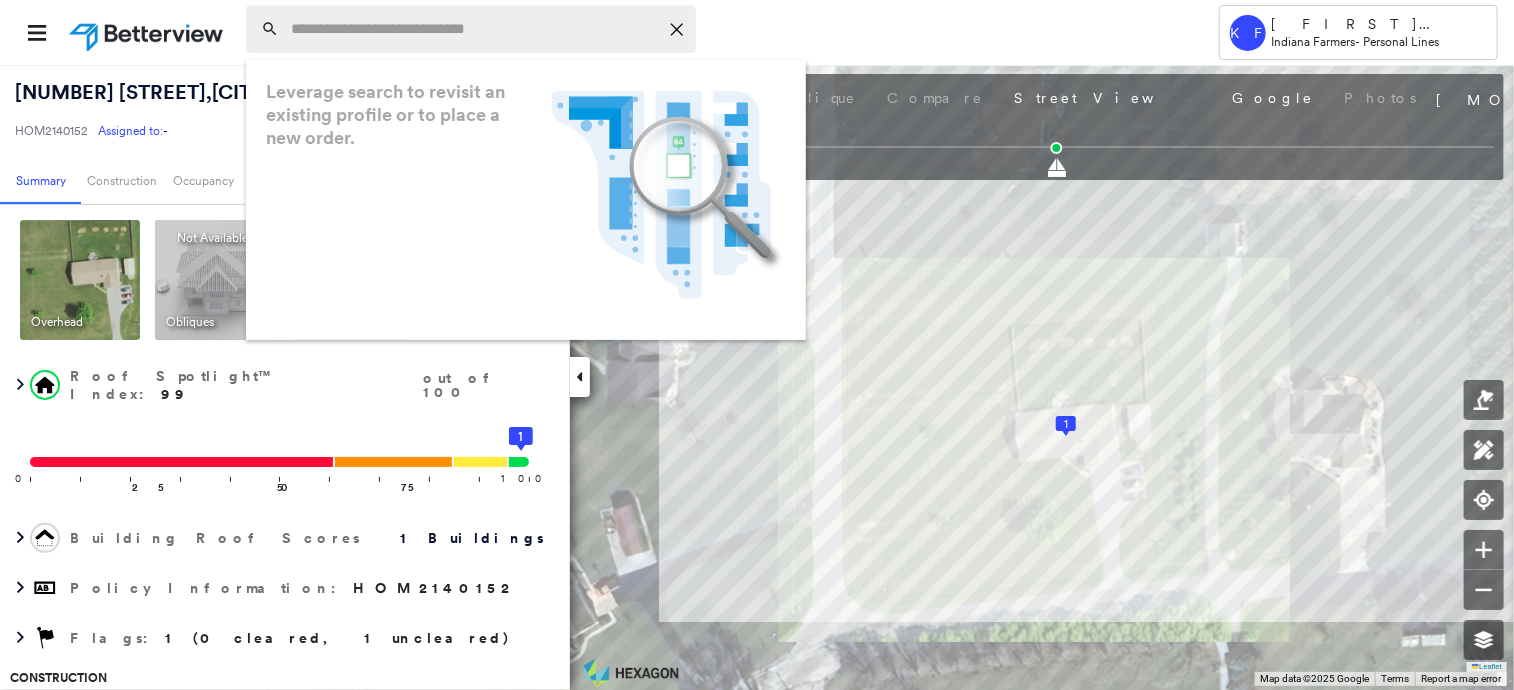 paste on "**********" 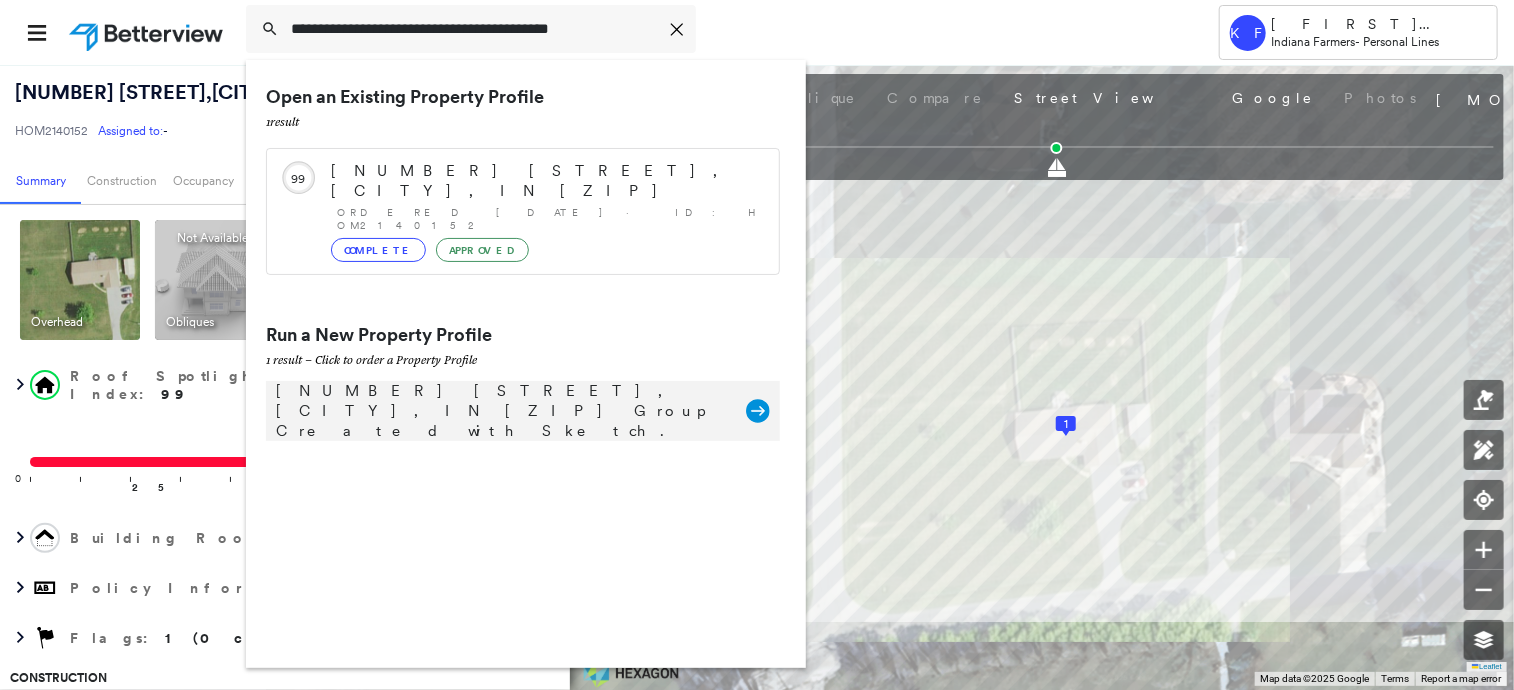 type on "**********" 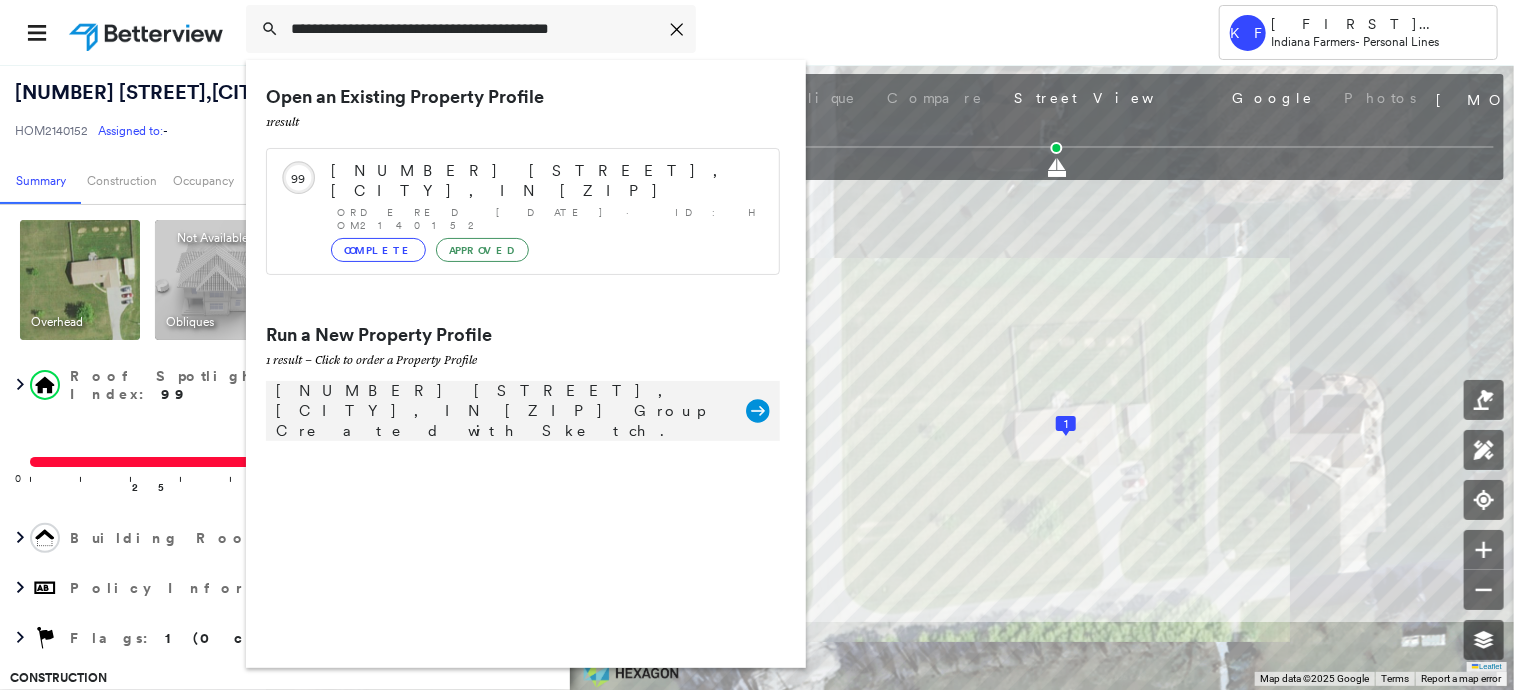 click 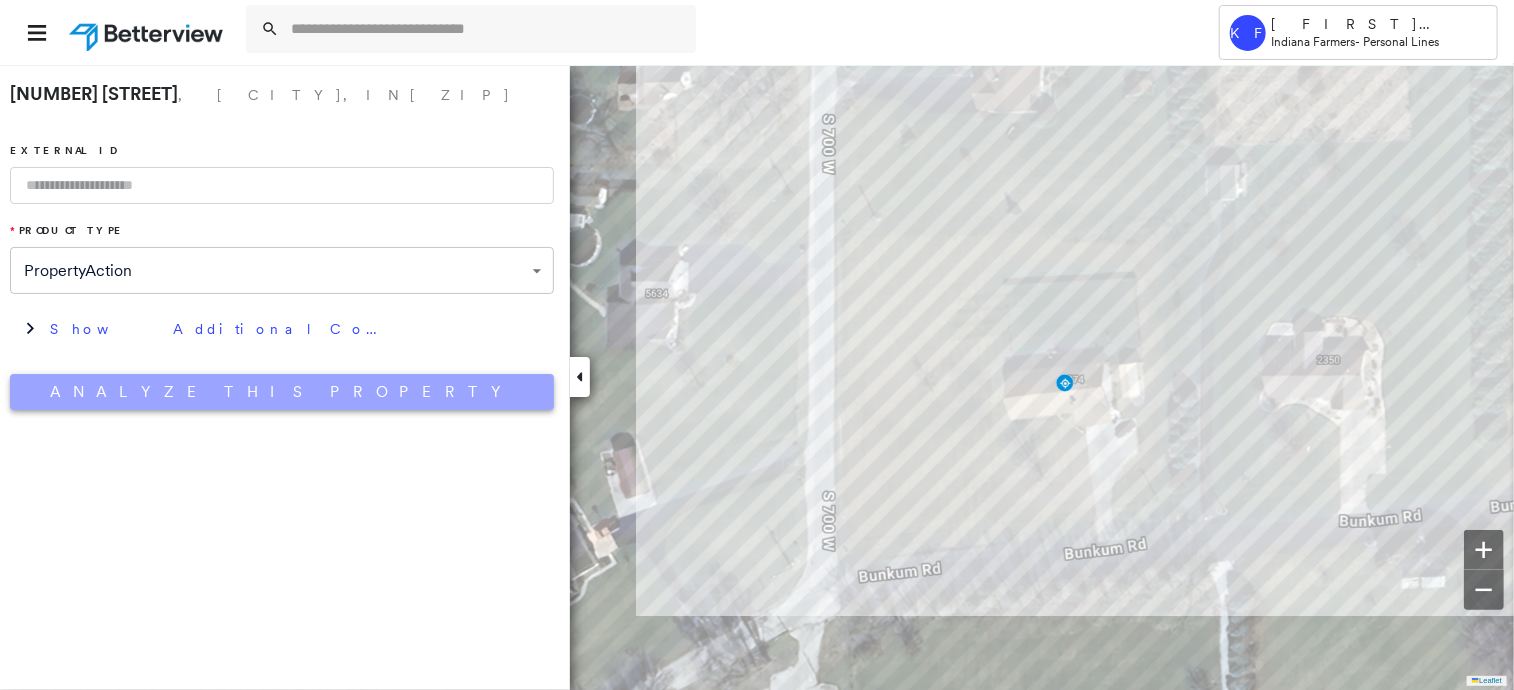click on "Analyze This Property" at bounding box center [282, 392] 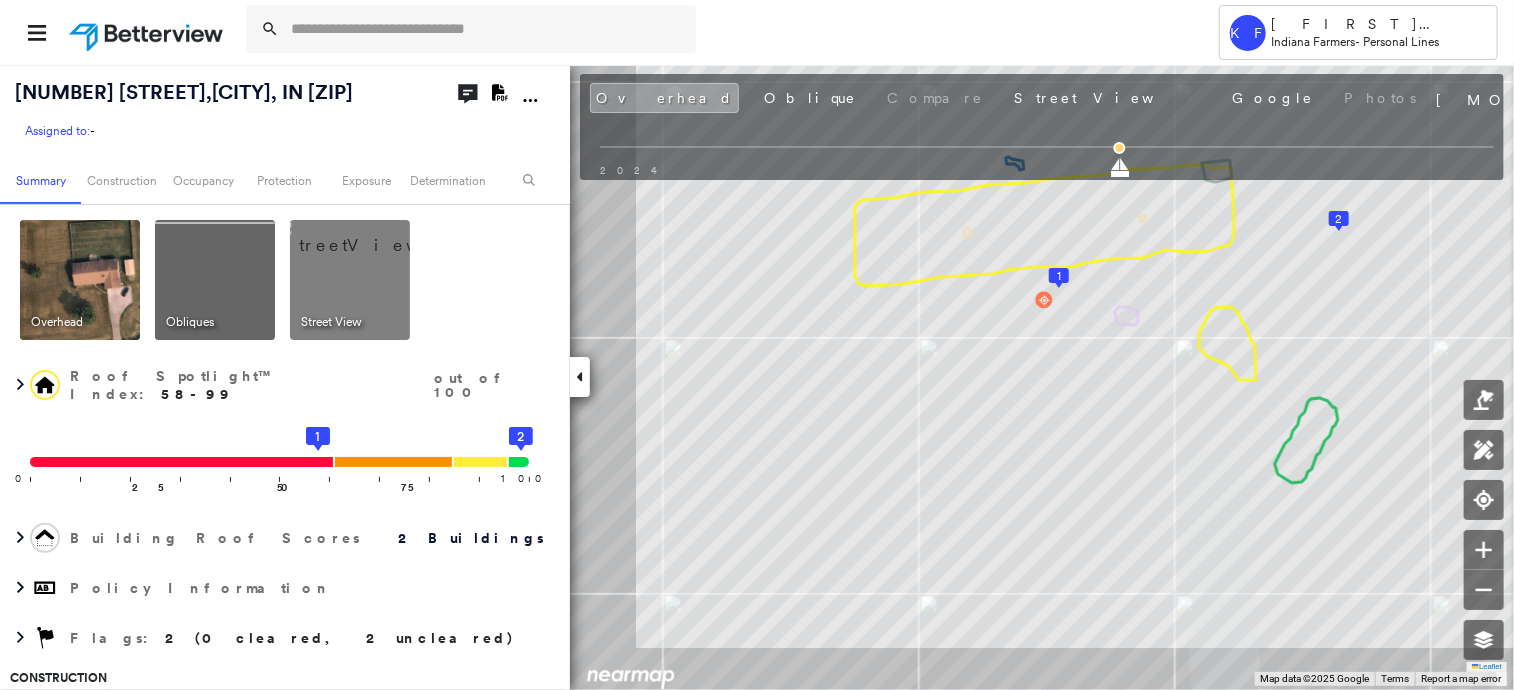 click at bounding box center (374, 235) 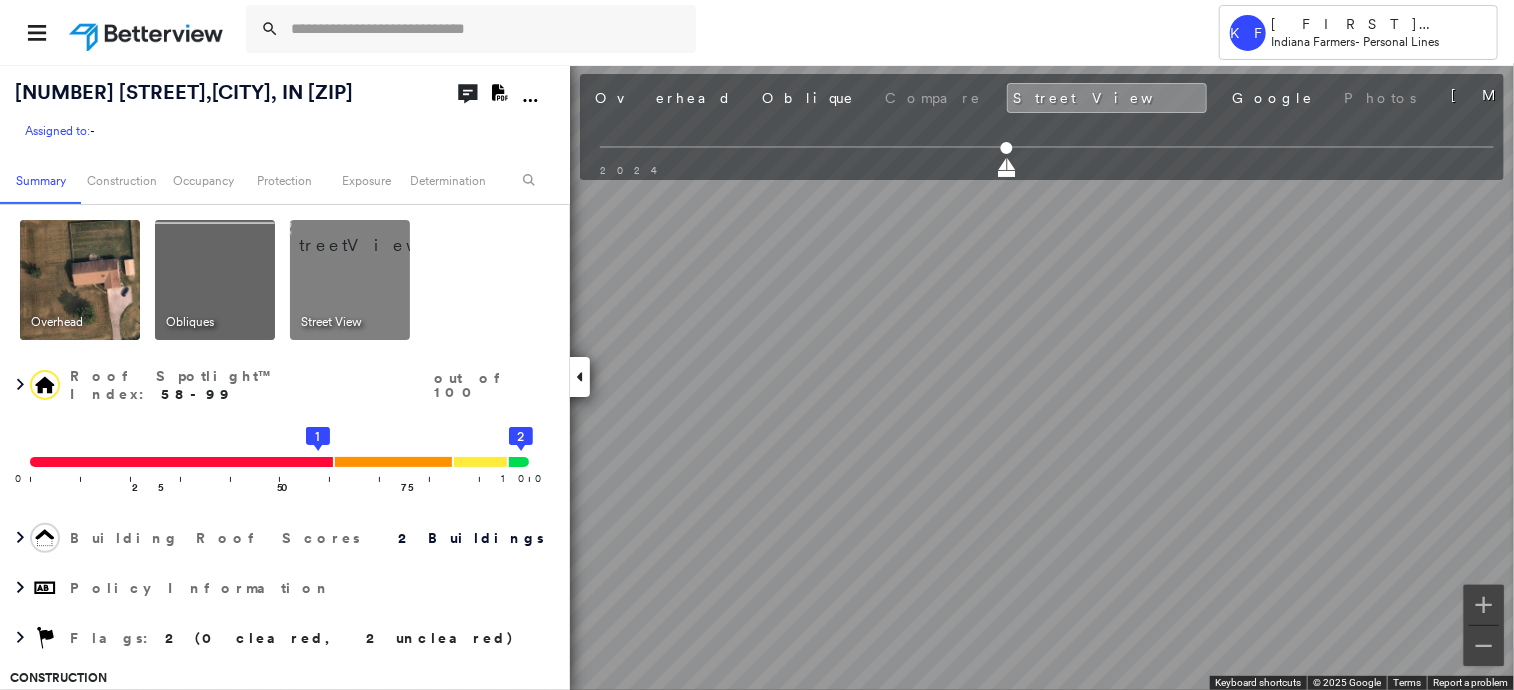 click at bounding box center (80, 280) 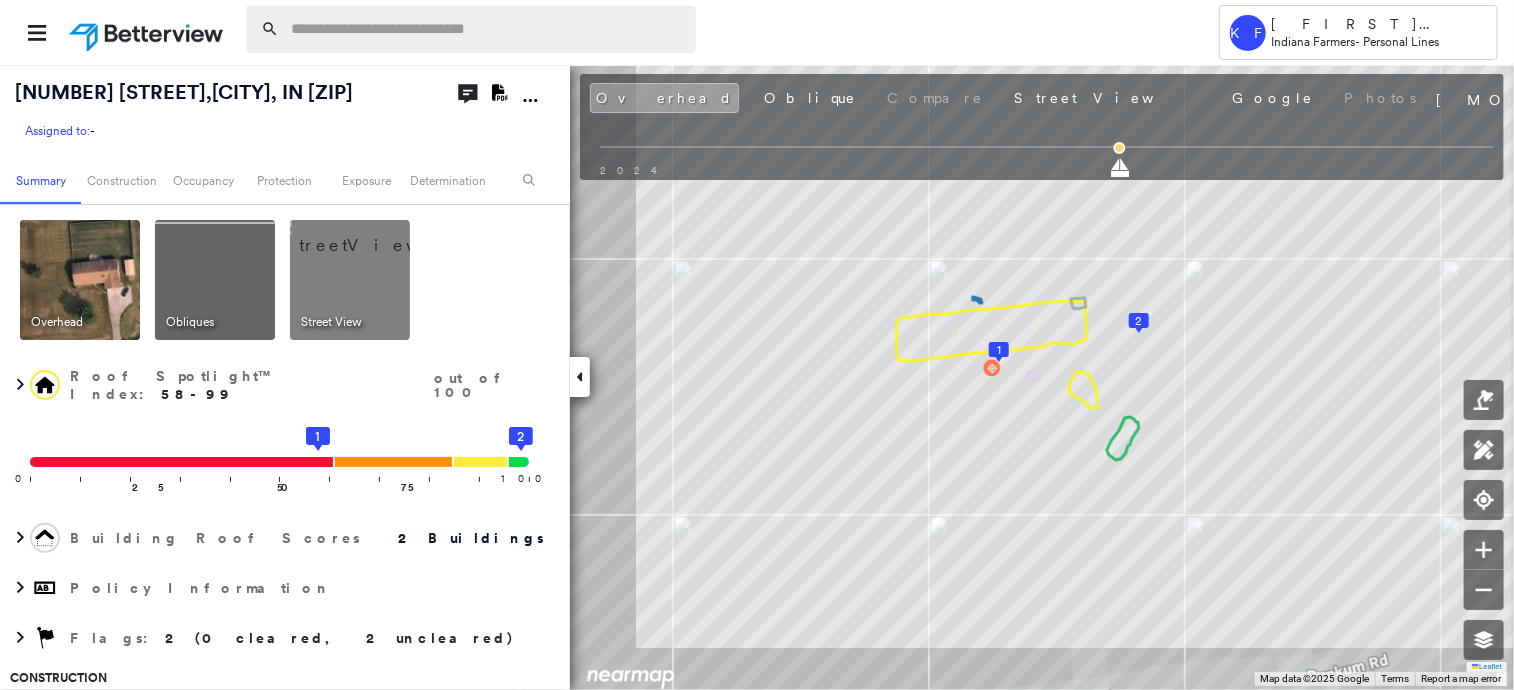 click at bounding box center (487, 29) 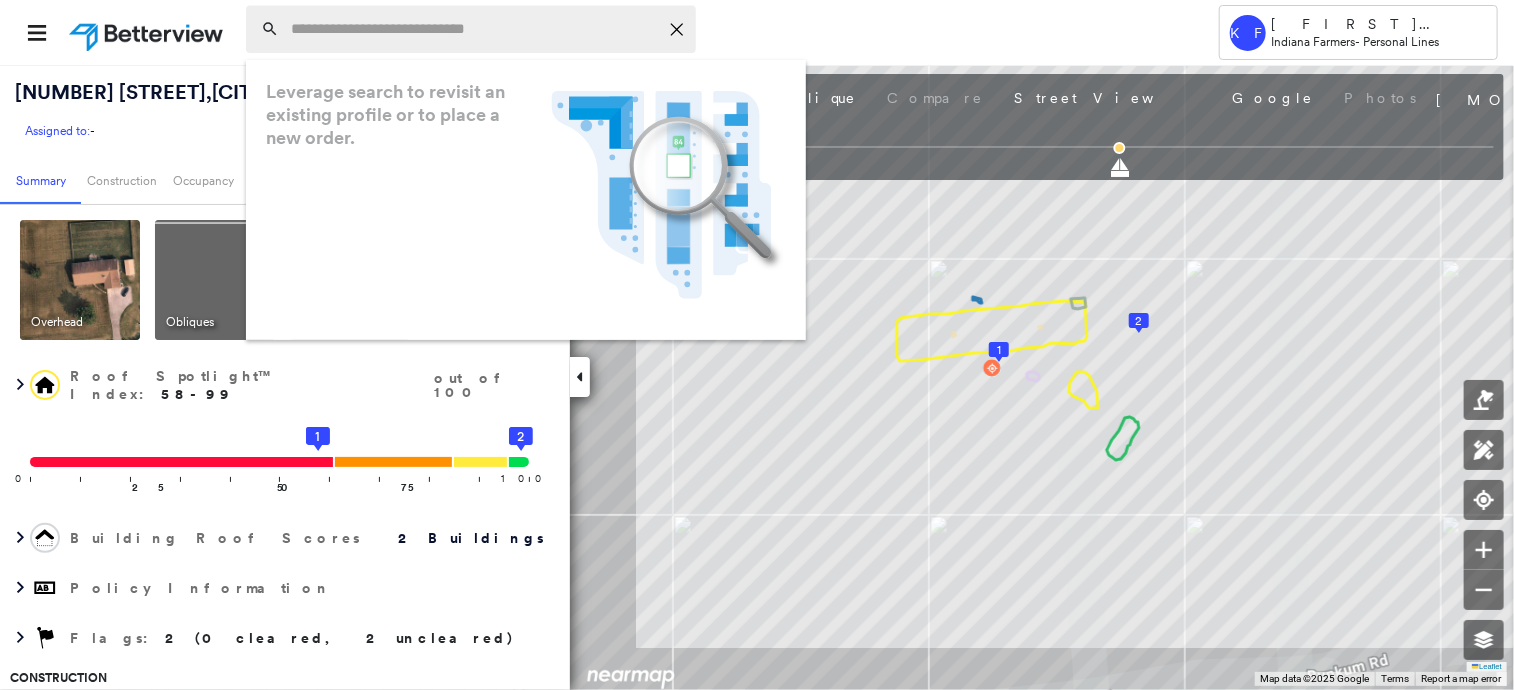 paste on "**********" 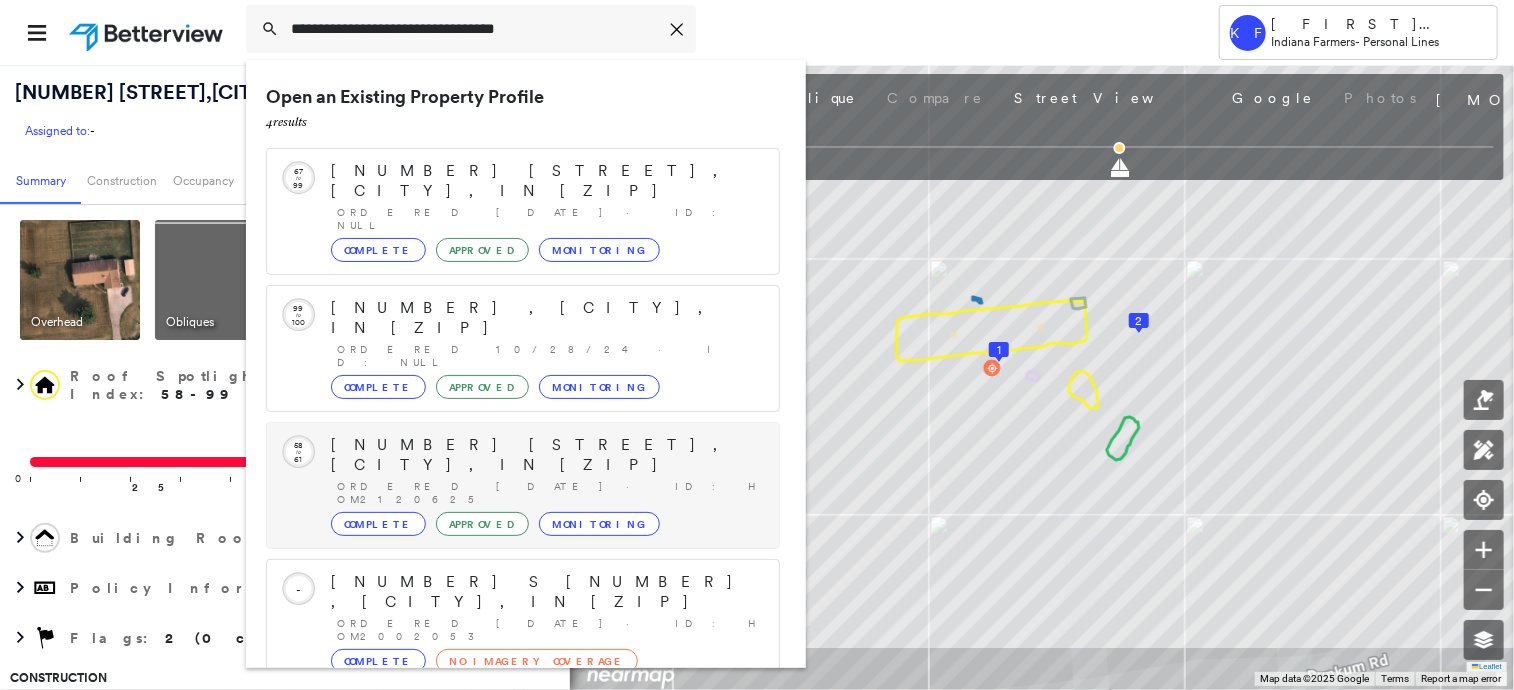 type on "**********" 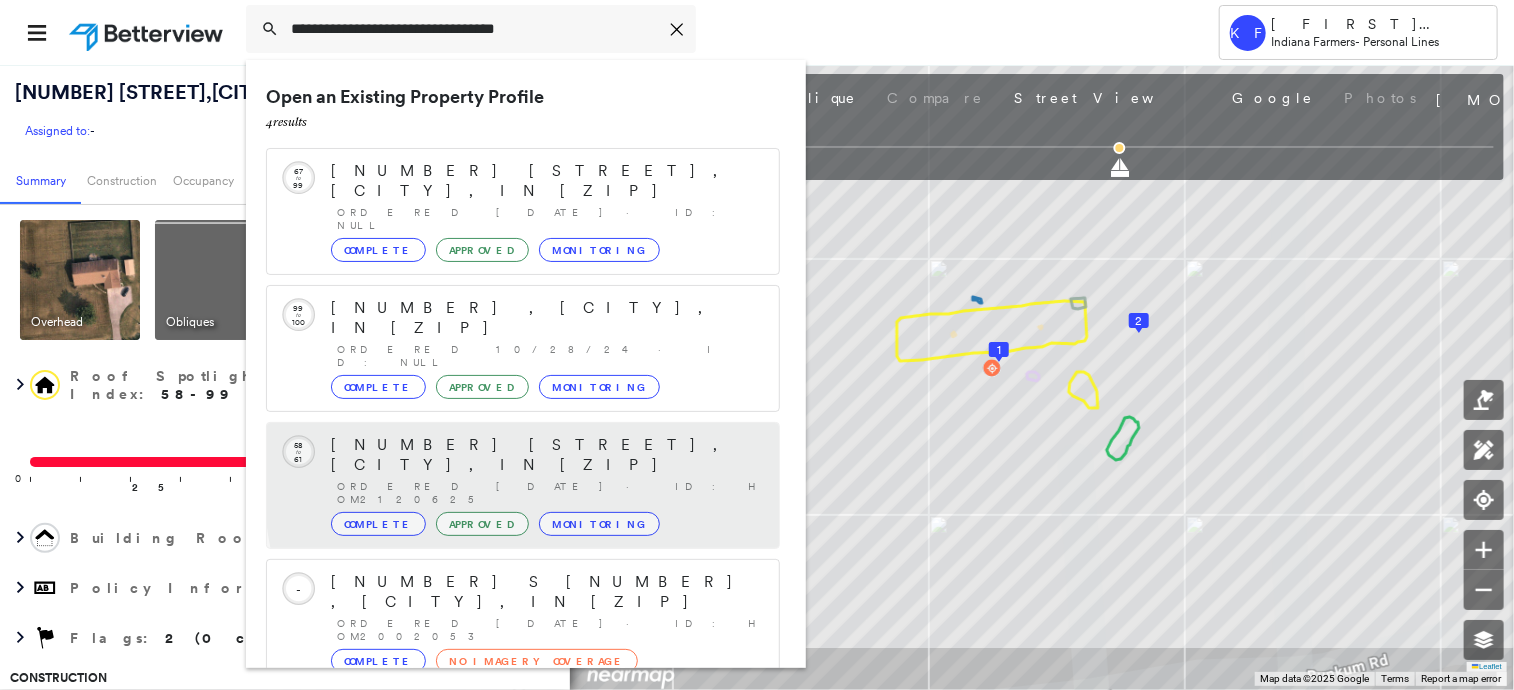 click on "Ordered 01/21/23 · ID: HOM2120625" at bounding box center (548, 493) 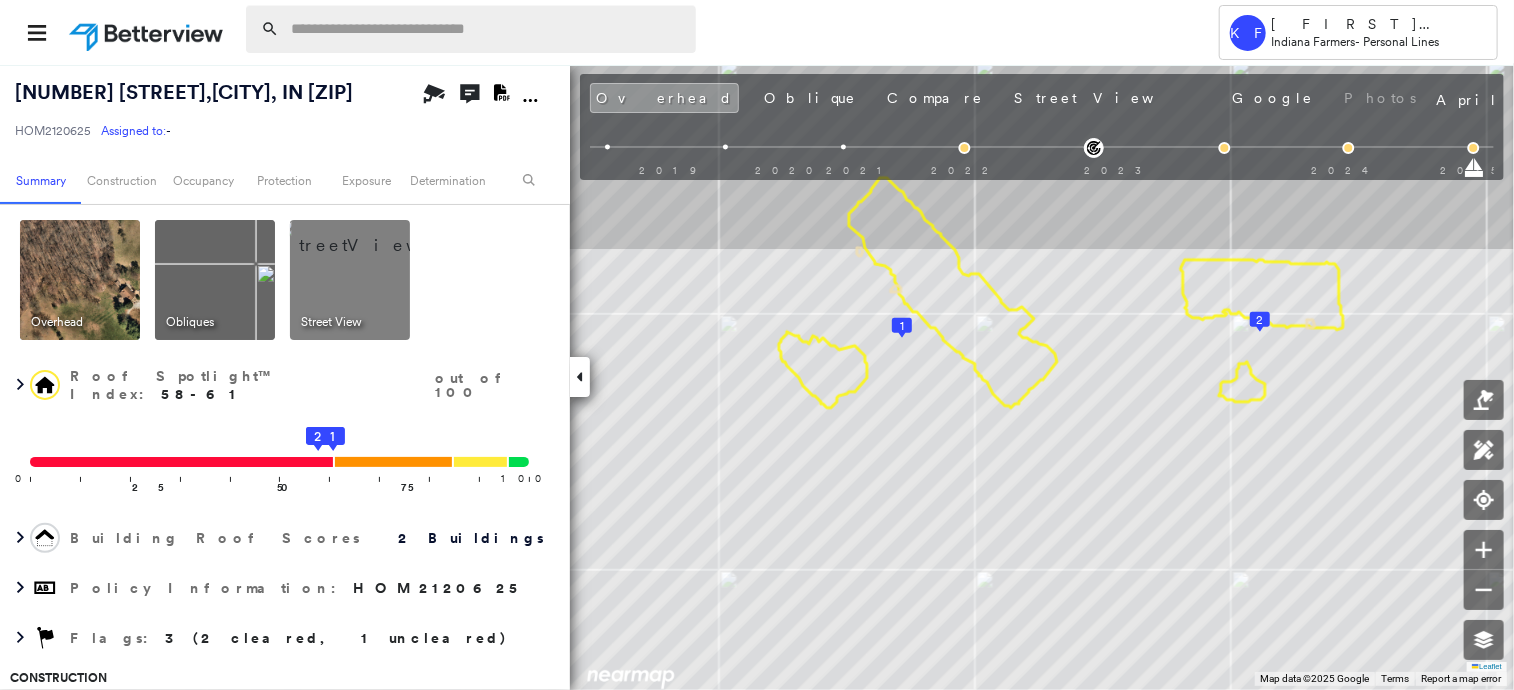 click at bounding box center (487, 29) 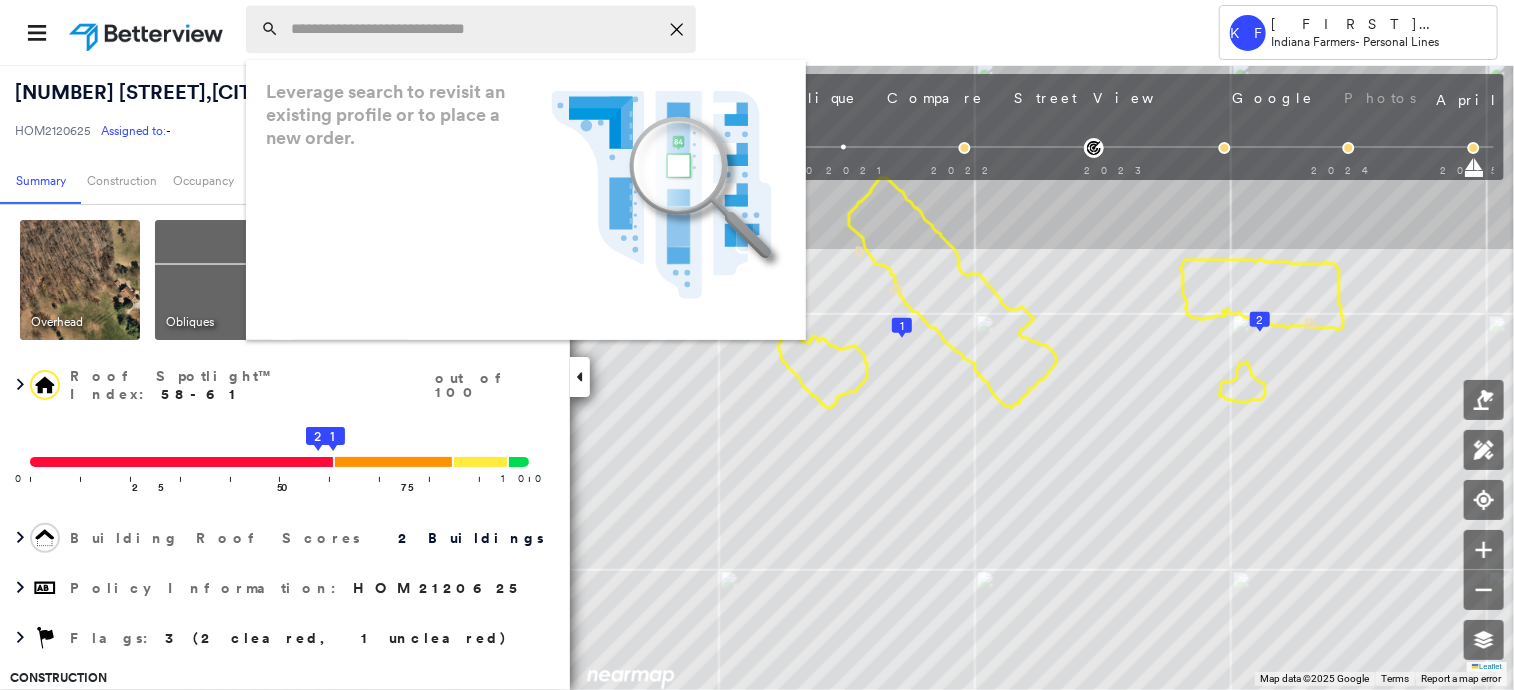 paste on "**********" 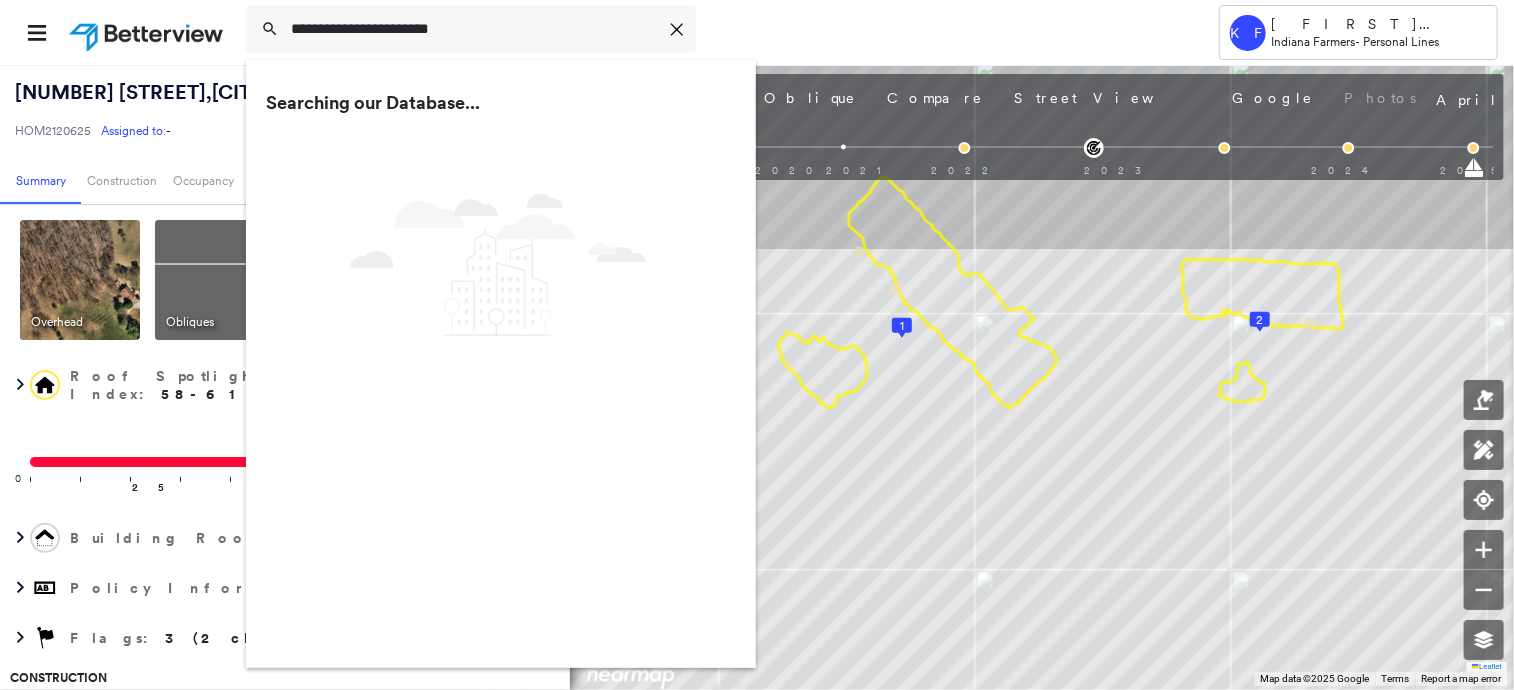 drag, startPoint x: 442, startPoint y: 29, endPoint x: 236, endPoint y: 41, distance: 206.34921 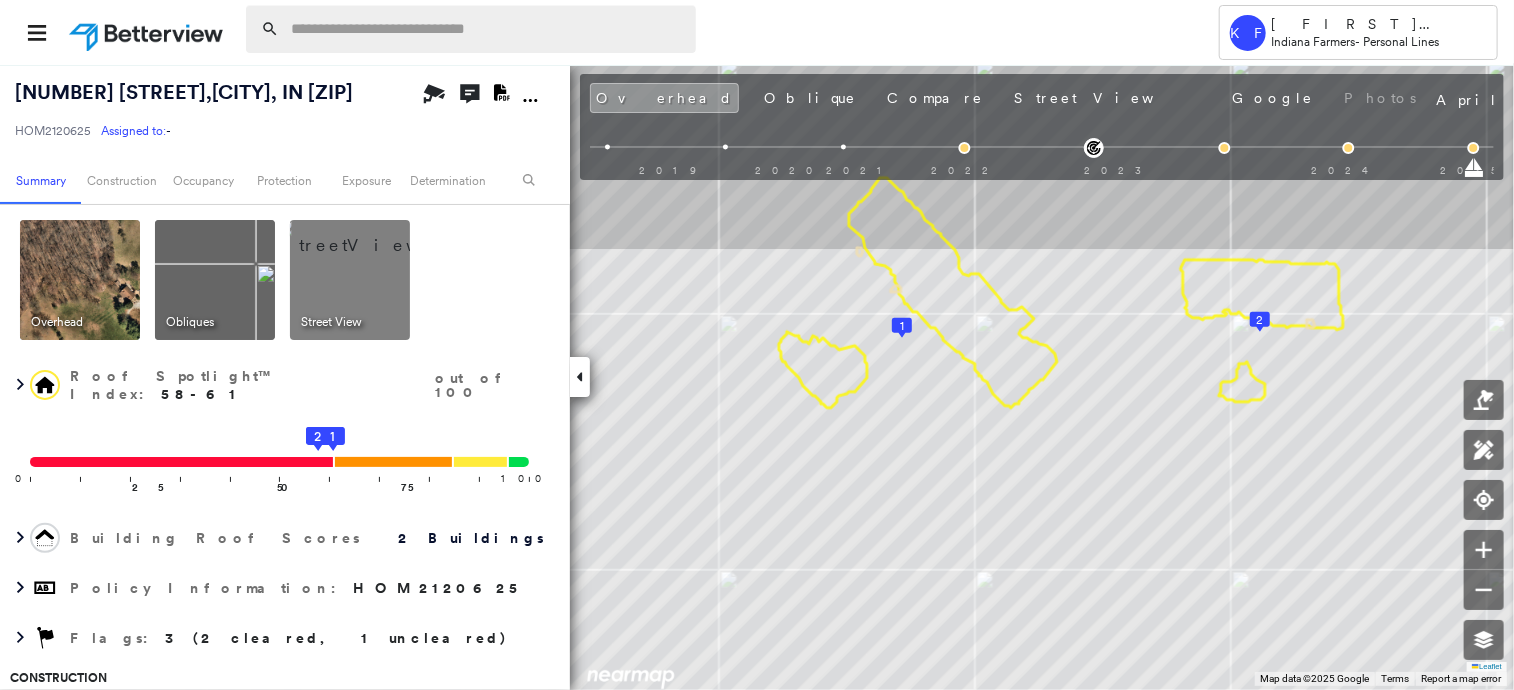 click at bounding box center (487, 29) 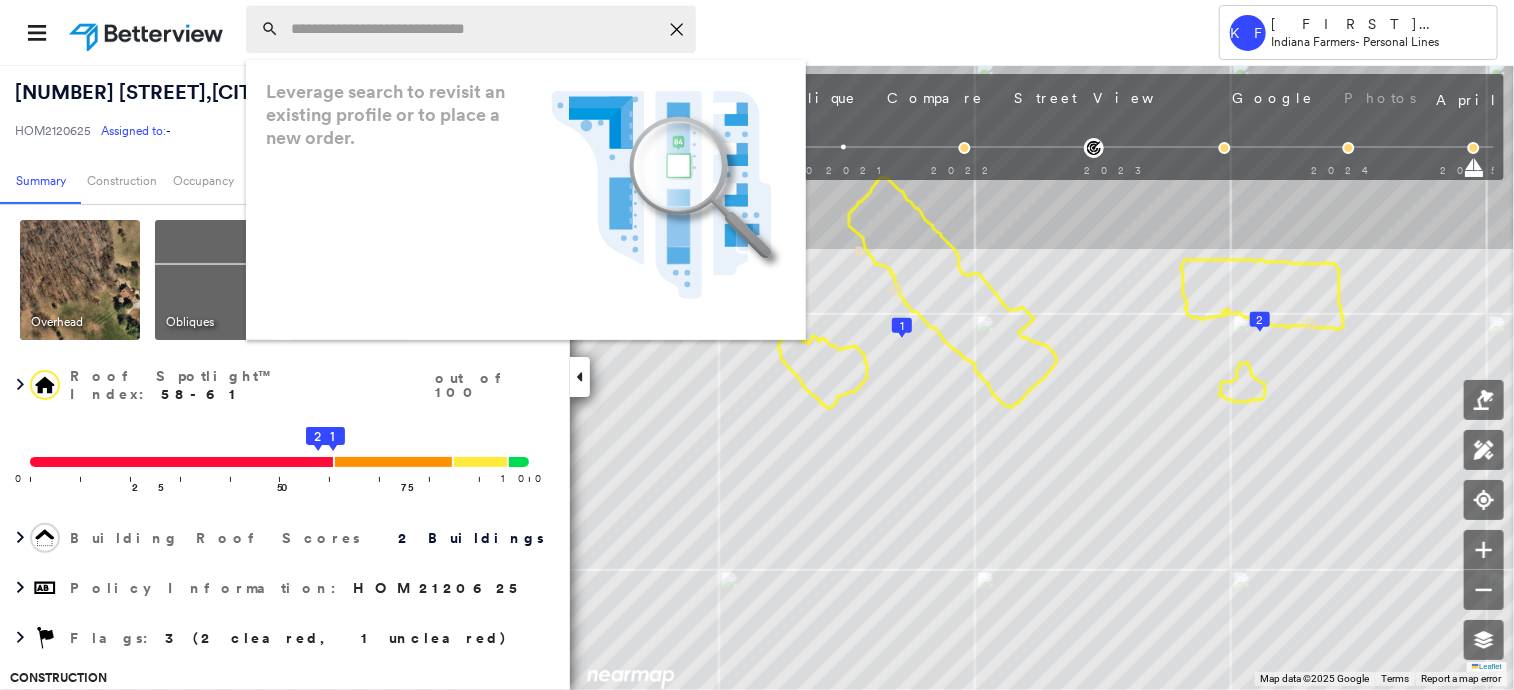 paste on "**********" 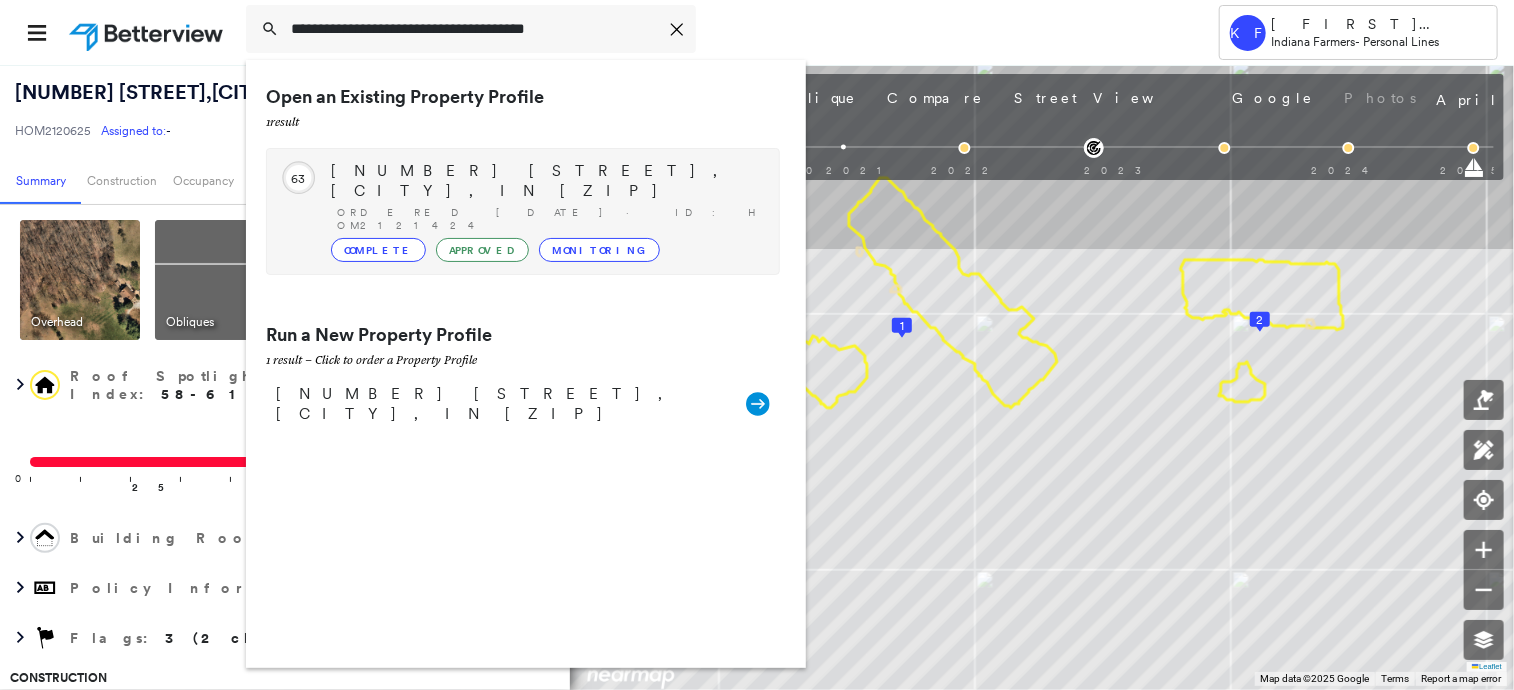 type on "**********" 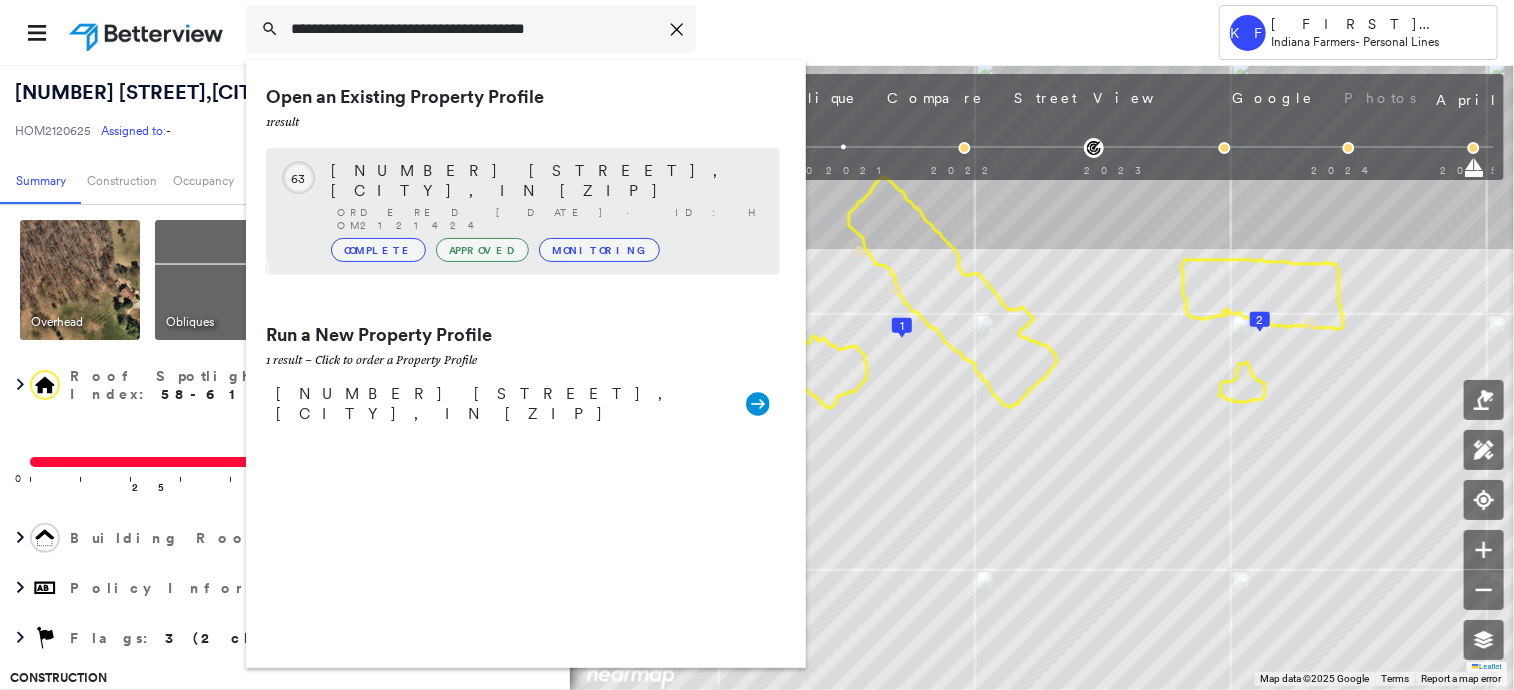 click on "Ordered 01/21/23 · ID: HOM2121424" at bounding box center (548, 219) 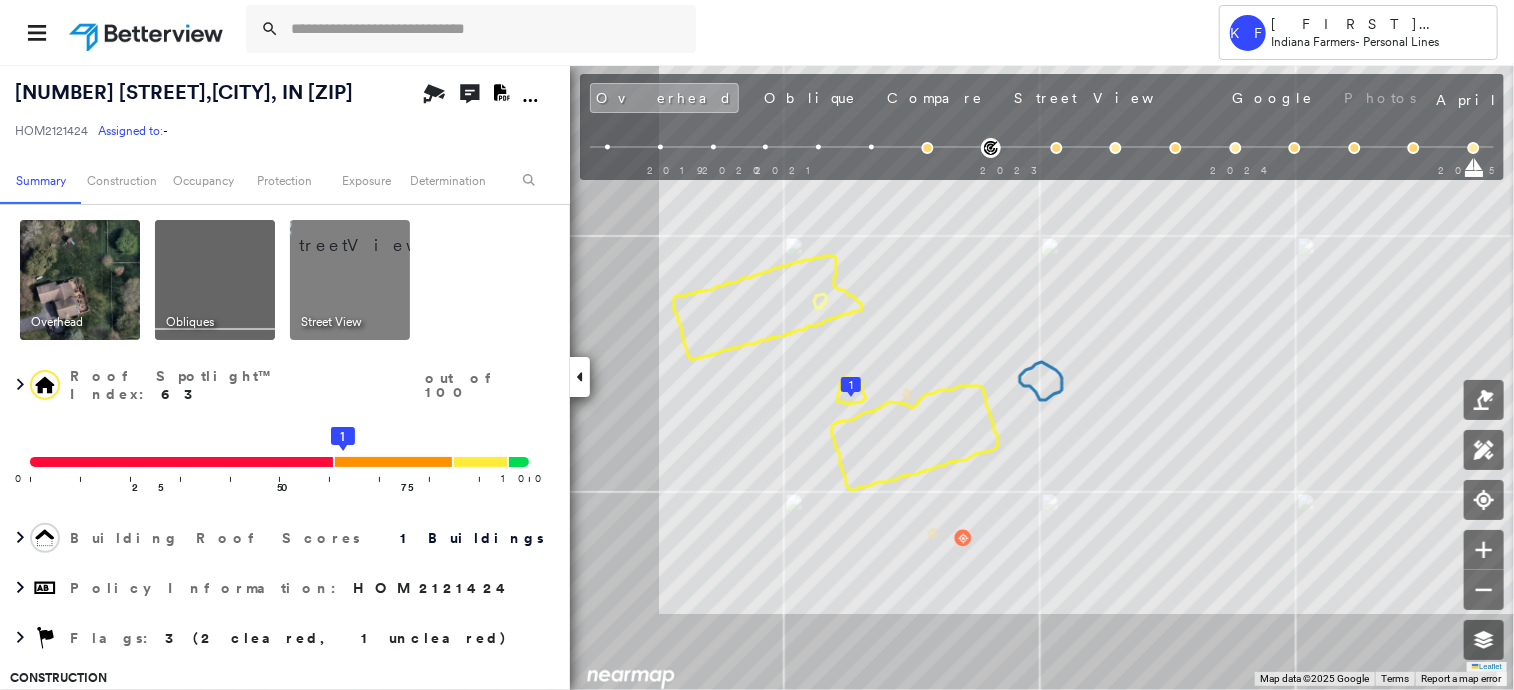click on "Street View" at bounding box center [332, 322] 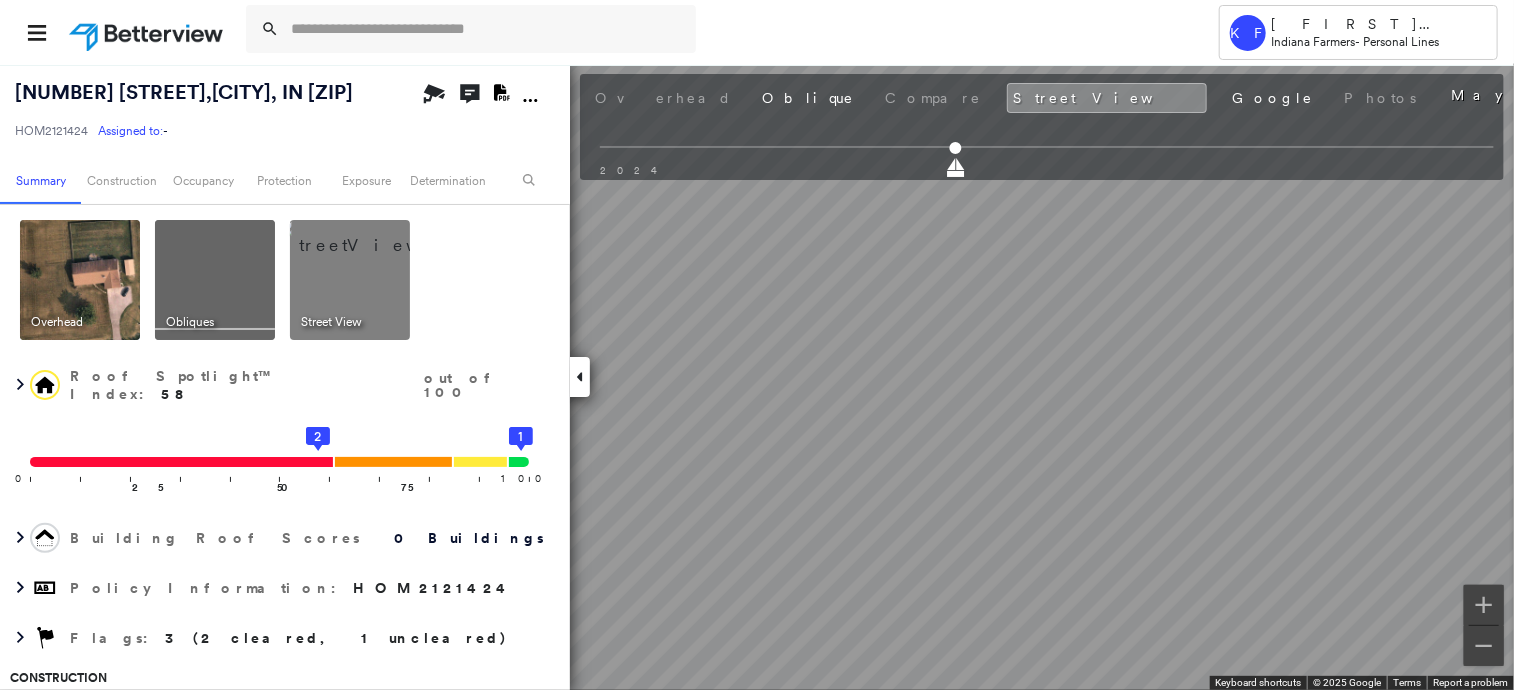 click on "Tower KF Kelly Franklin Indiana Farmers  -   Personal Lines 17911 LINCOLN CT ,  LOWELL, IN 46356 HOM2121424 Assigned to:  - Assigned to:  - HOM2121424 Assigned to:  - Open Comments Download PDF Report Summary Construction Occupancy Protection Exposure Determination Overhead Obliques Street View Roof Spotlight™ Index :  58 out of 100 0 100 25 50 75 2 1 Building Roof Scores 0 Buildings Policy Information :  HOM2121424 Flags :  3 (2 cleared, 1 uncleared) Construction Occupancy Place Detail Google - Places Smarty Streets - Surrounding Properties TripAdvisor - Nearest Locations National Registry of Historic Places Protection US Fire Administration: Nearest Fire Stations Exposure Additional Perils FEMA Risk Index Determination Flags :  3 (2 cleared, 1 uncleared) Uncleared Flags (1) Cleared Flags  (2) Med Medium Priority Roof Score Flagged 01/25/23 Clear Action Taken New Entry History Quote/New Business Terms & Conditions Added ACV Endorsement Added Cosmetic Endorsement Inspection/Loss Control General Save Renewal" at bounding box center (757, 345) 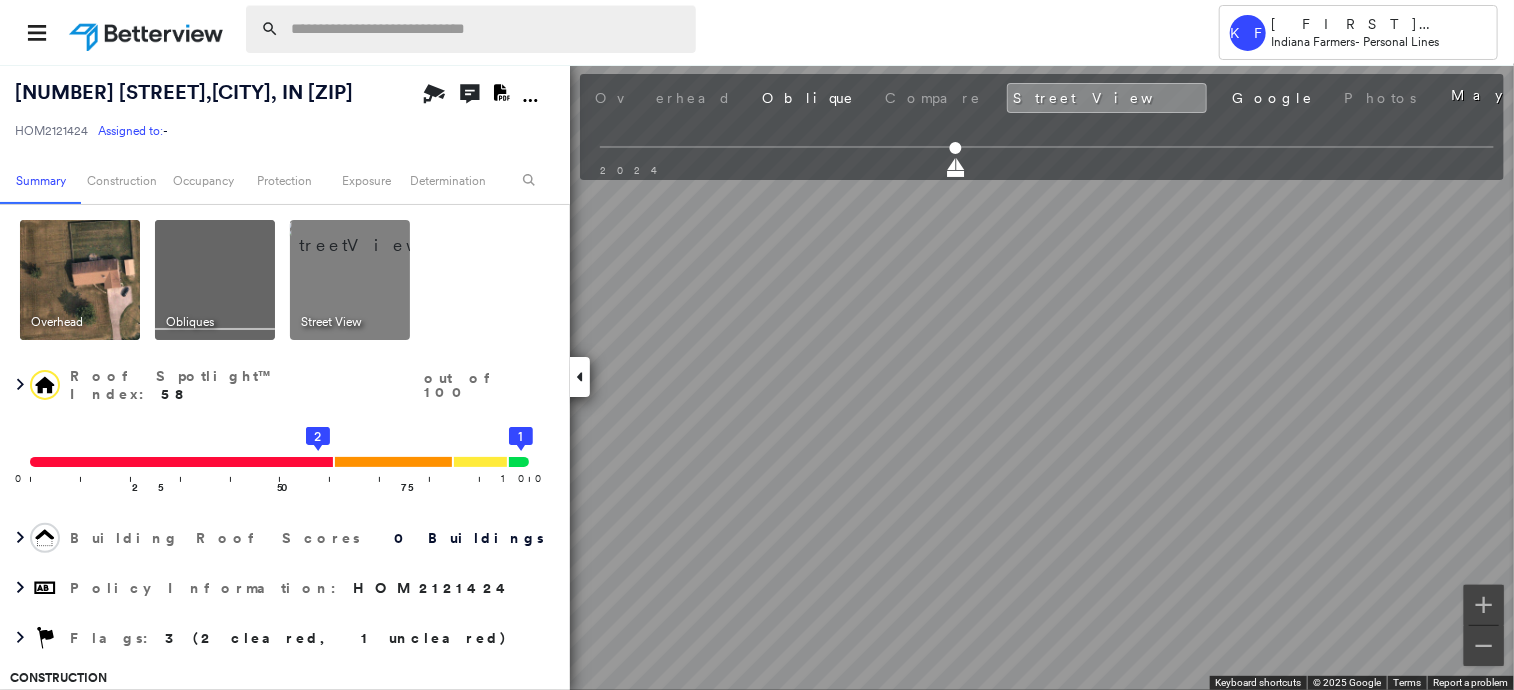 click at bounding box center [487, 29] 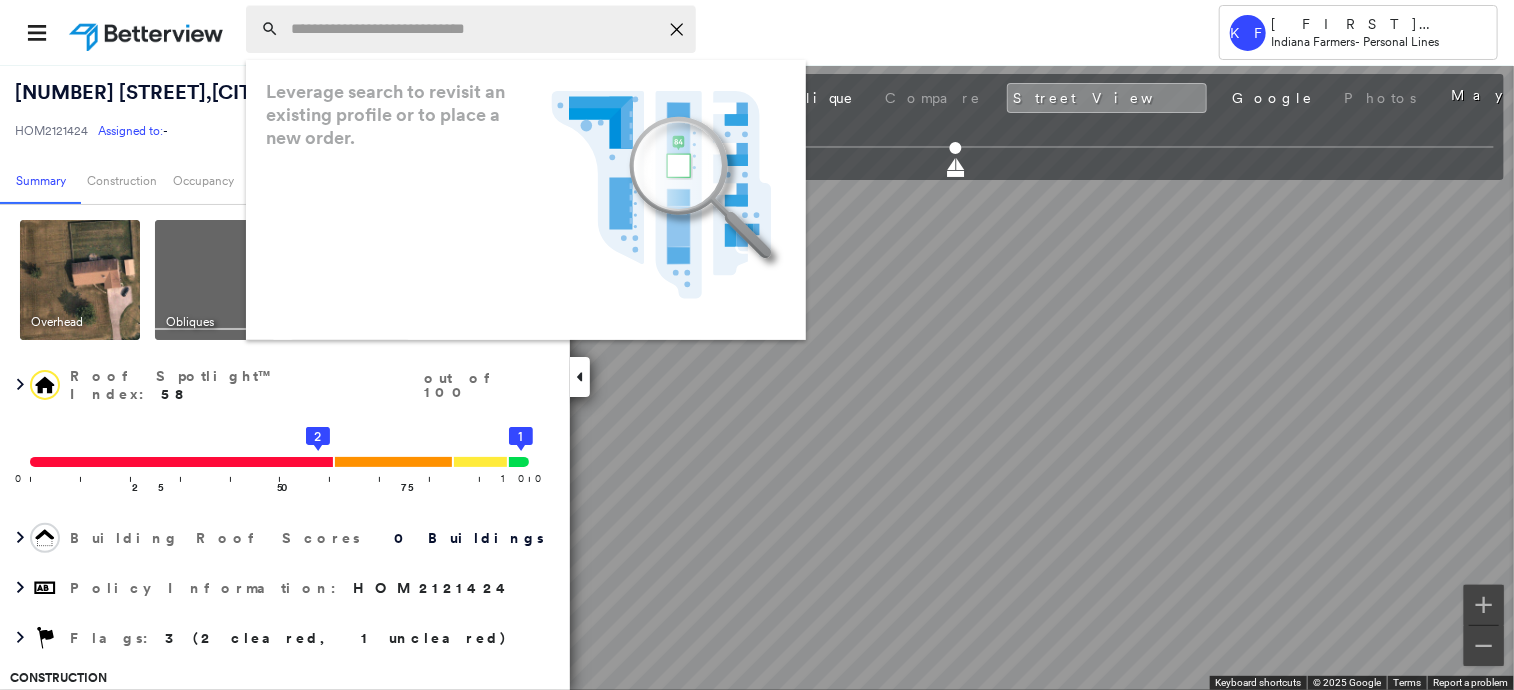 paste on "**********" 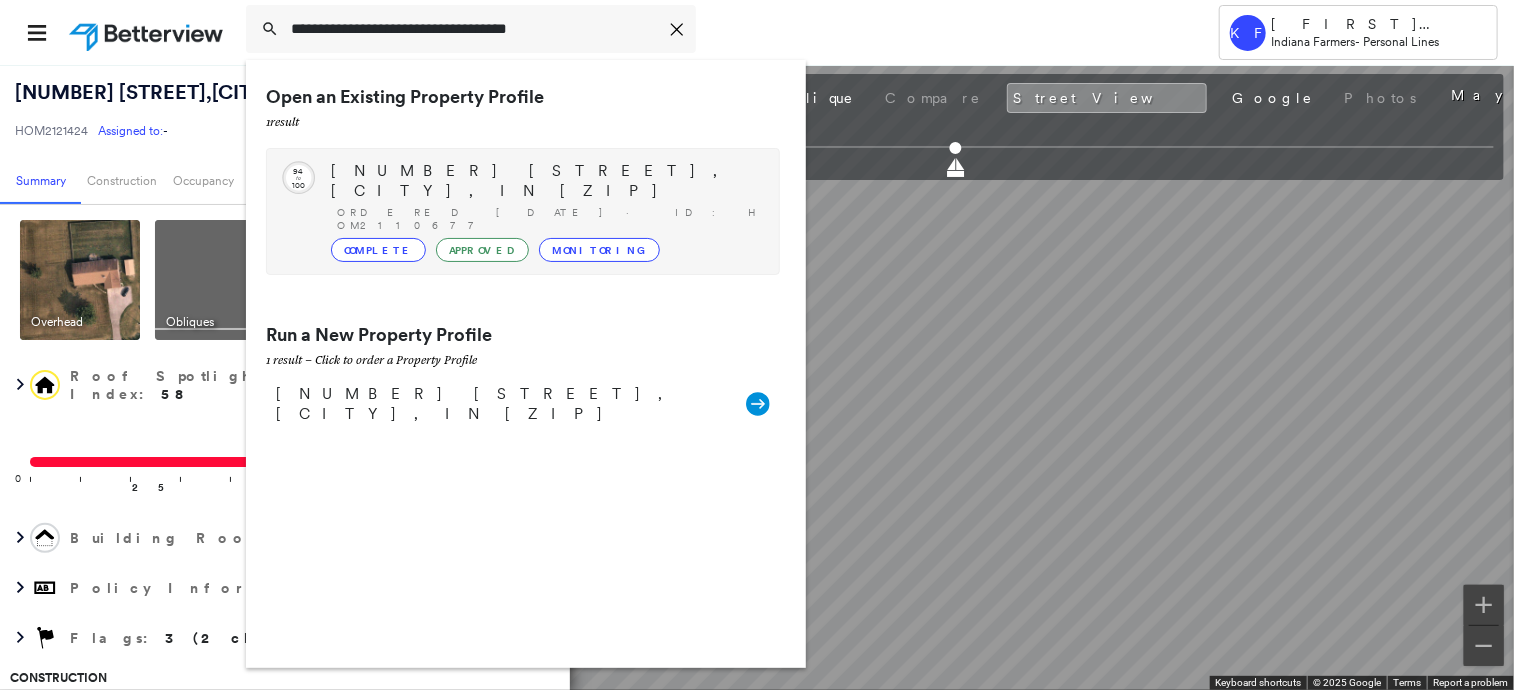 type on "**********" 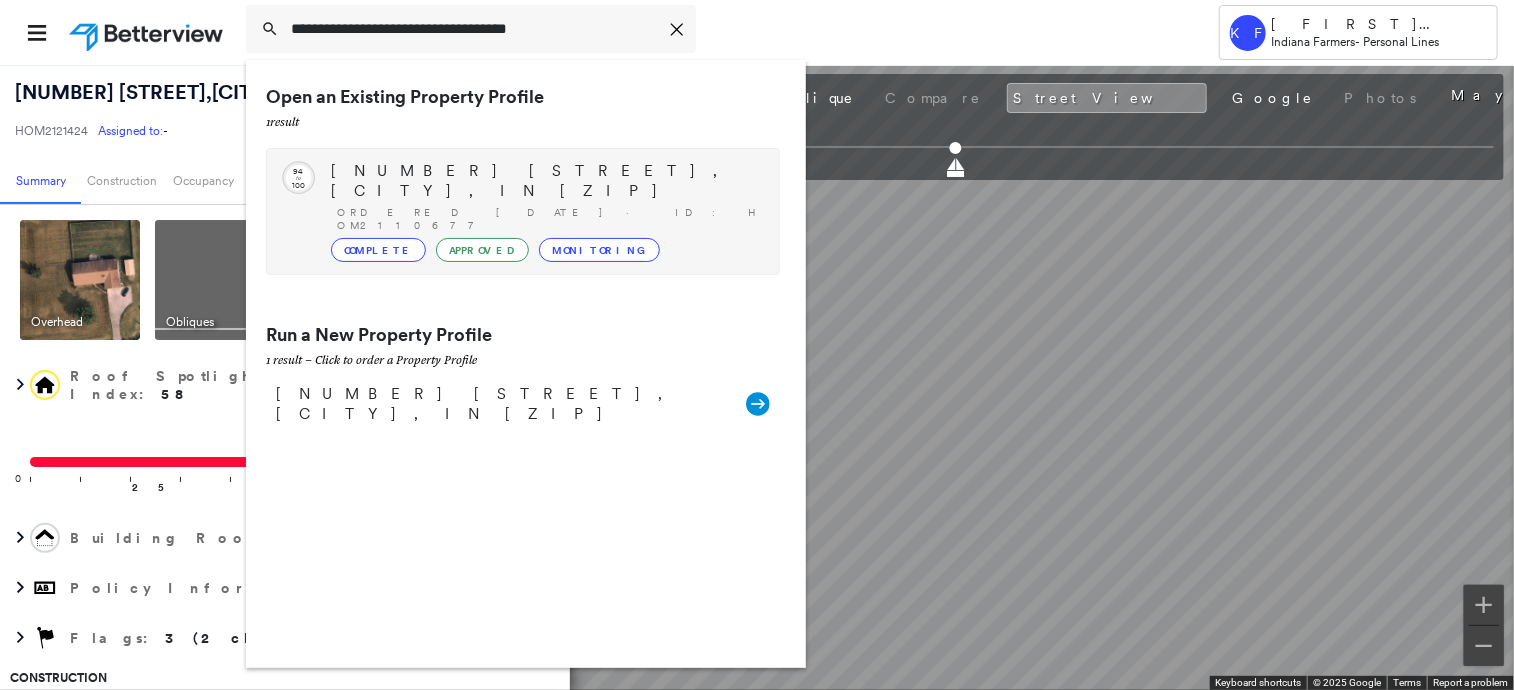 click on "Complete Approved Monitoring" at bounding box center [545, 250] 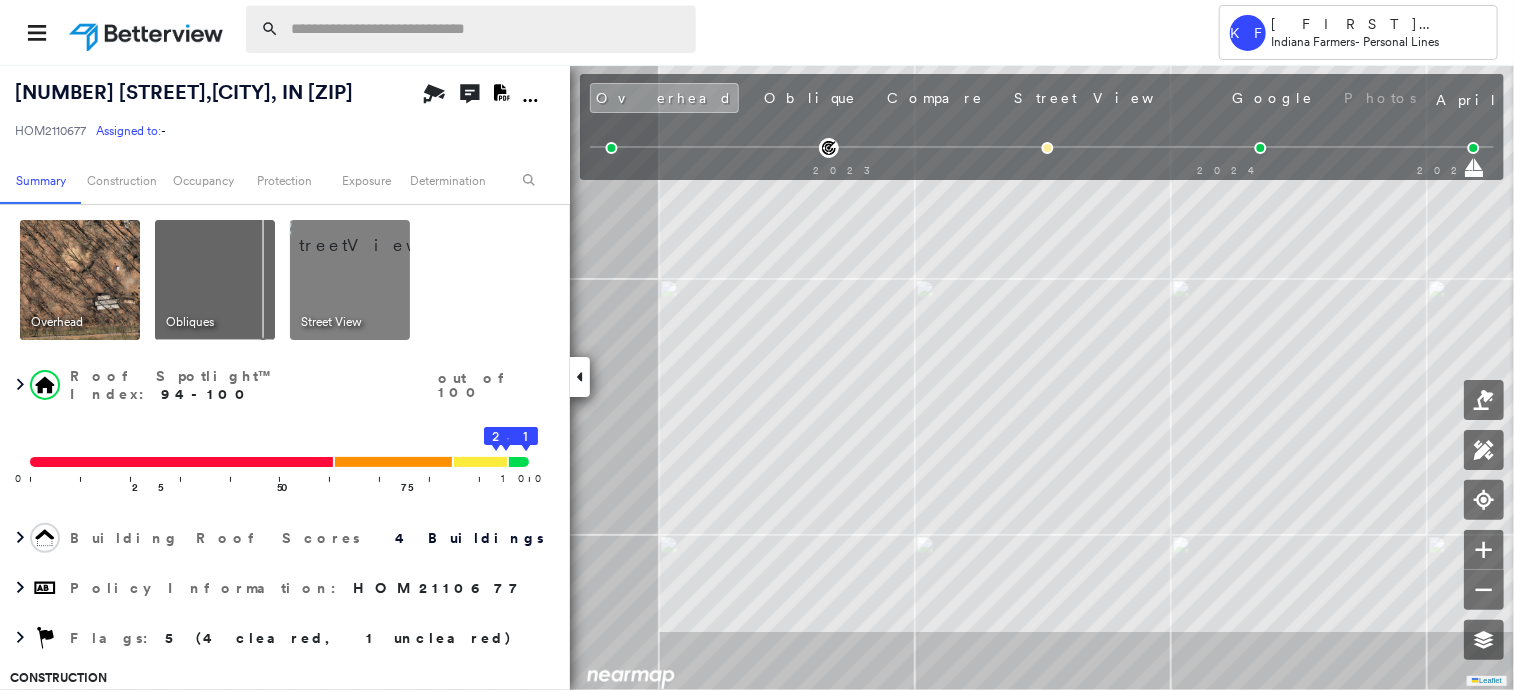 click at bounding box center [487, 29] 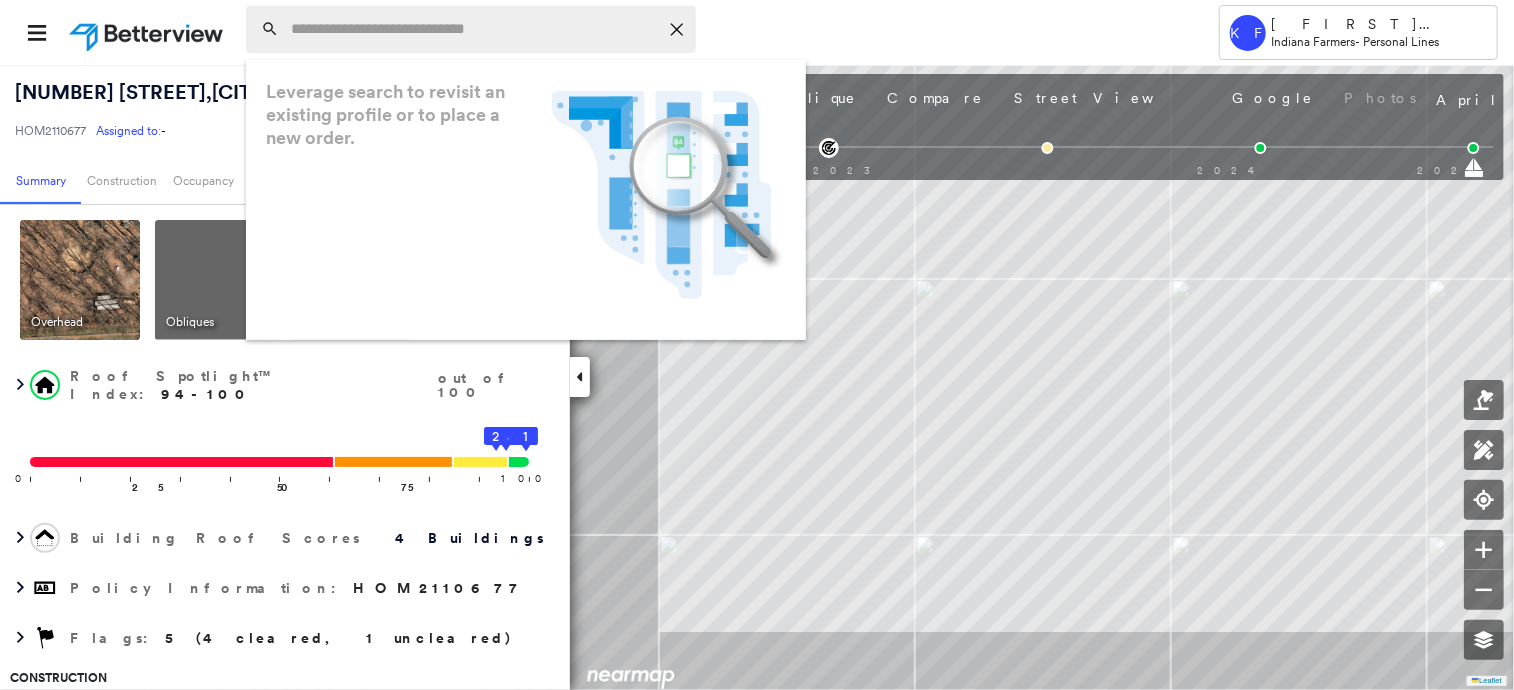 paste on "**********" 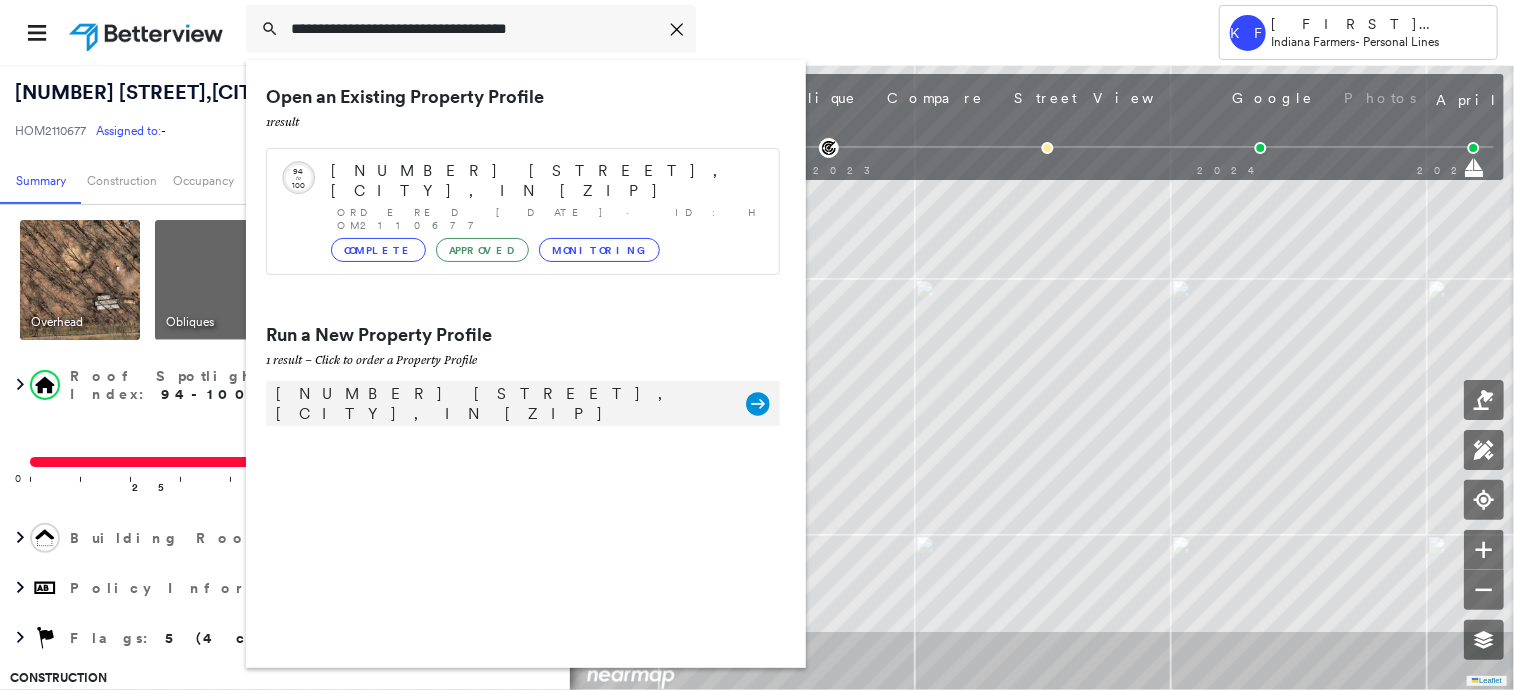 type on "**********" 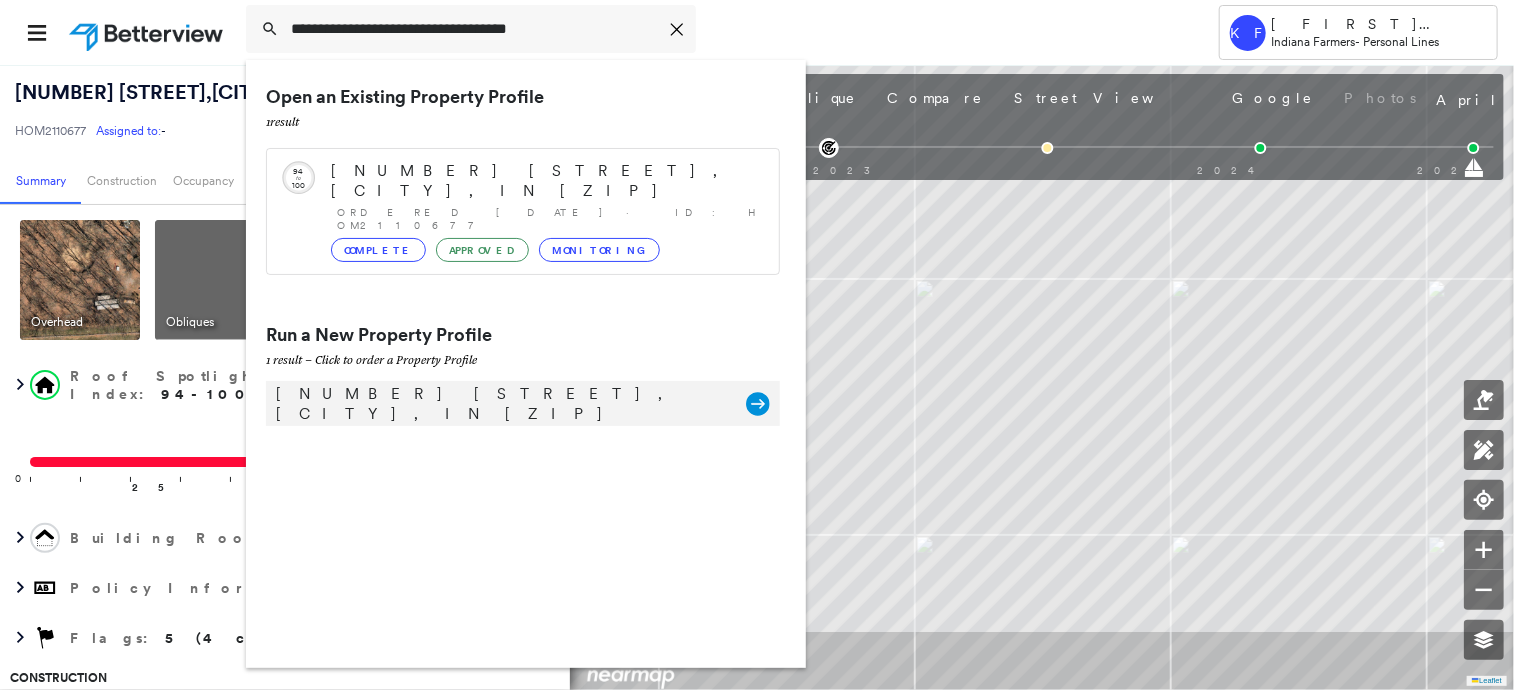 click 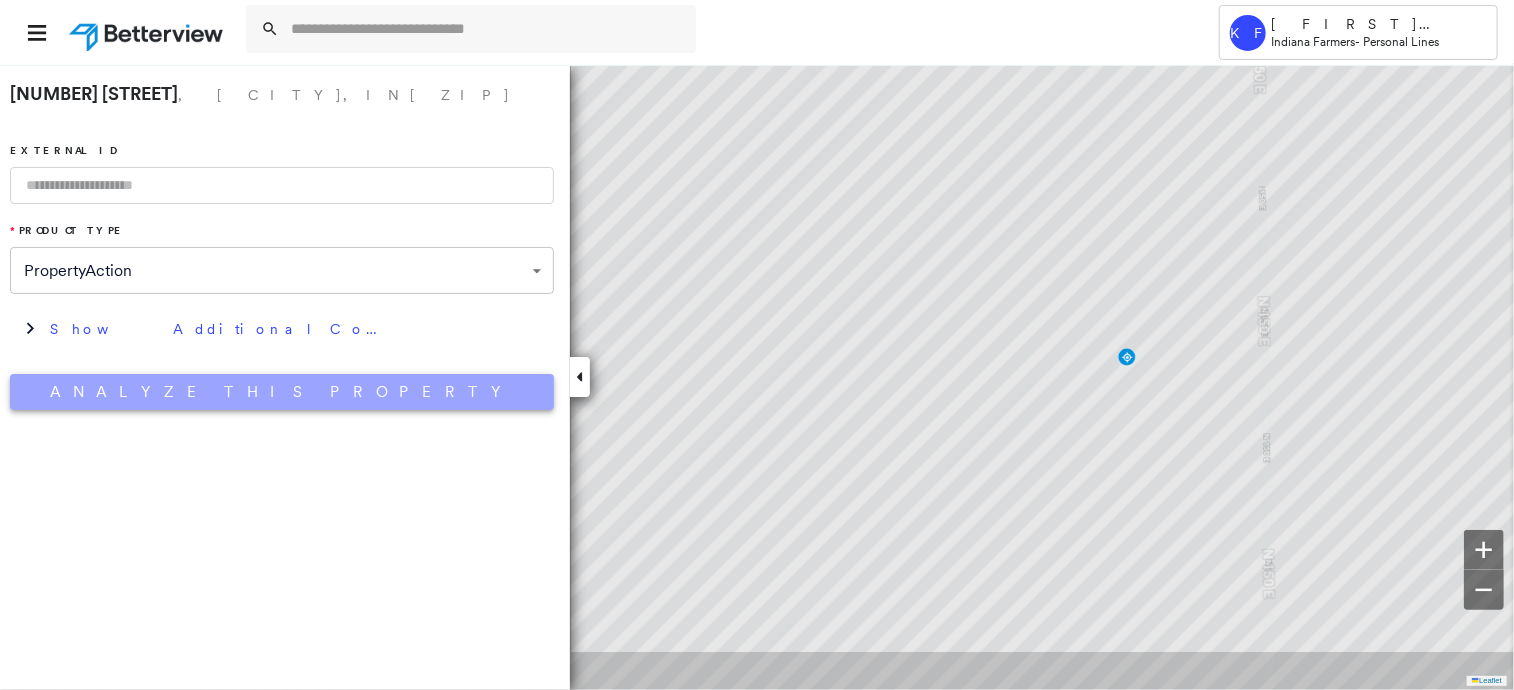 click on "Analyze This Property" at bounding box center [282, 392] 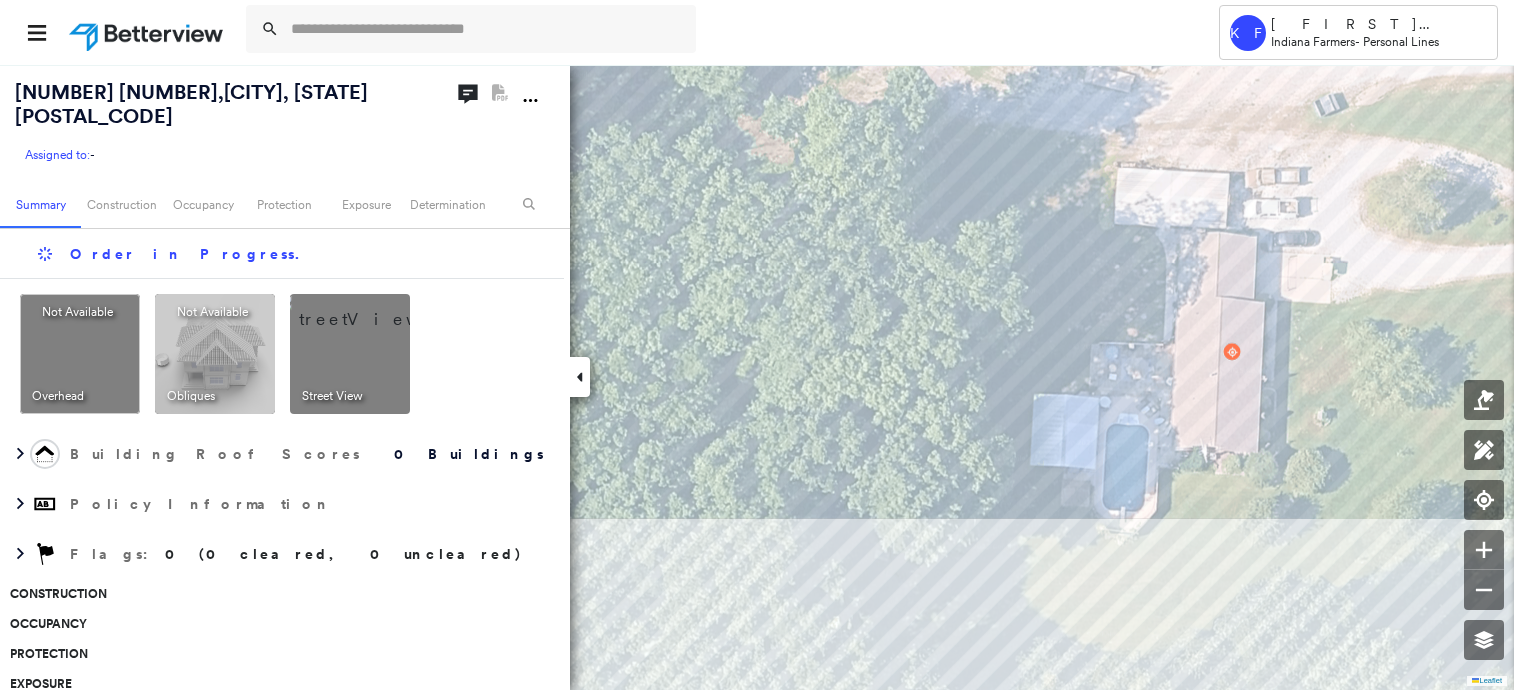 scroll, scrollTop: 0, scrollLeft: 0, axis: both 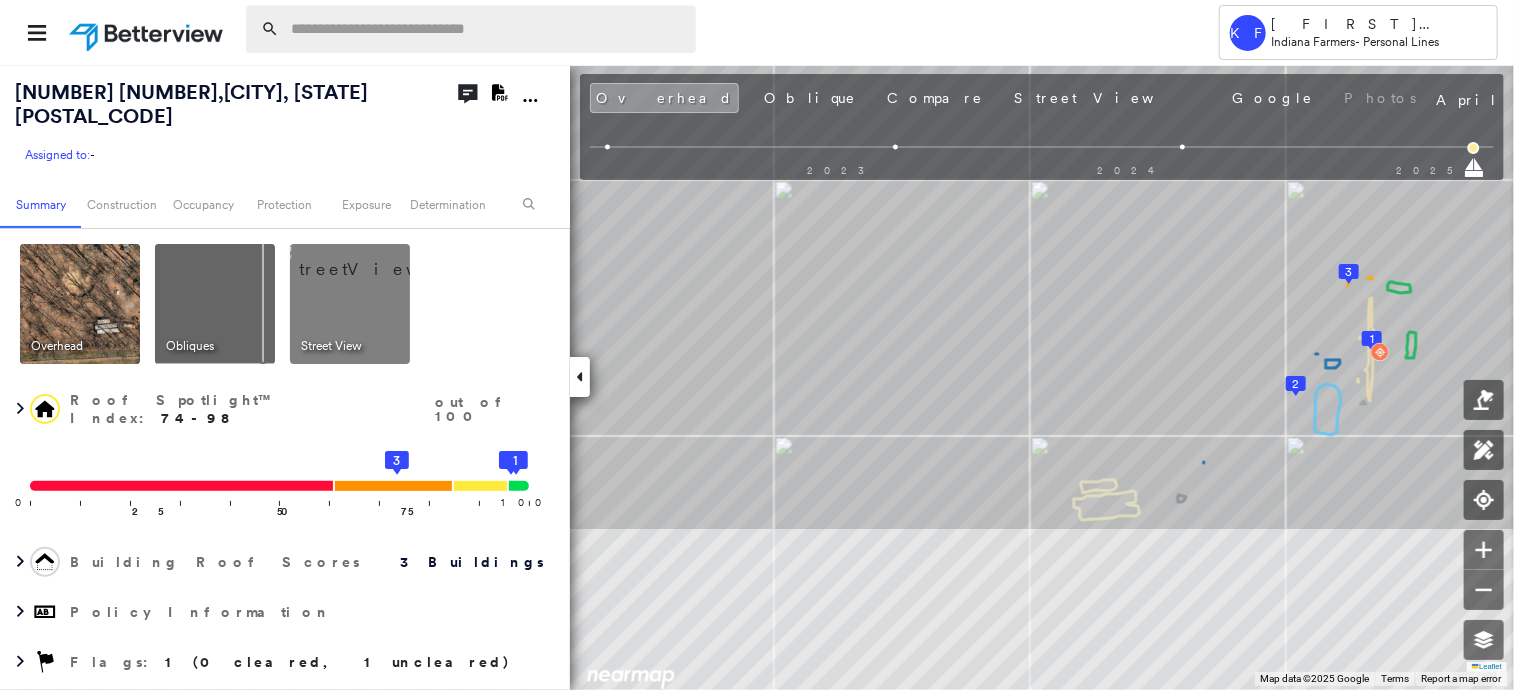 click at bounding box center [487, 29] 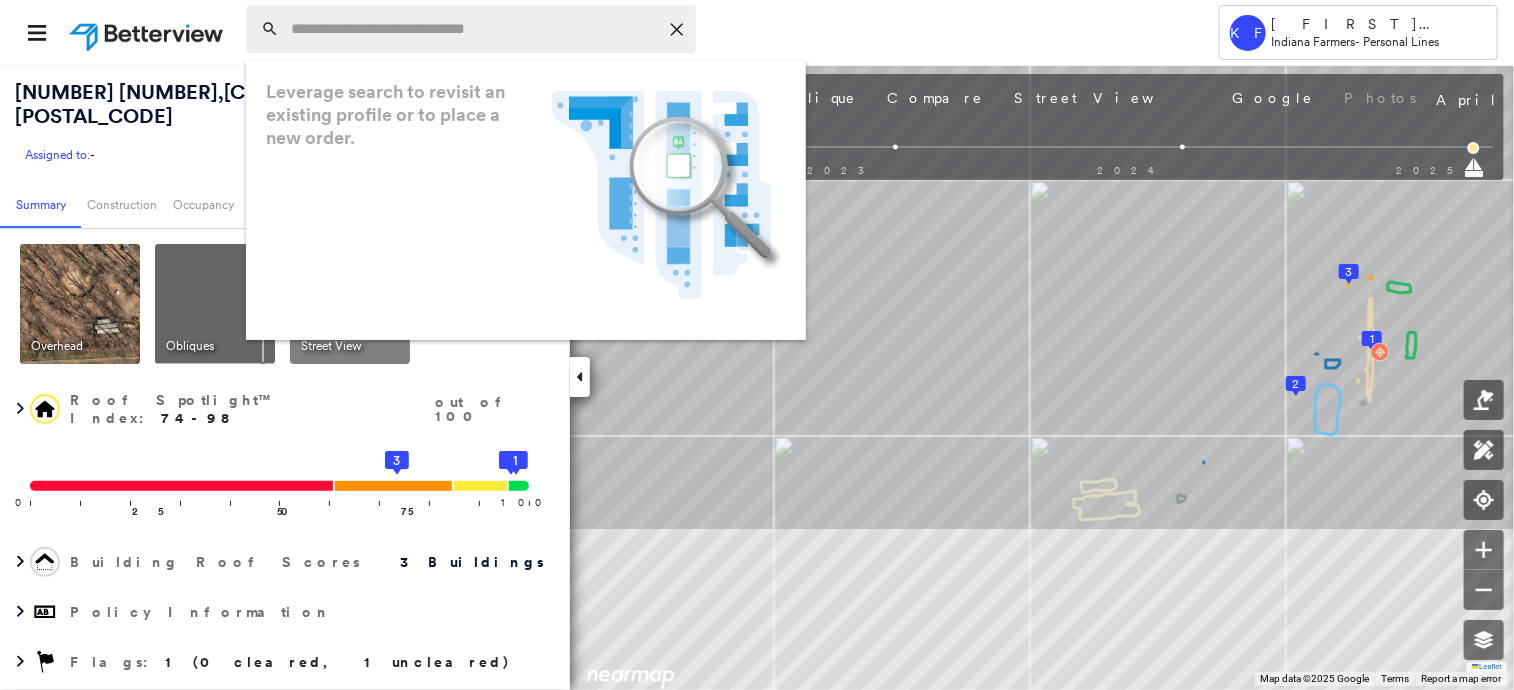 paste on "**********" 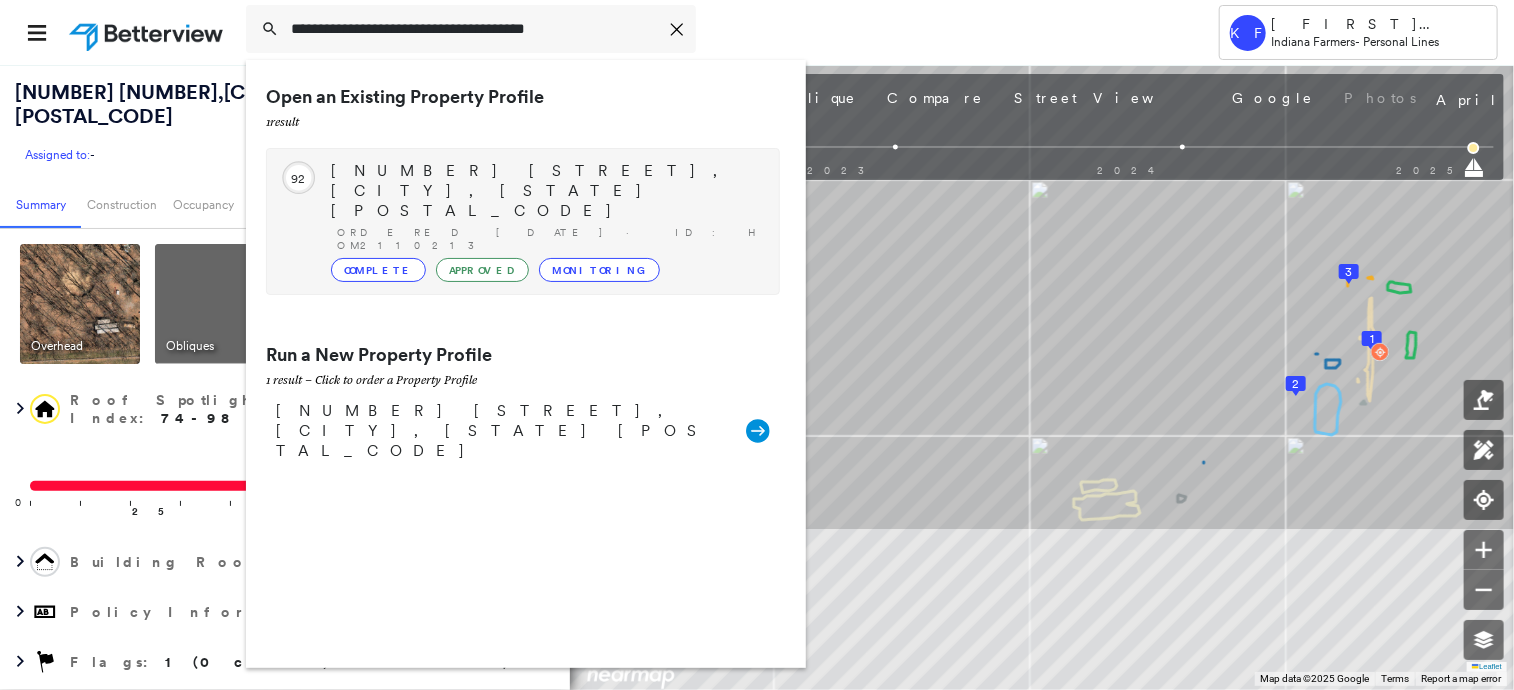 type on "**********" 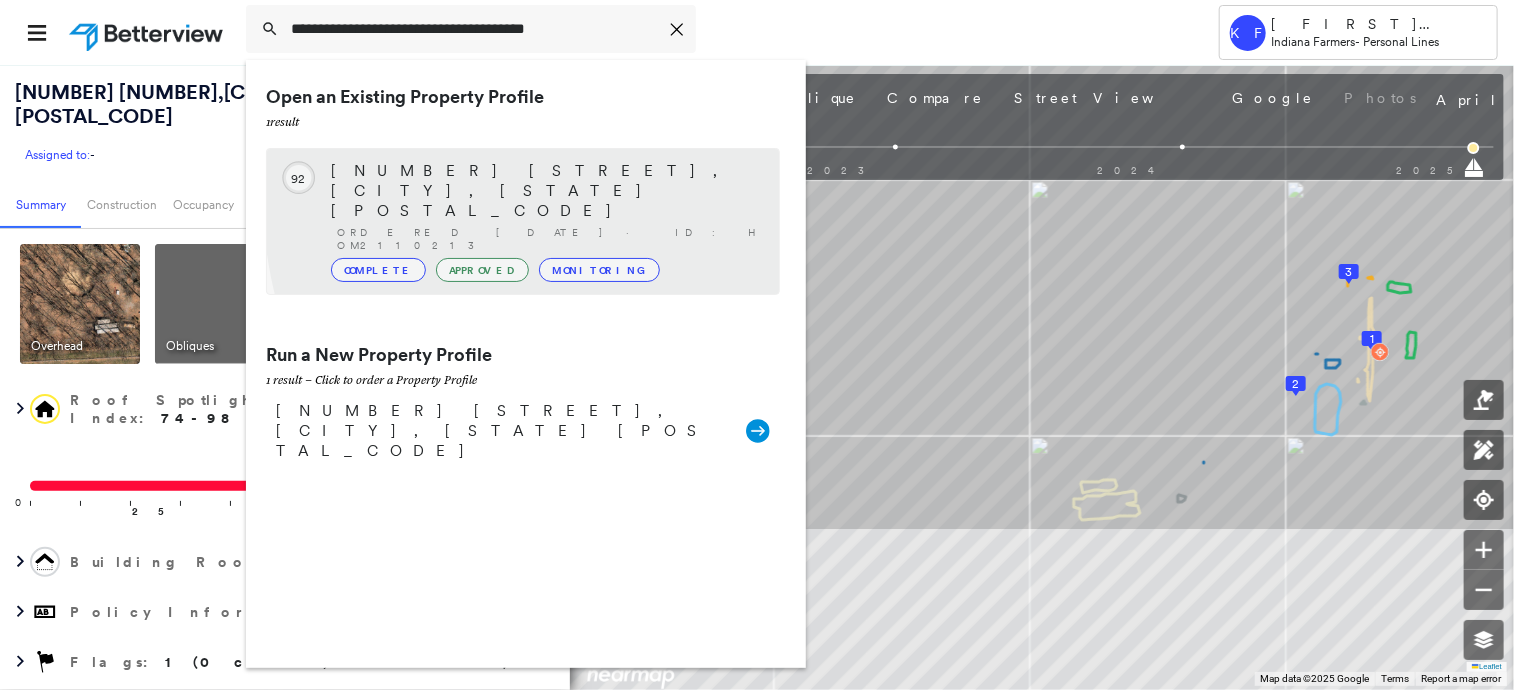 click on "Ordered 01/21/23 · ID: HOM2110213" at bounding box center (548, 239) 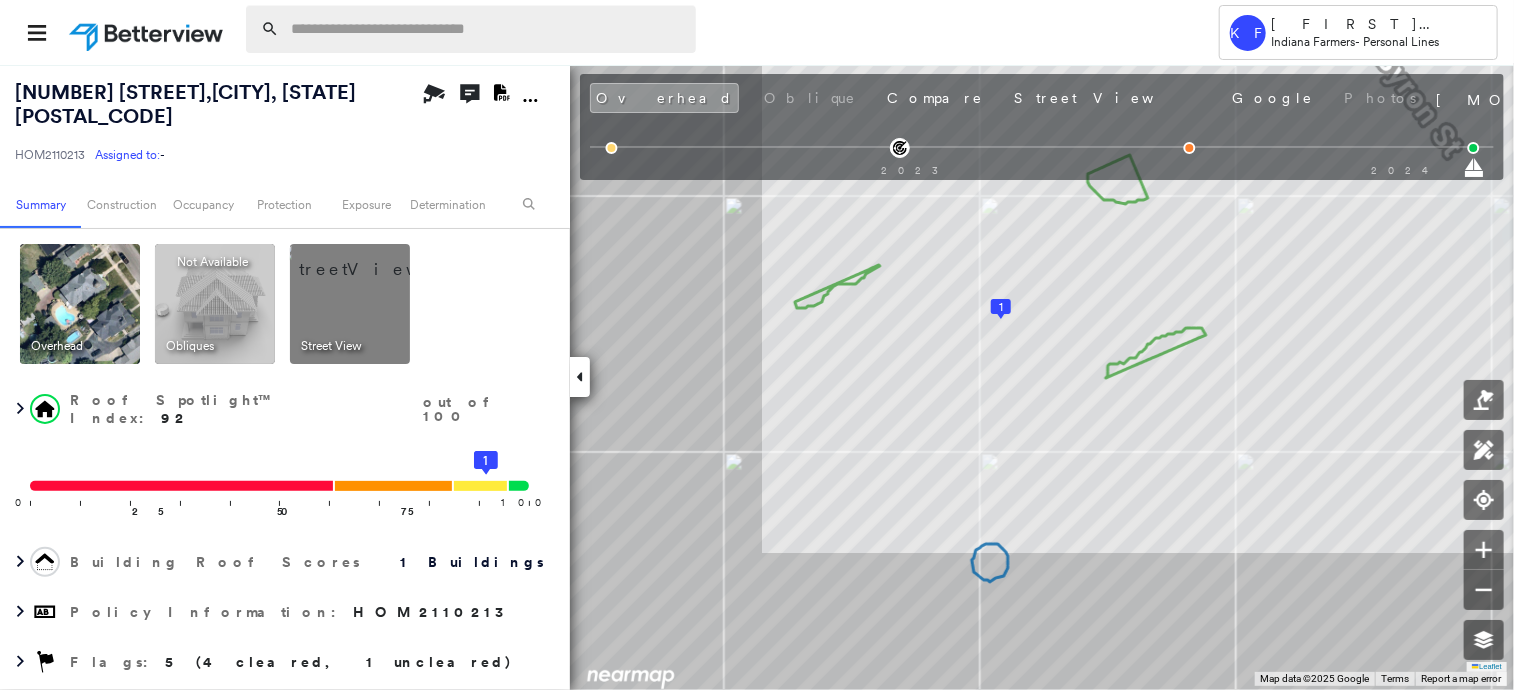 click at bounding box center (487, 29) 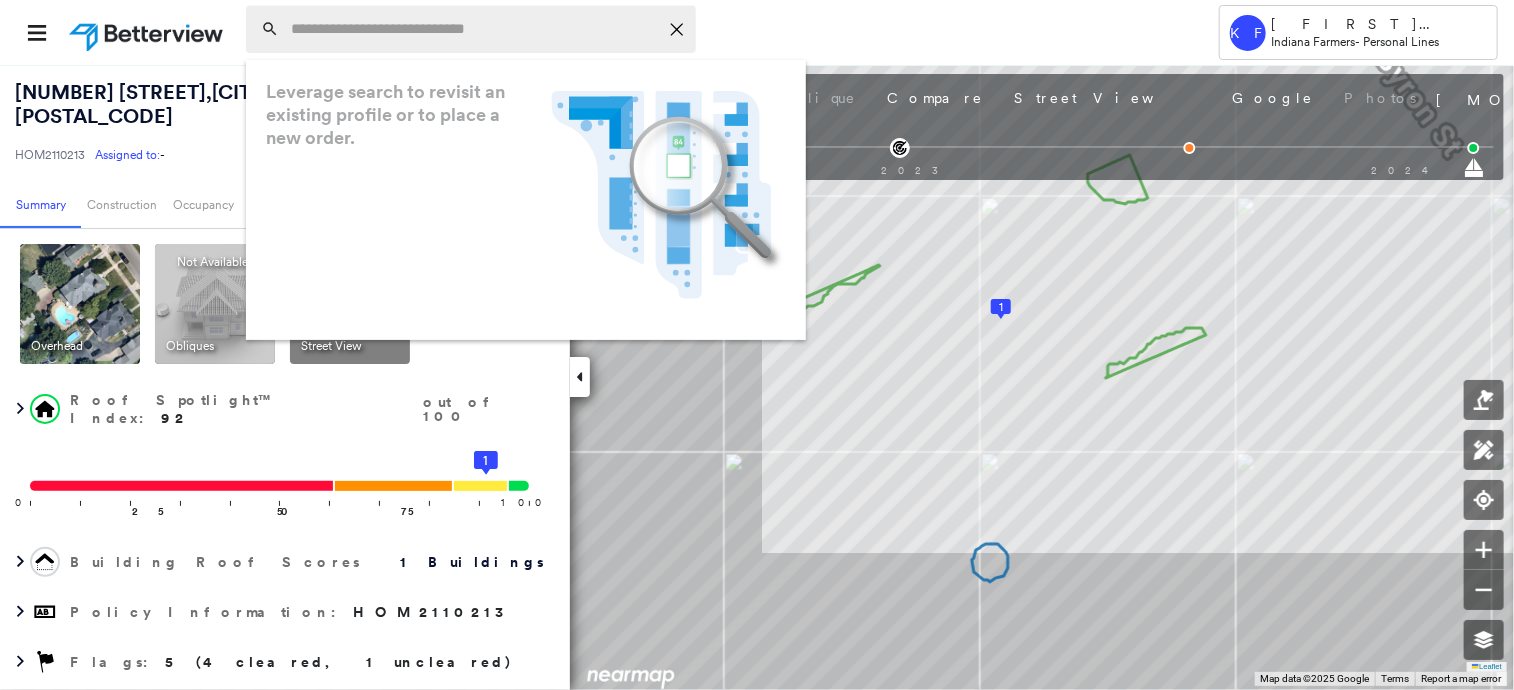 paste on "**********" 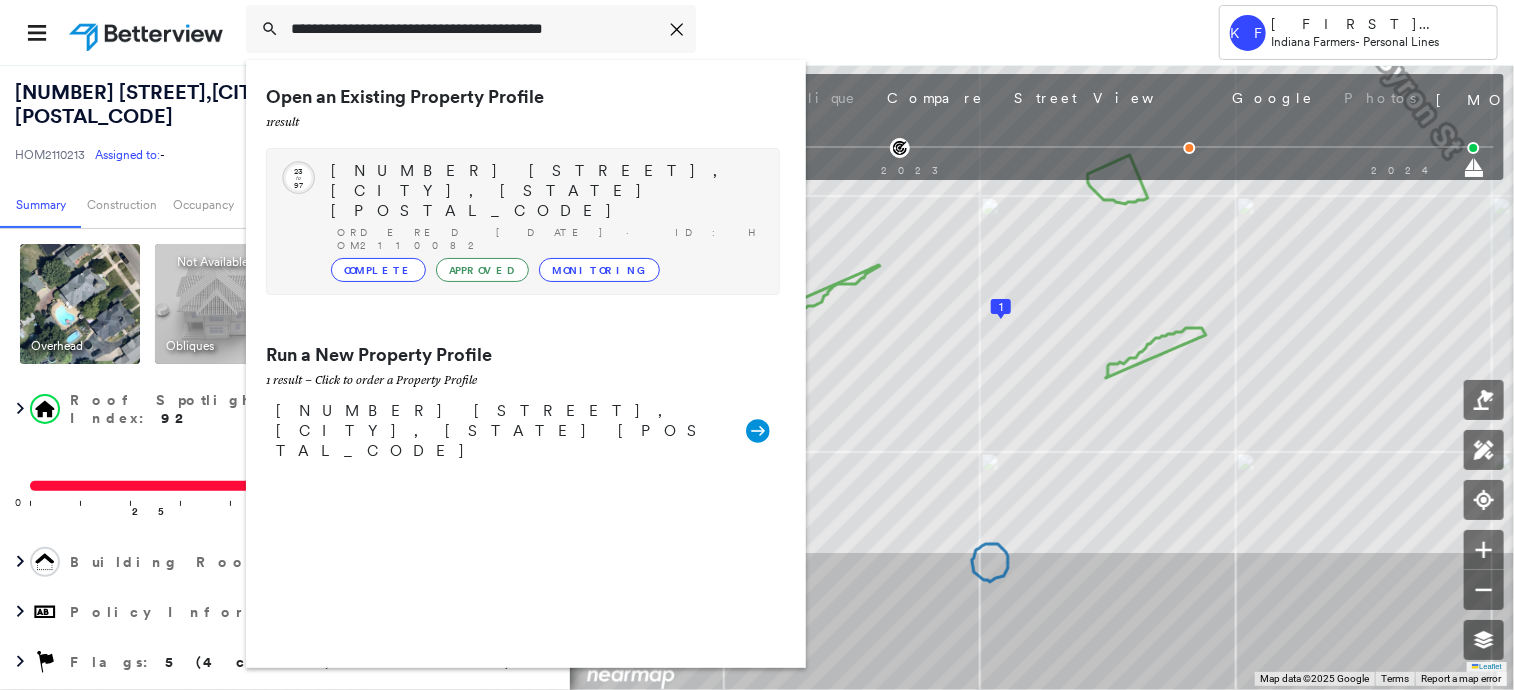 type on "**********" 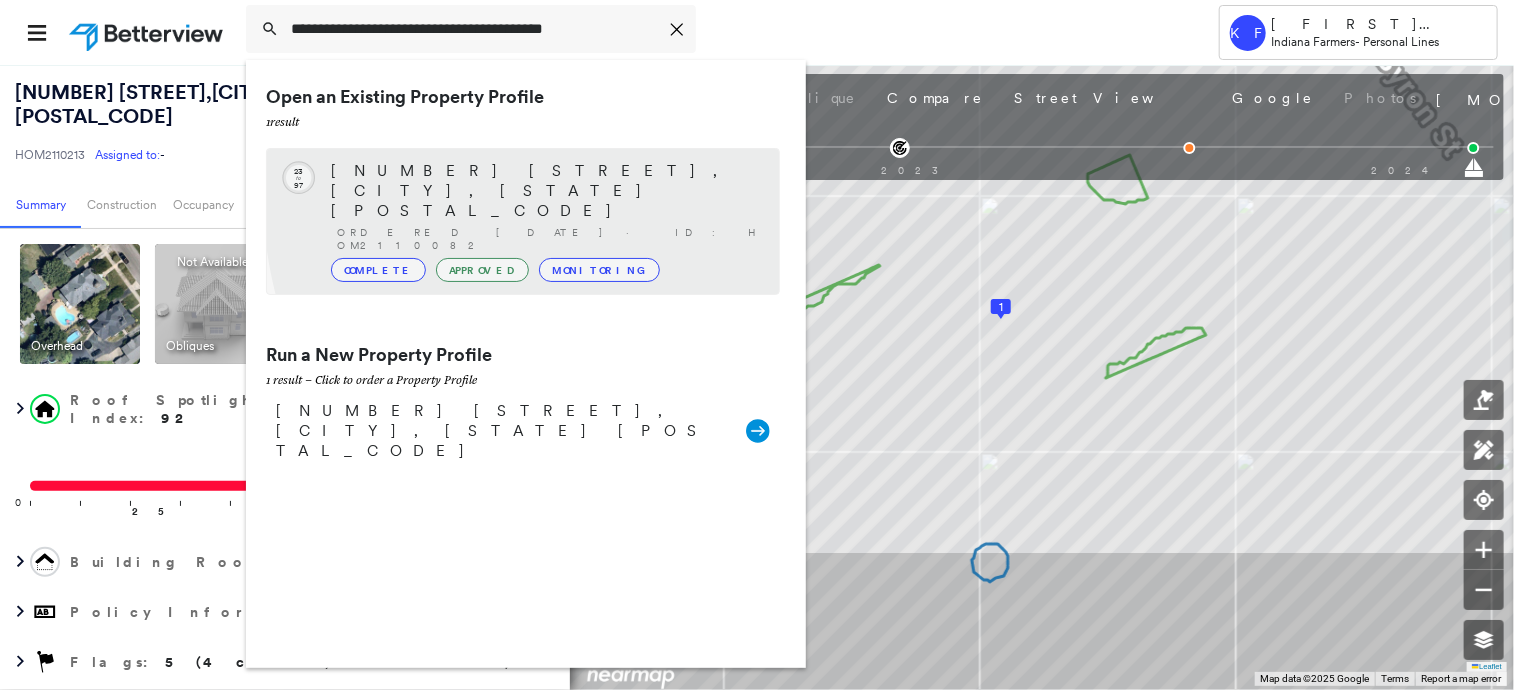 click on "Ordered 01/21/23 · ID: HOM2110082" at bounding box center [548, 239] 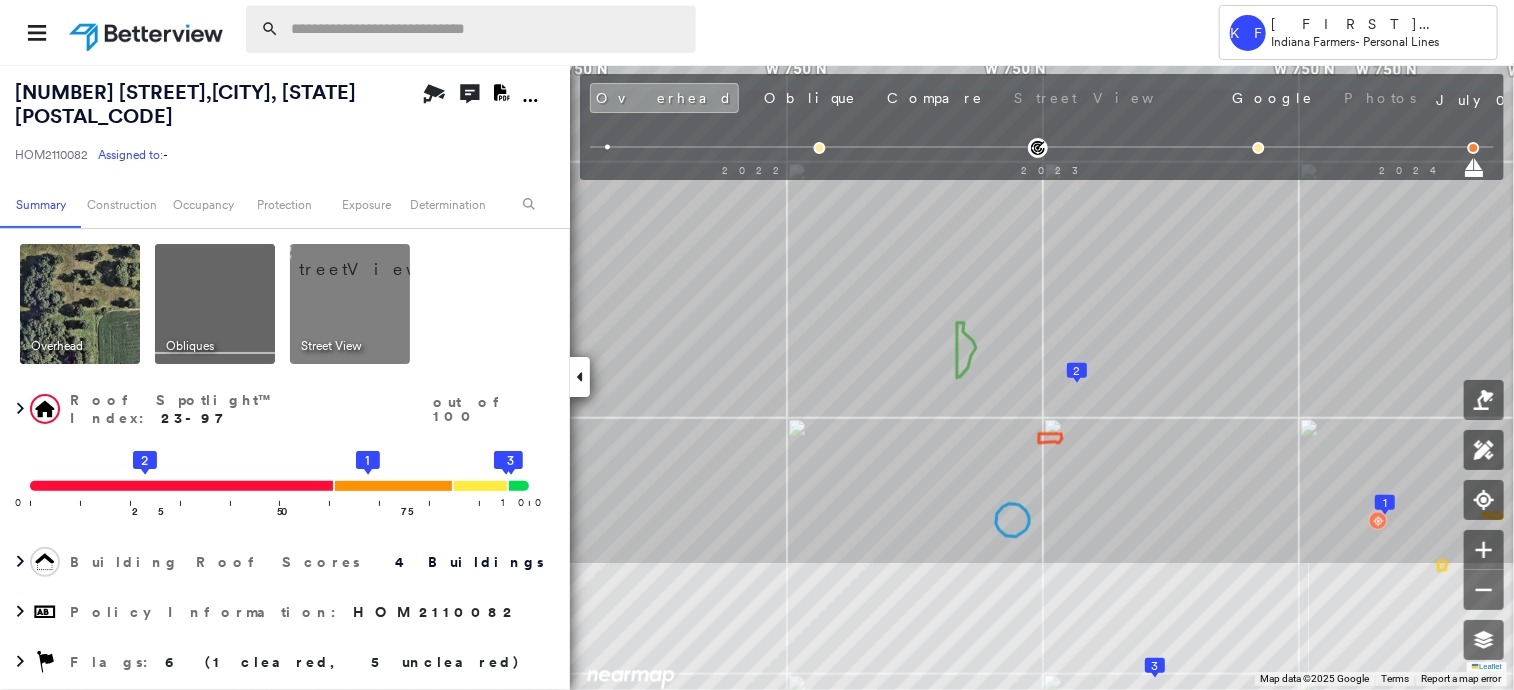 click at bounding box center (487, 29) 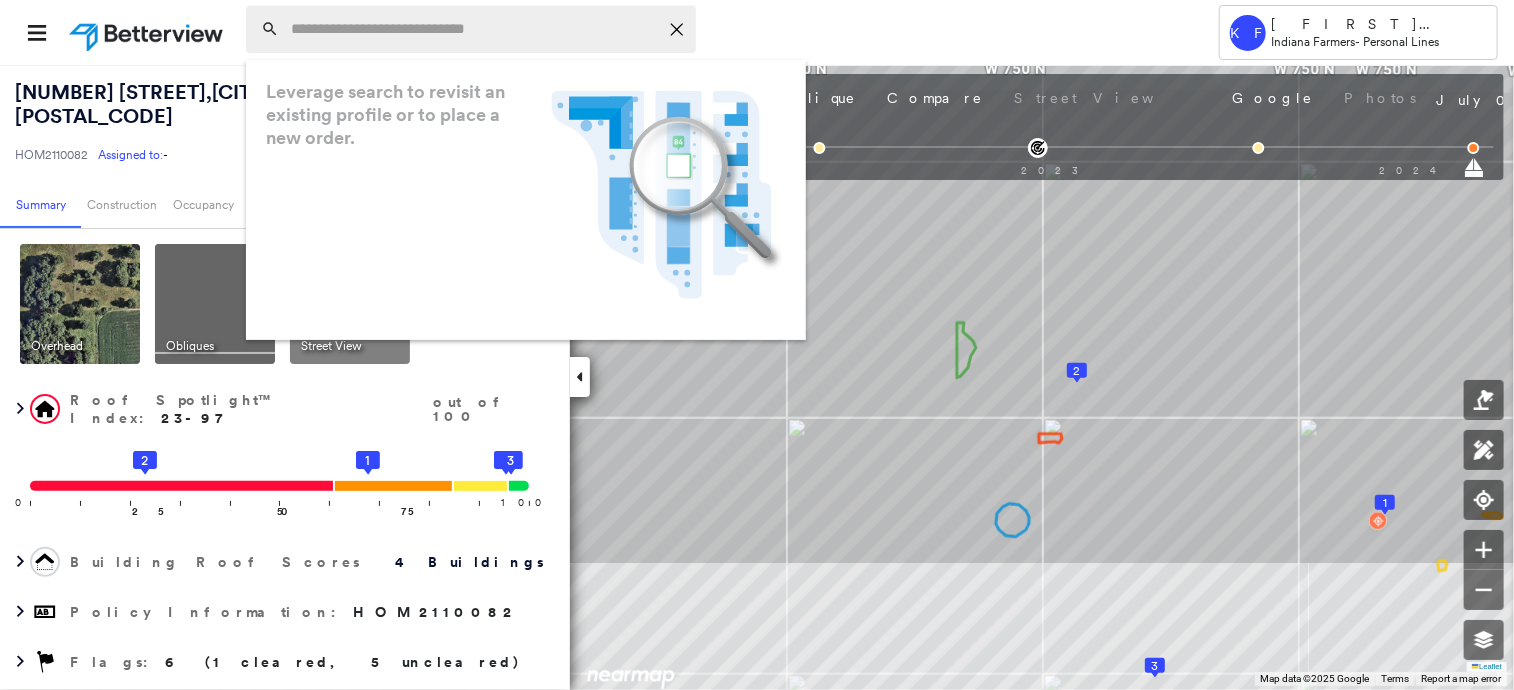 paste on "**********" 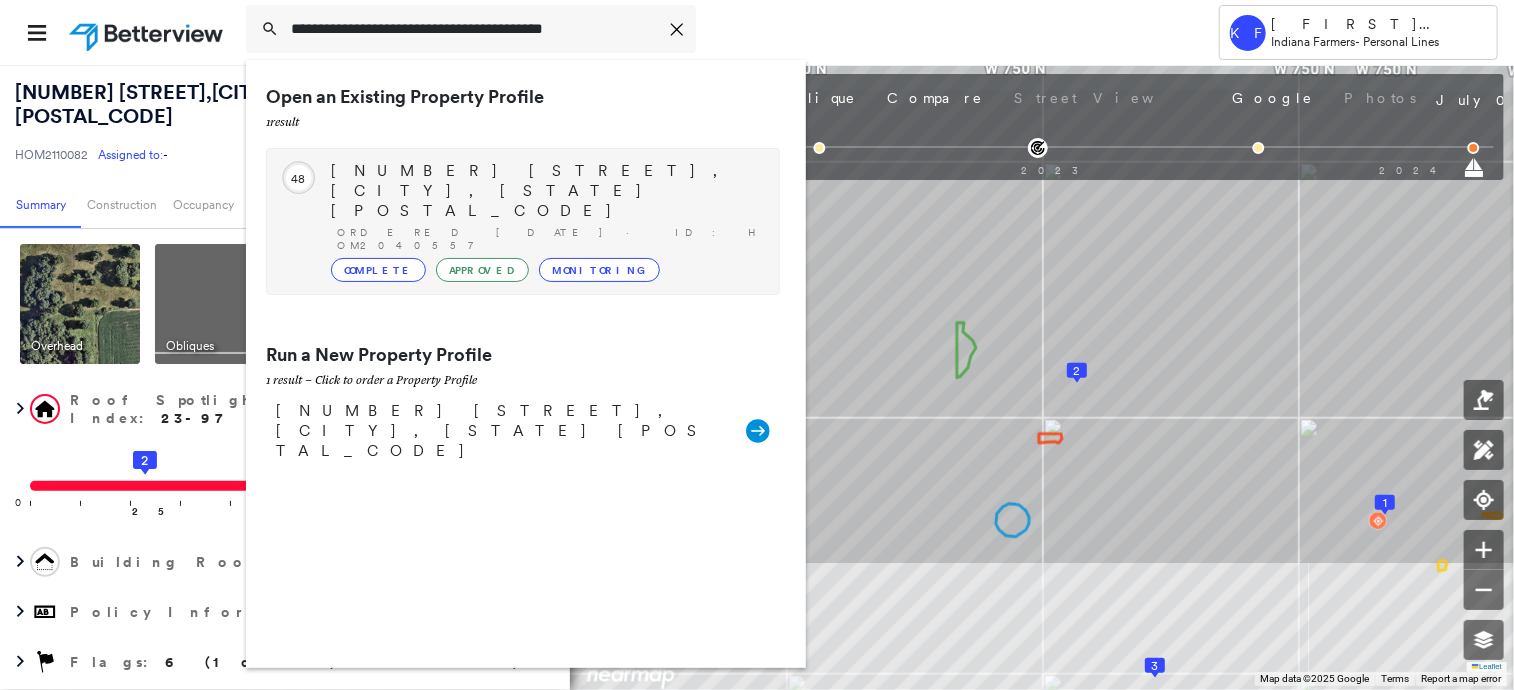 type on "**********" 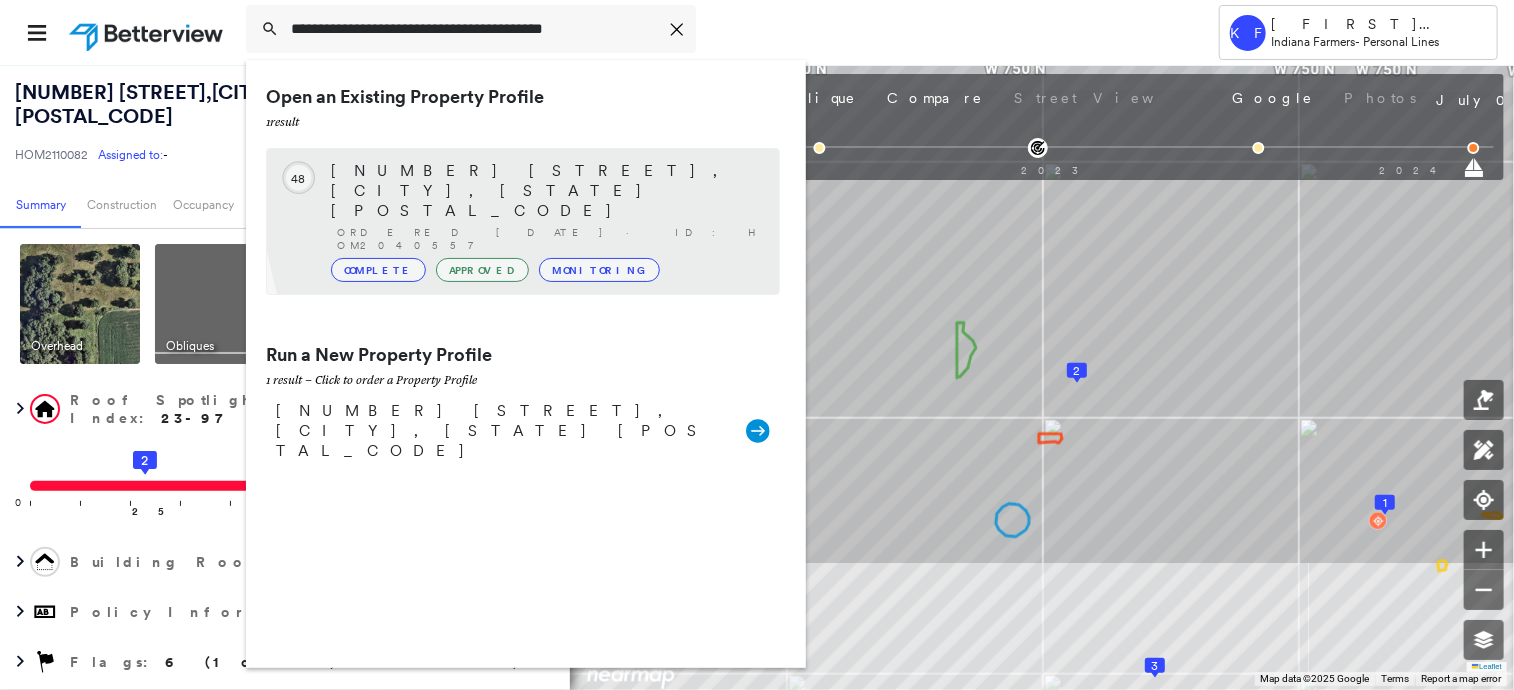 click on "28866 DRIFTWOOD DR, ELKHART, IN 46516" at bounding box center (545, 191) 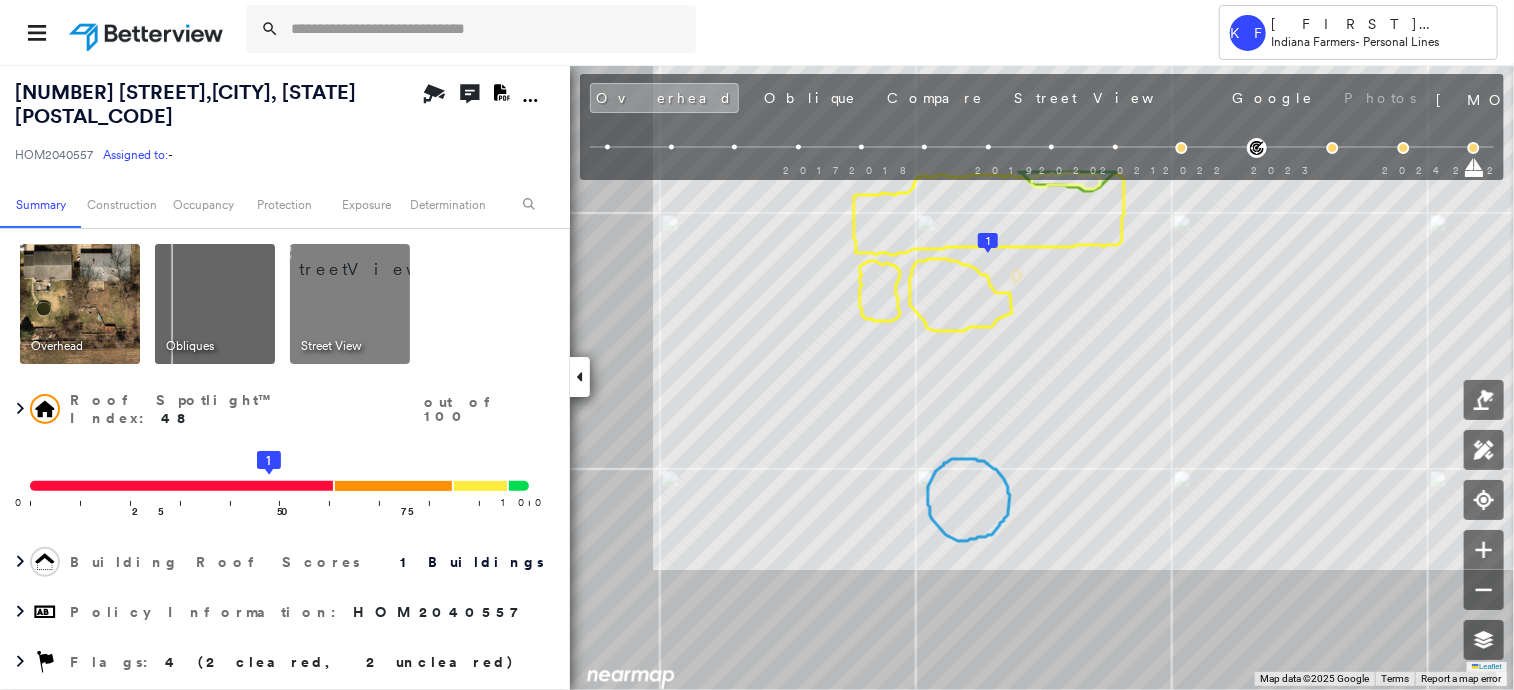 click at bounding box center (374, 259) 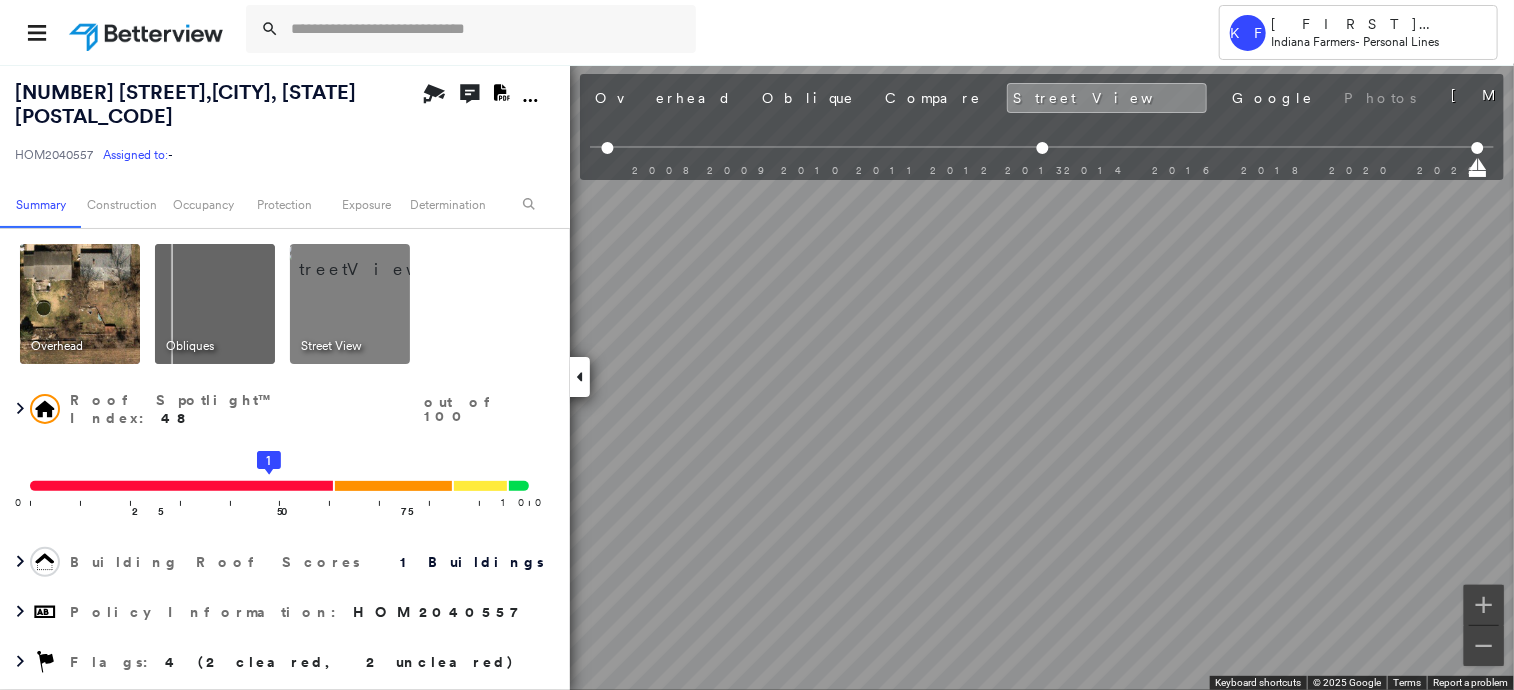 click at bounding box center [80, 304] 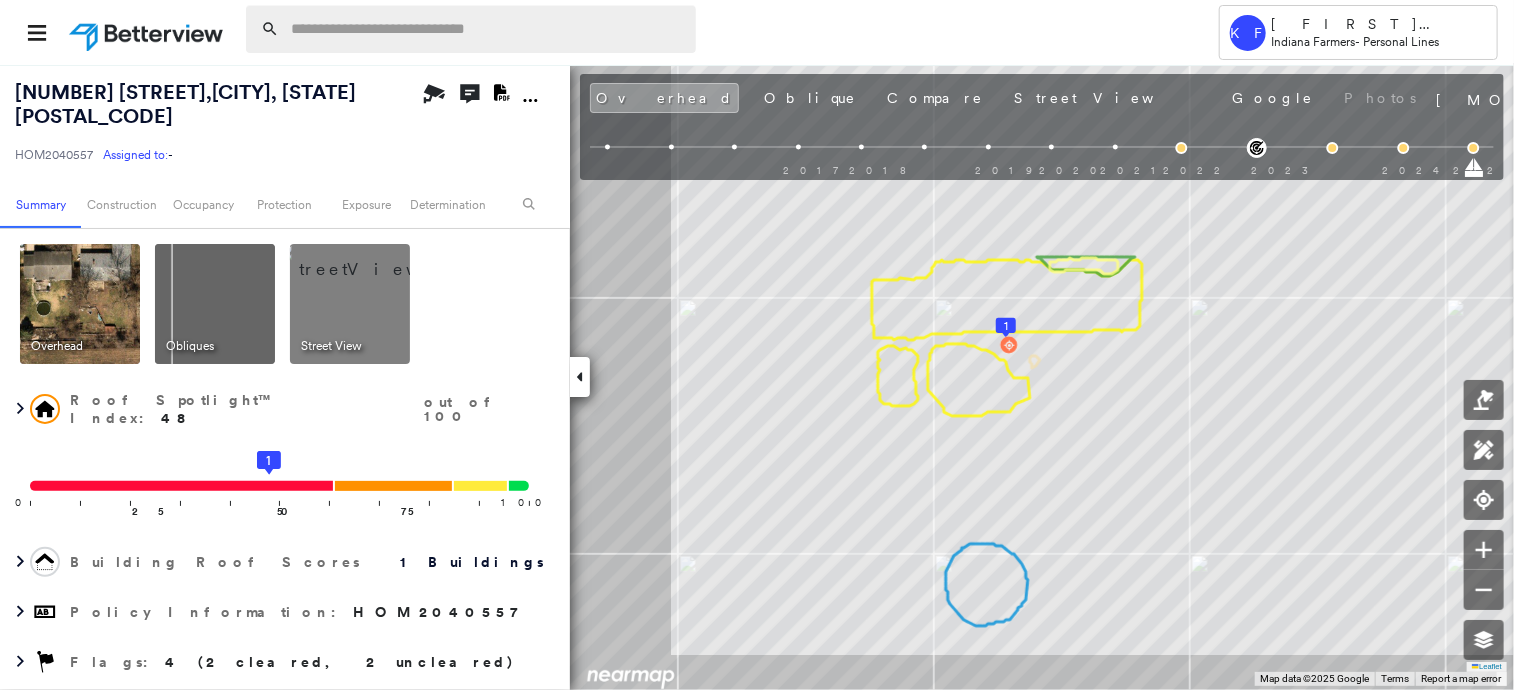 click at bounding box center (487, 29) 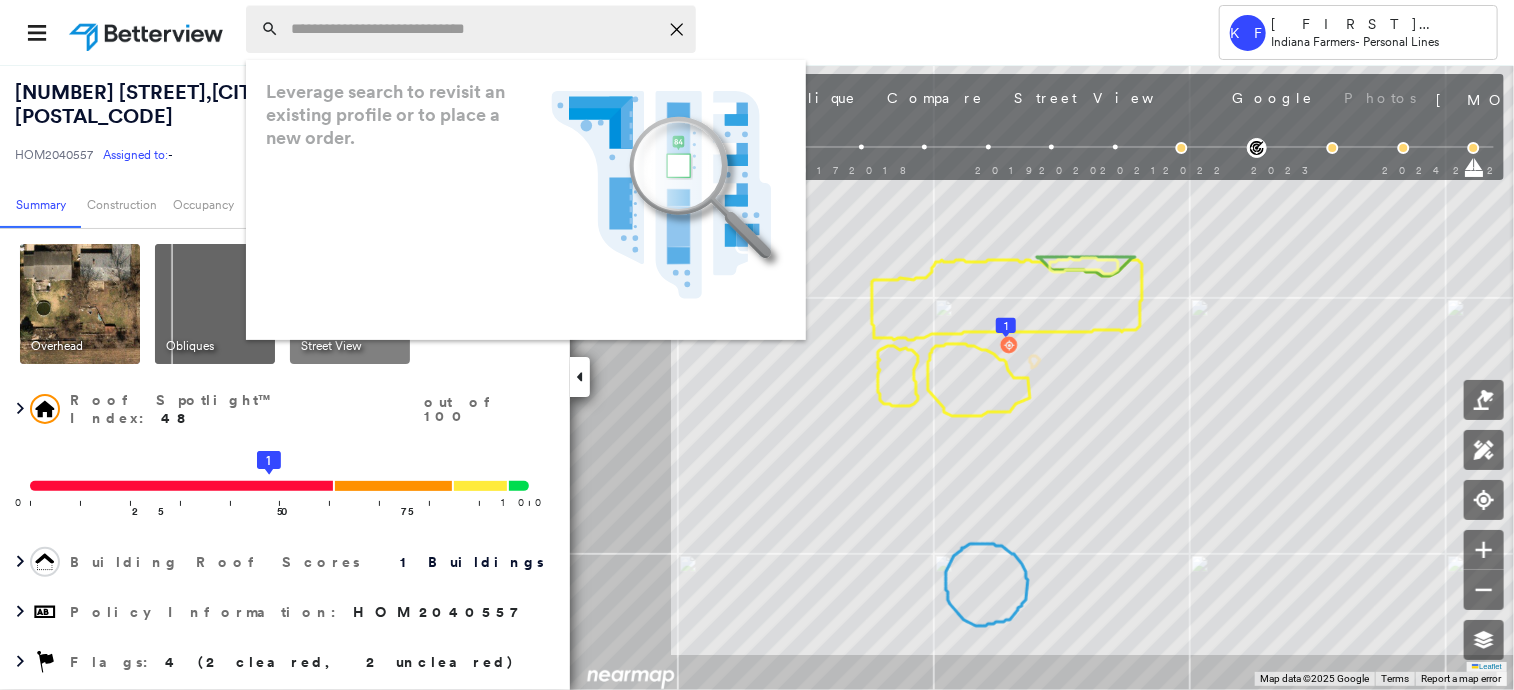 paste on "**********" 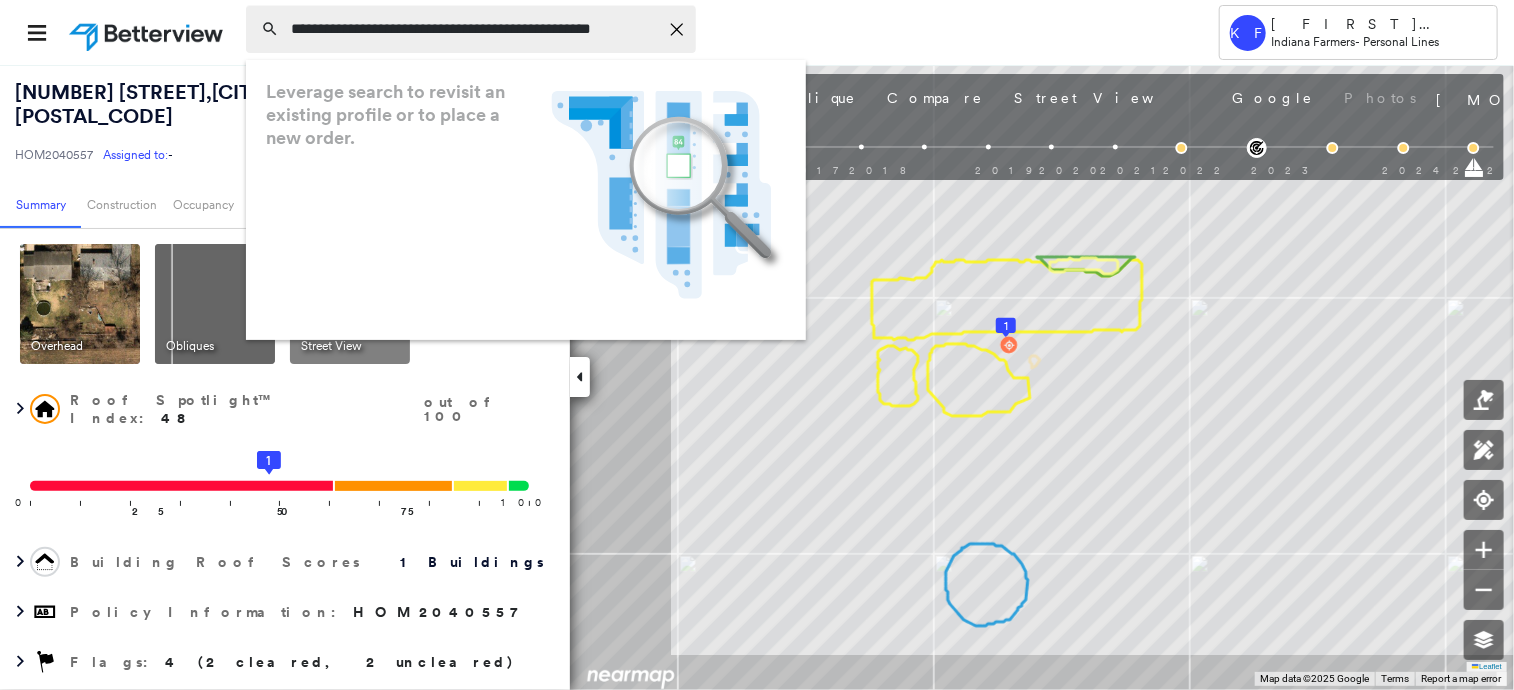 scroll, scrollTop: 0, scrollLeft: 34, axis: horizontal 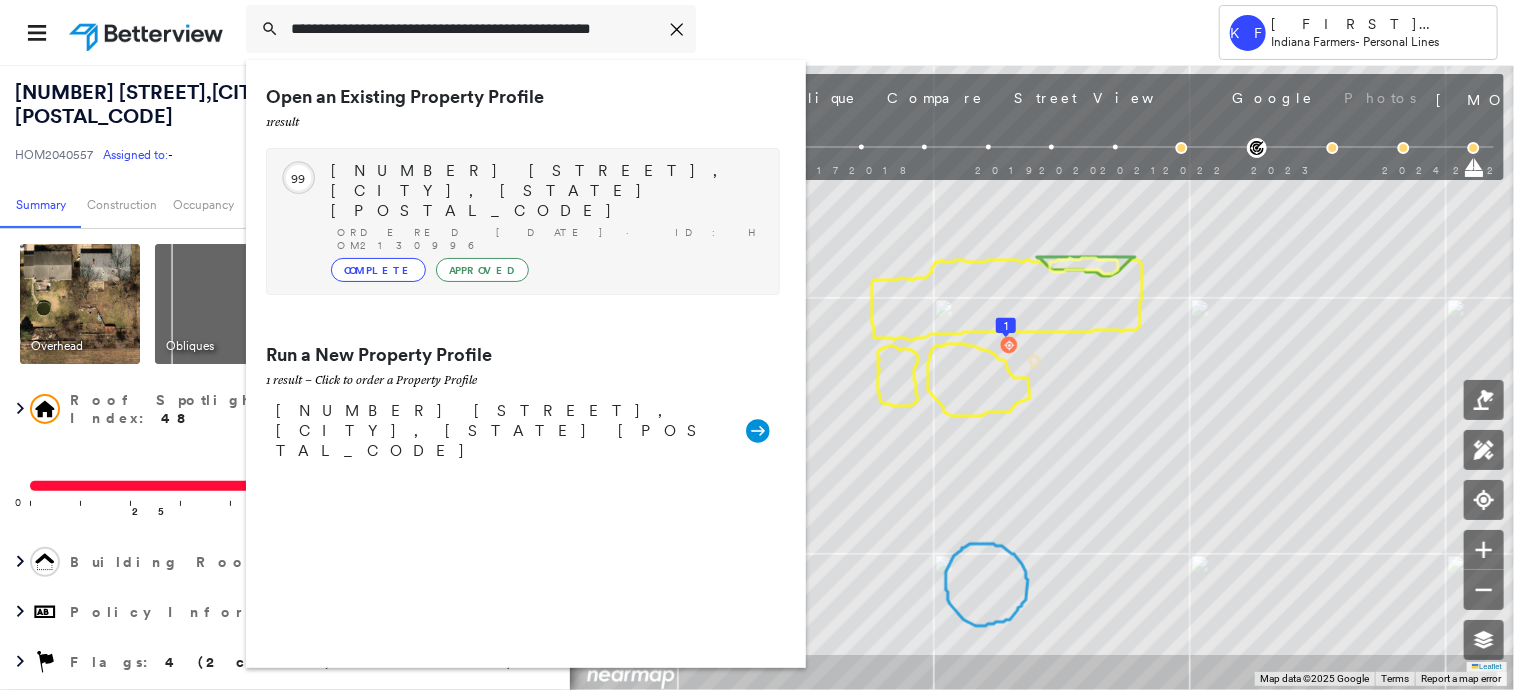 type on "**********" 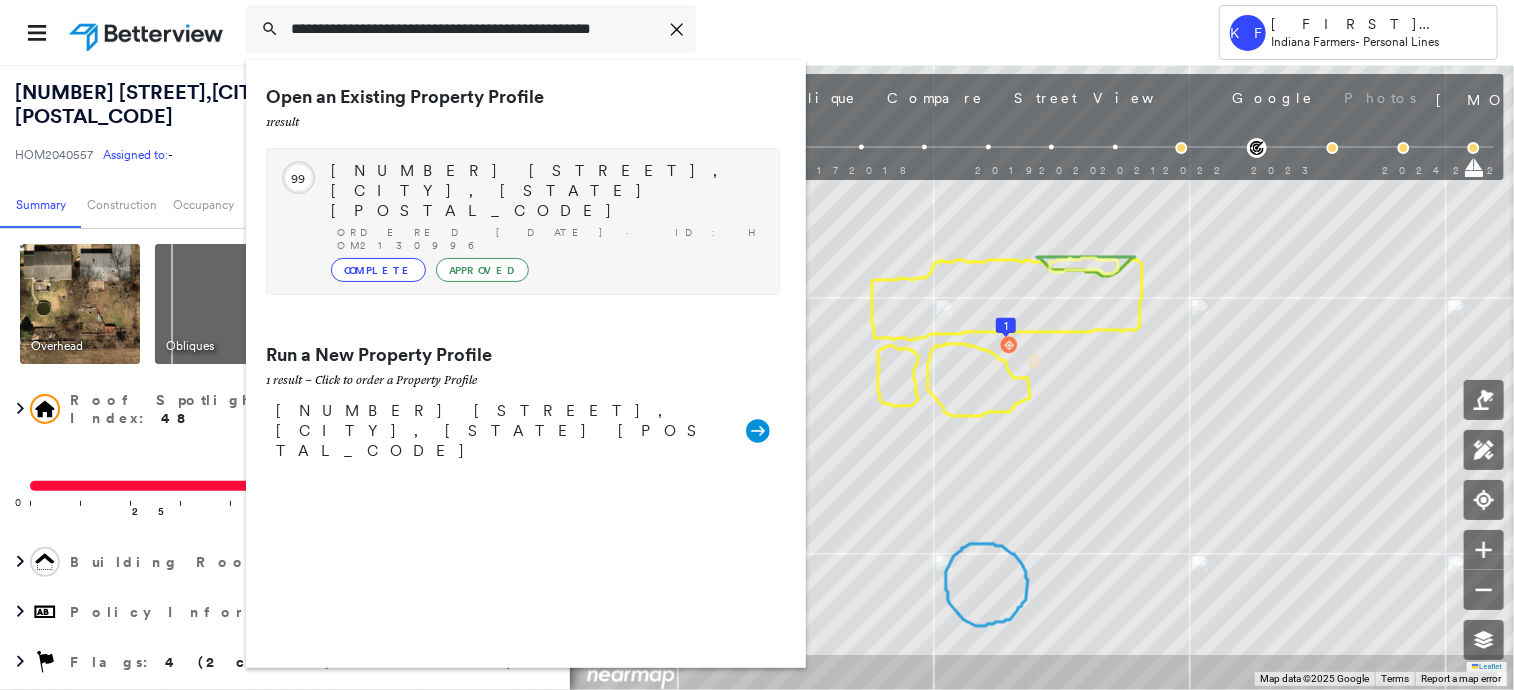scroll, scrollTop: 0, scrollLeft: 0, axis: both 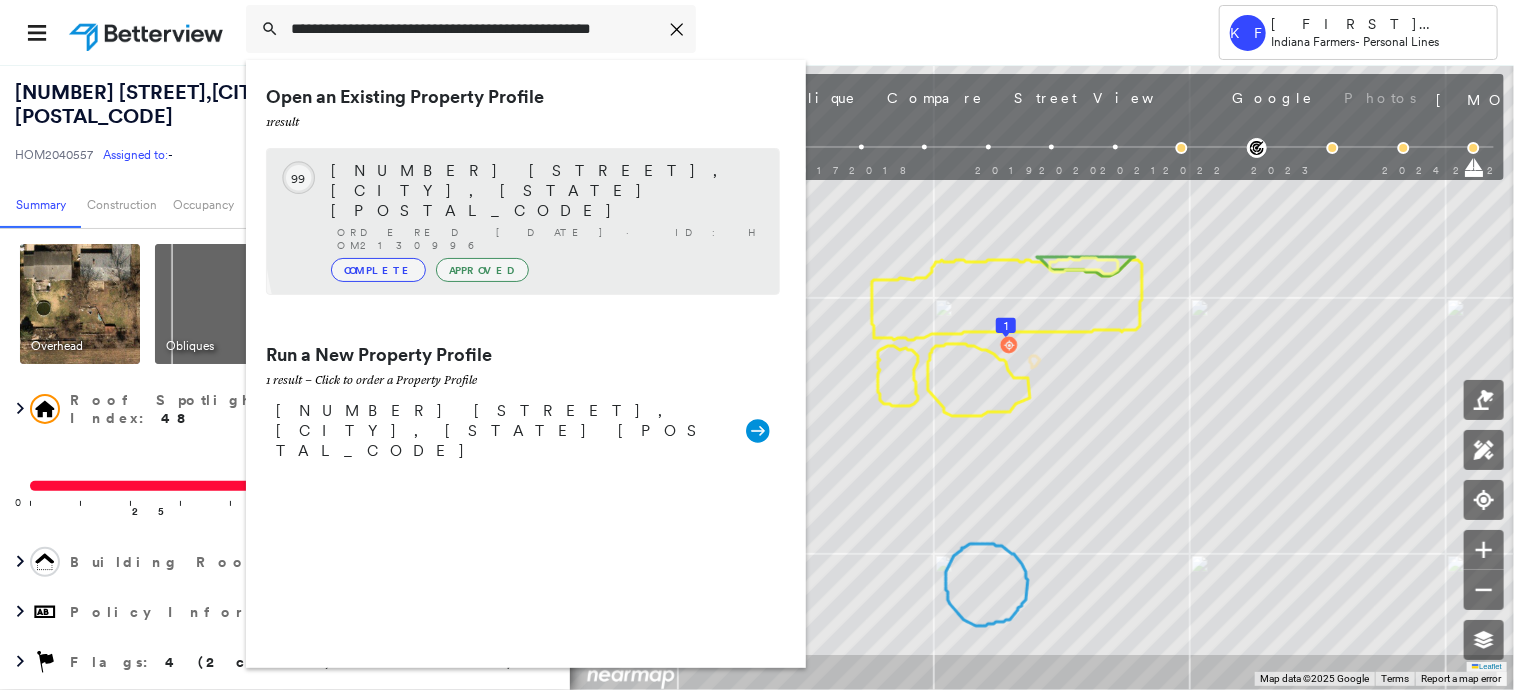click on "Complete Approved" at bounding box center (545, 270) 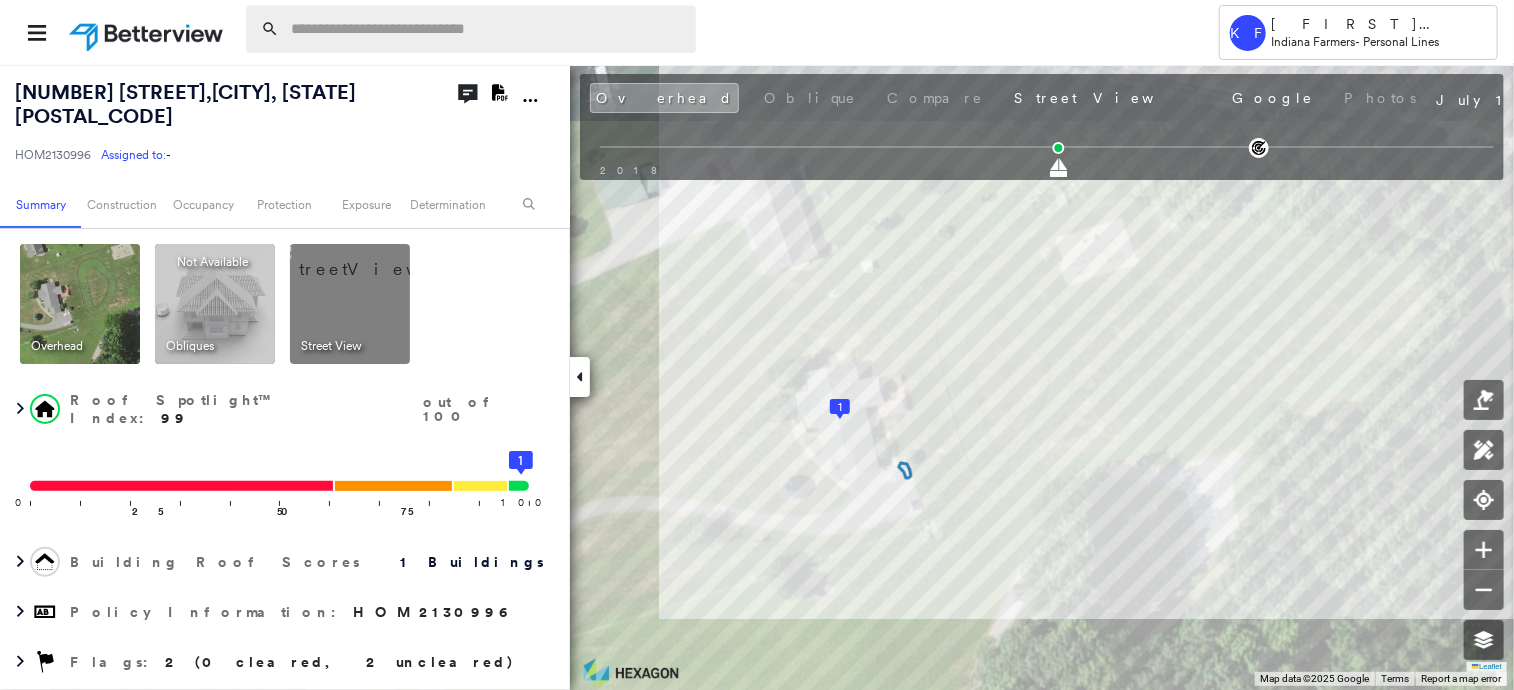 click at bounding box center (487, 29) 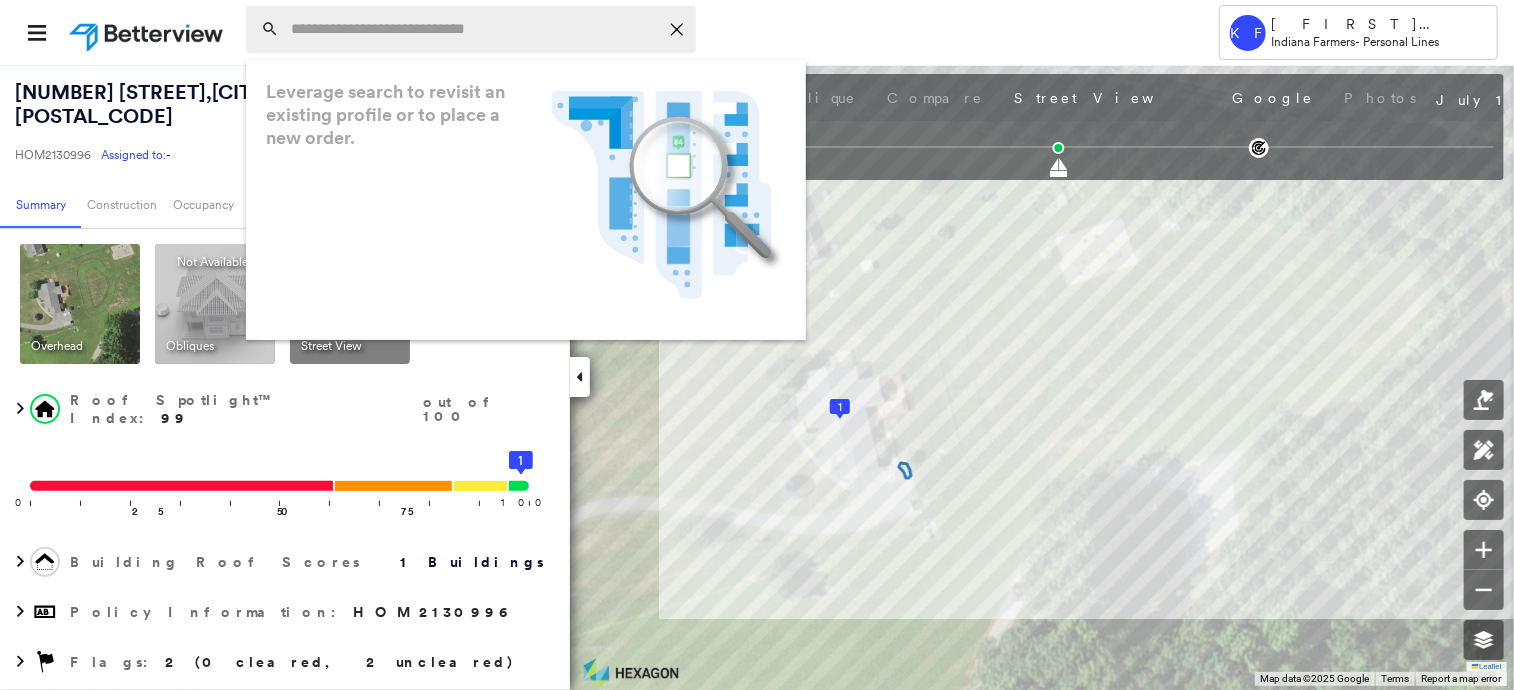 paste on "**********" 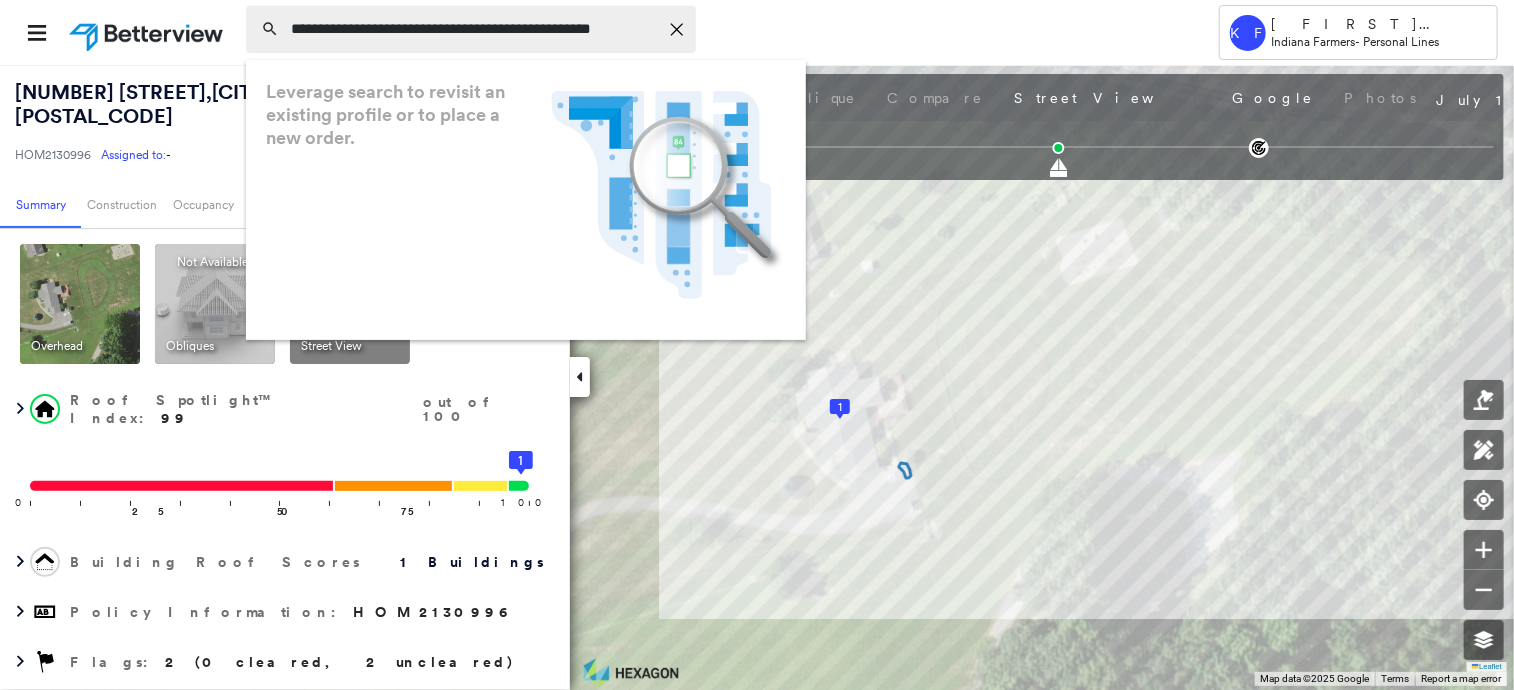 scroll, scrollTop: 0, scrollLeft: 34, axis: horizontal 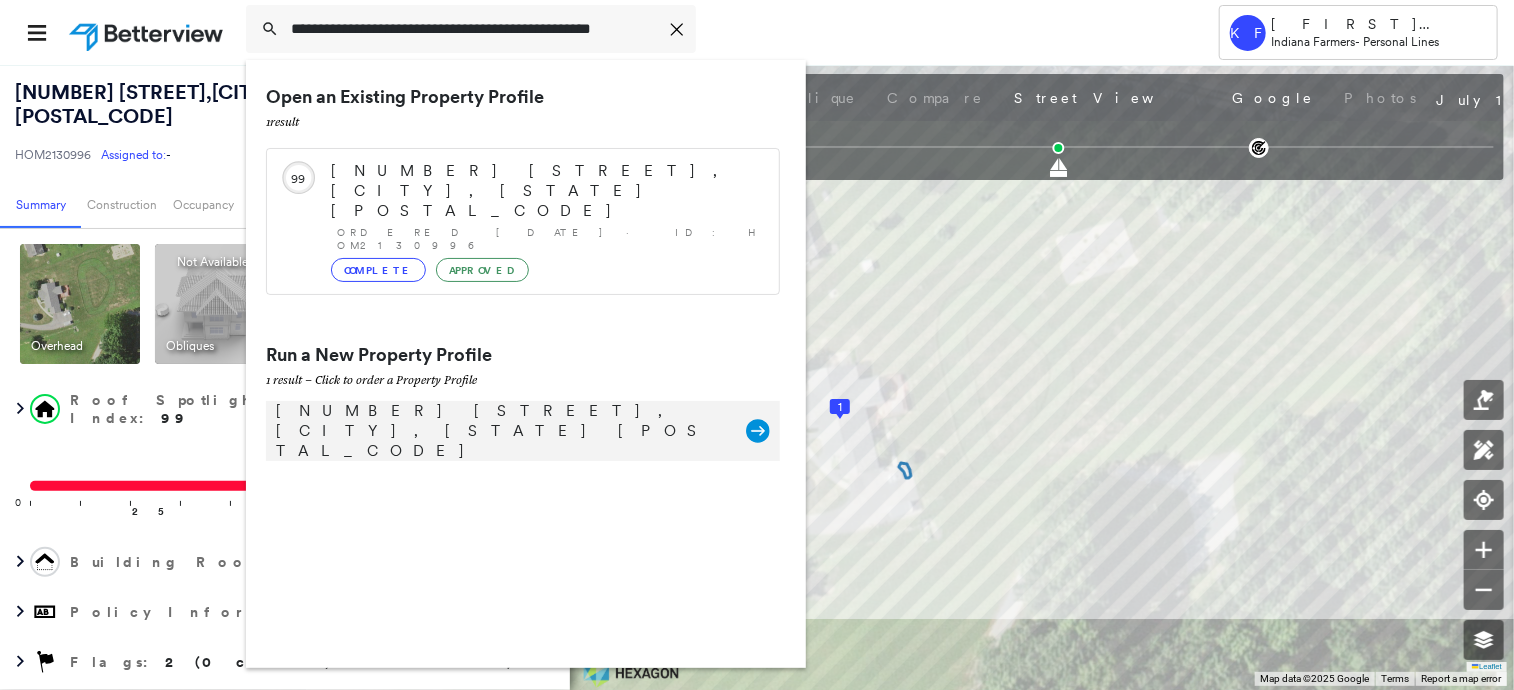 type on "**********" 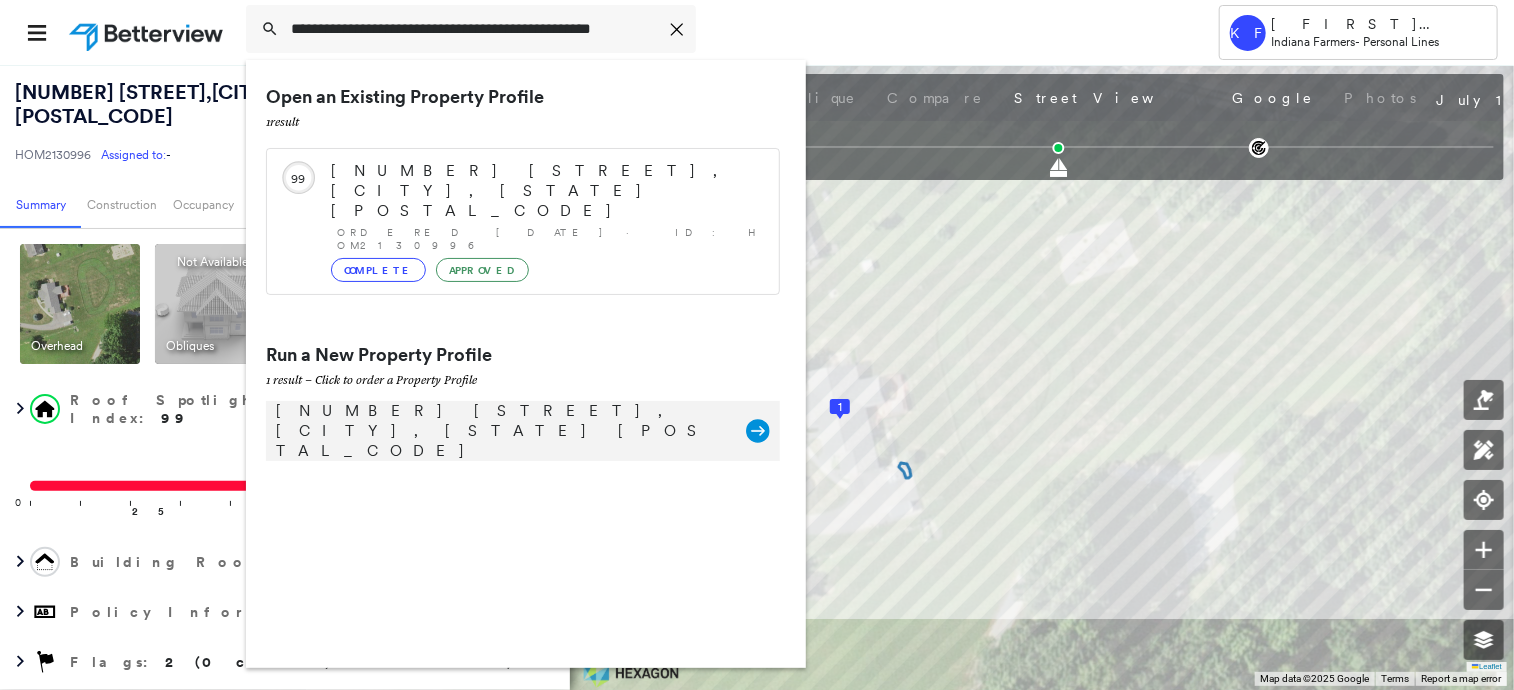 scroll, scrollTop: 0, scrollLeft: 0, axis: both 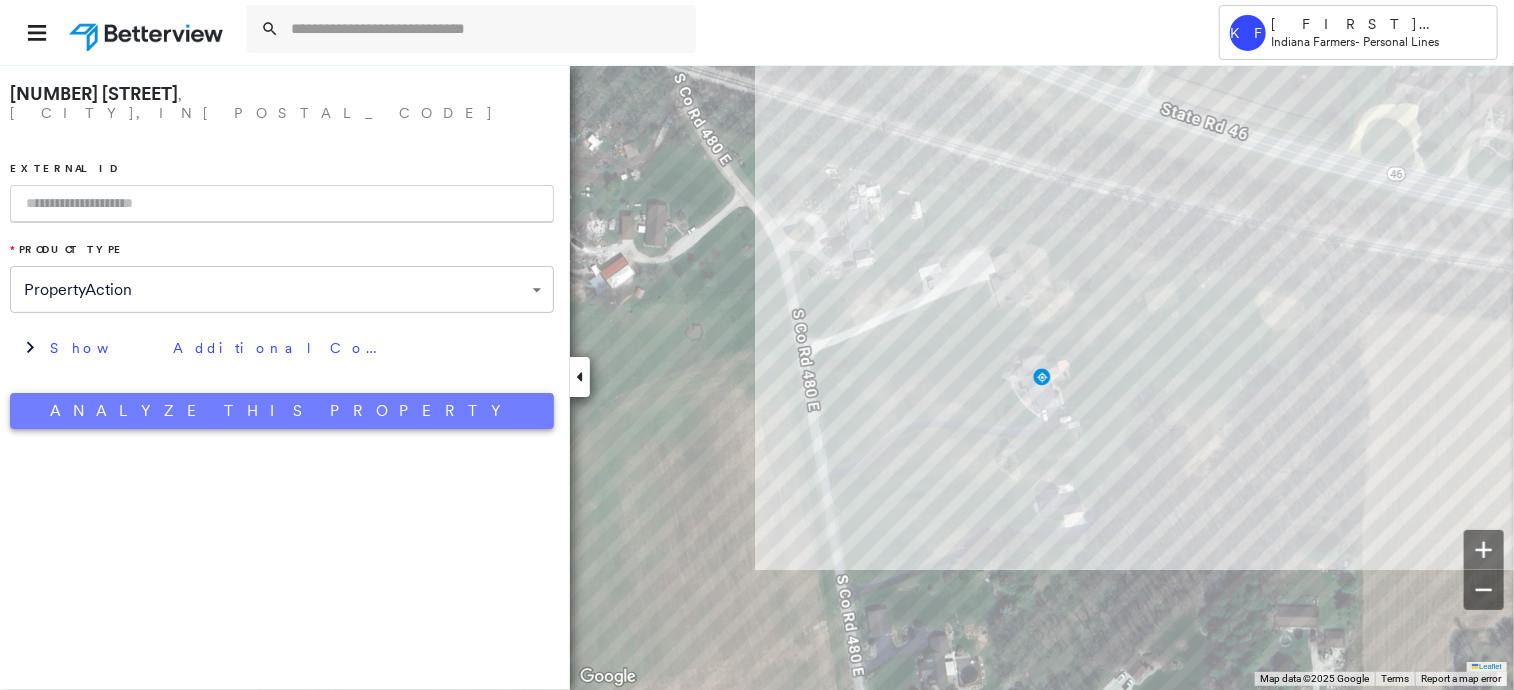 click on "Analyze This Property" at bounding box center [282, 411] 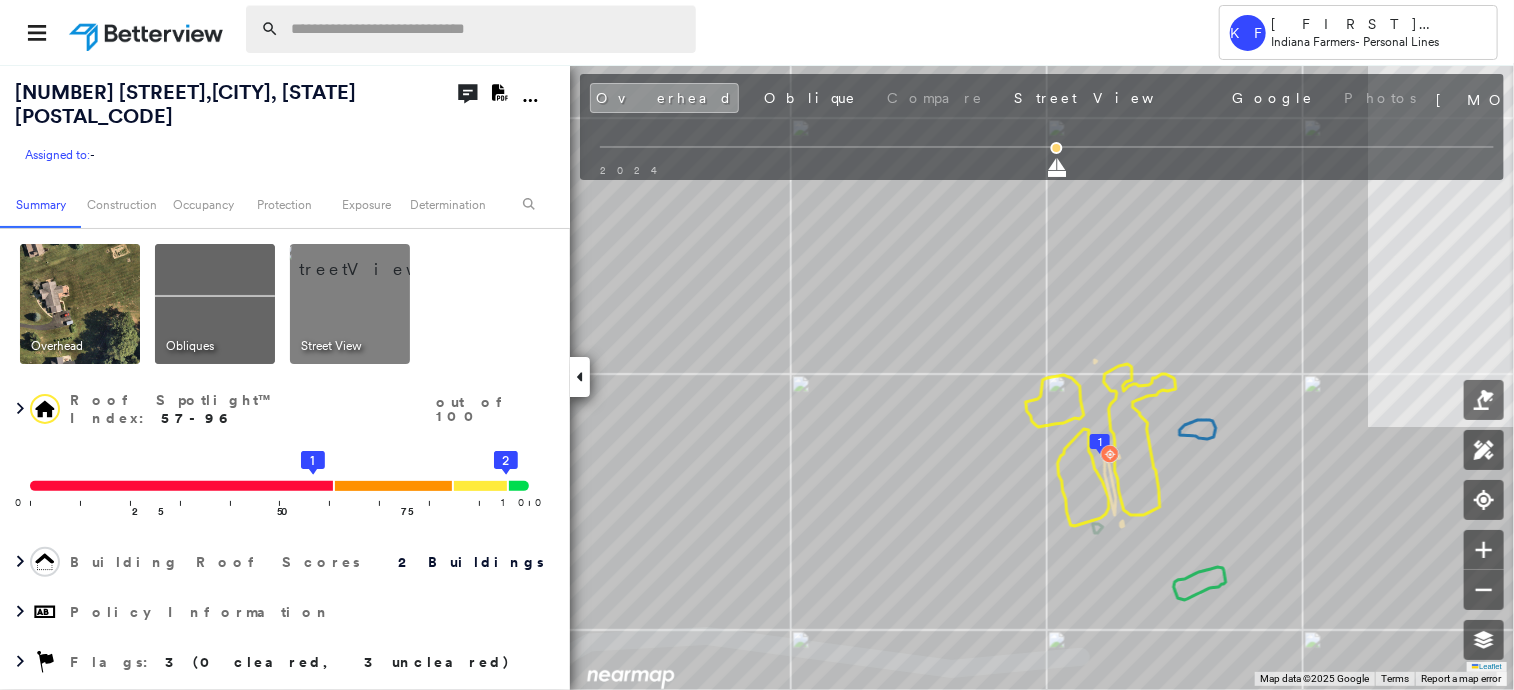 click at bounding box center (487, 29) 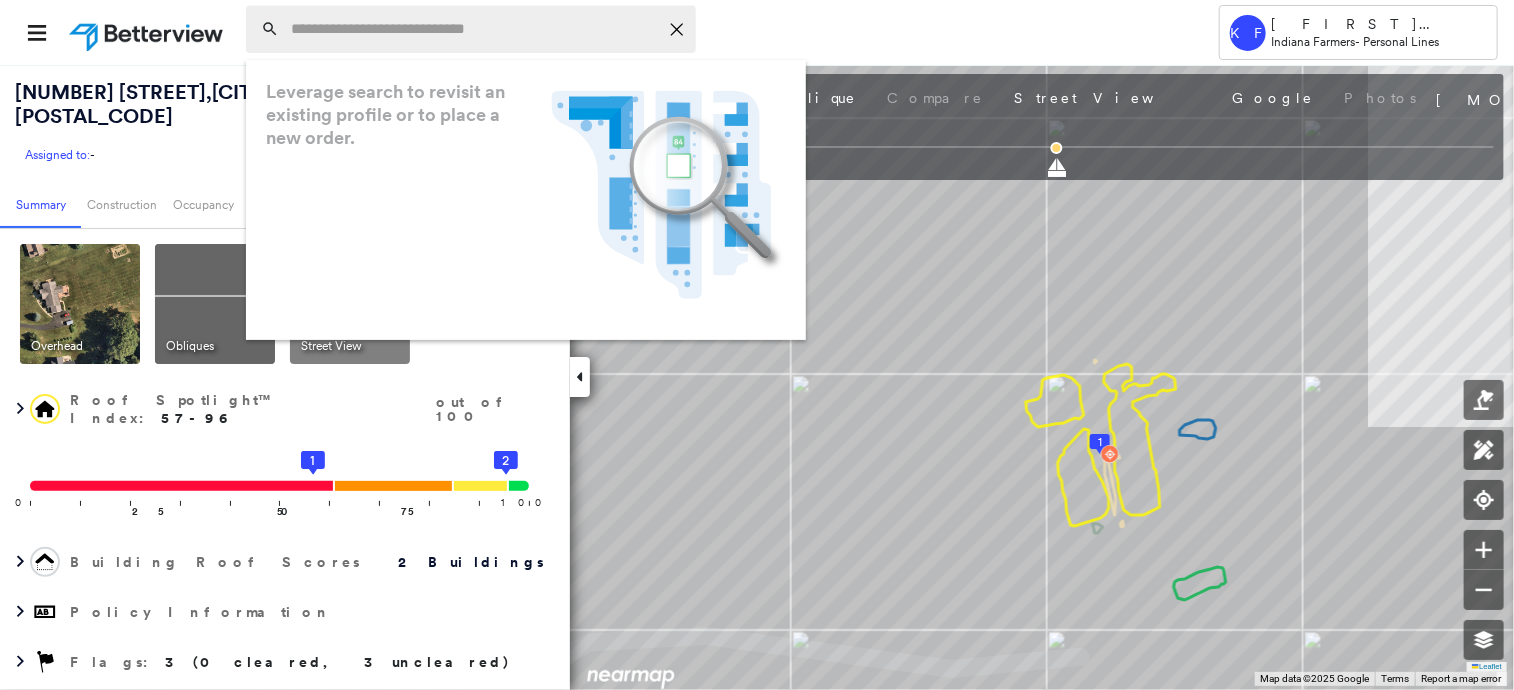 paste on "**********" 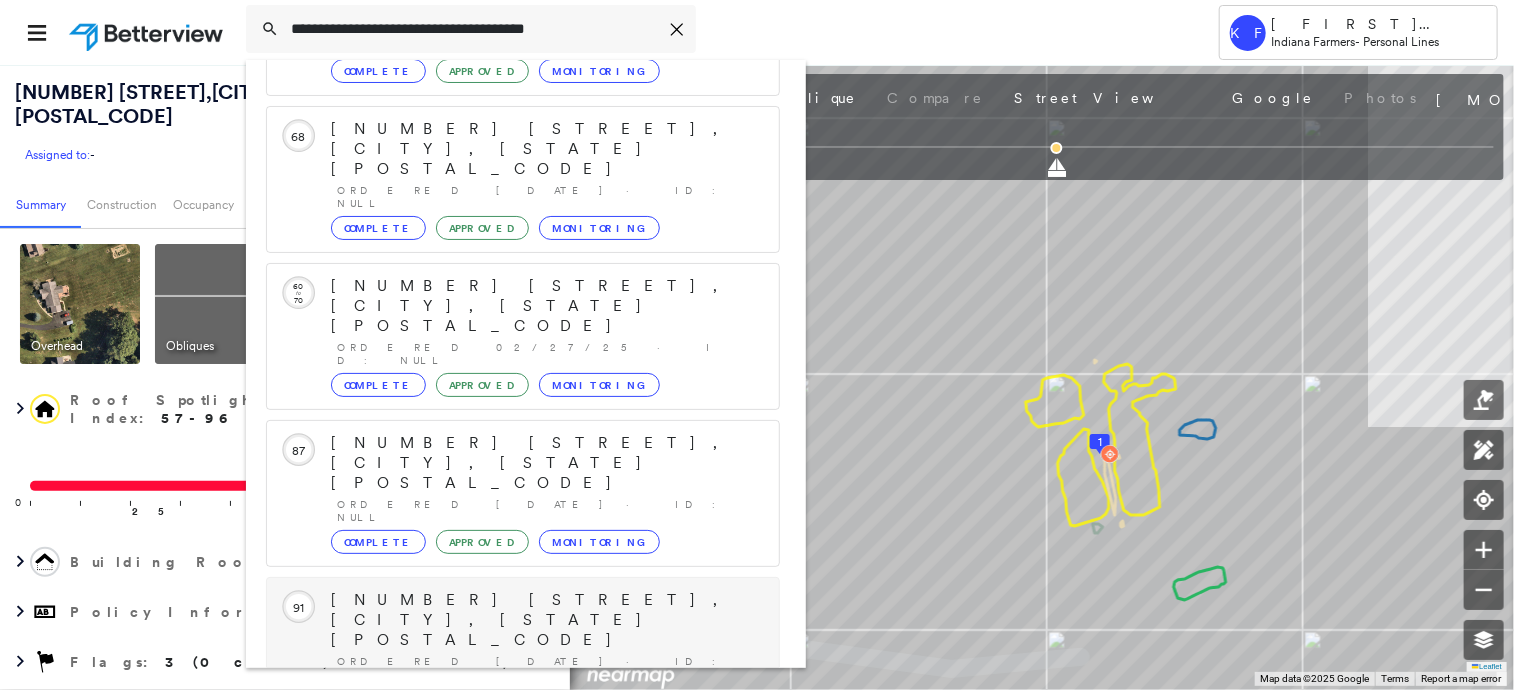 scroll, scrollTop: 208, scrollLeft: 0, axis: vertical 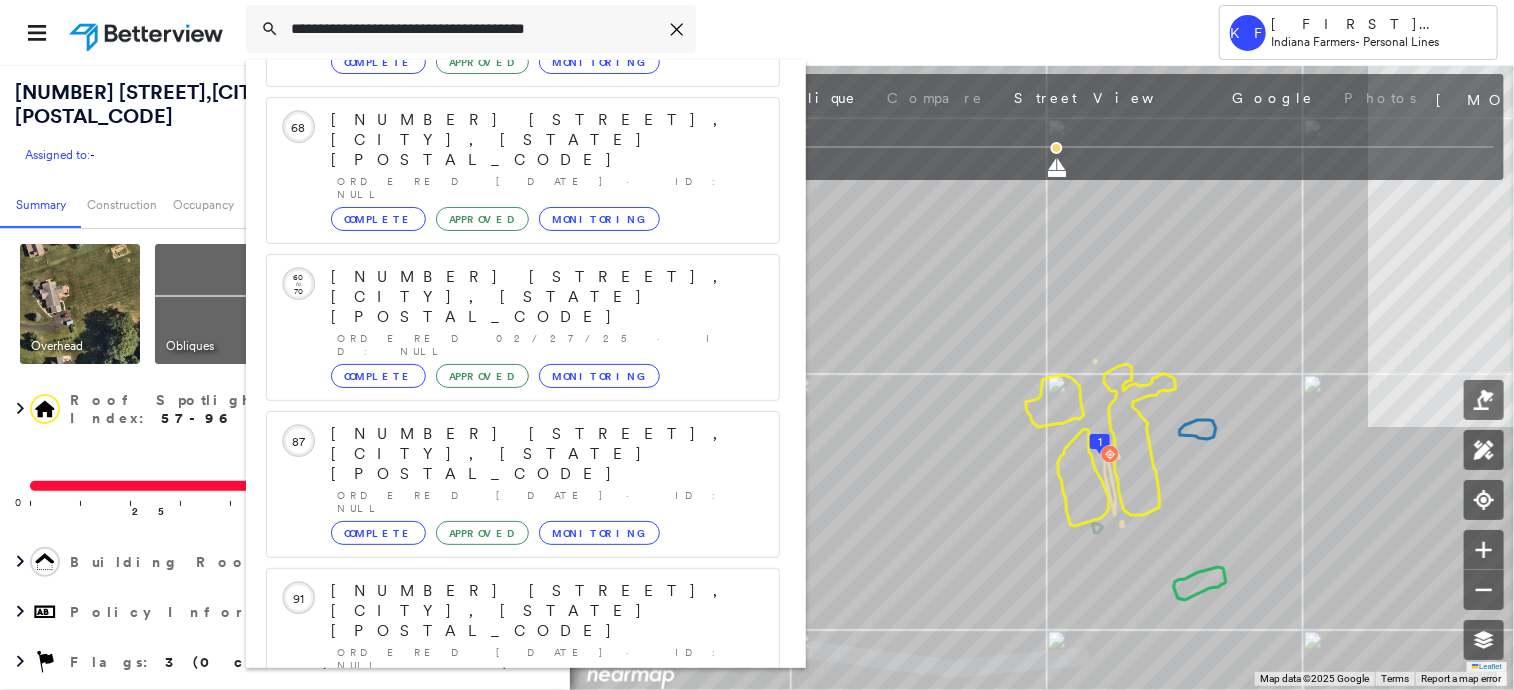 type on "**********" 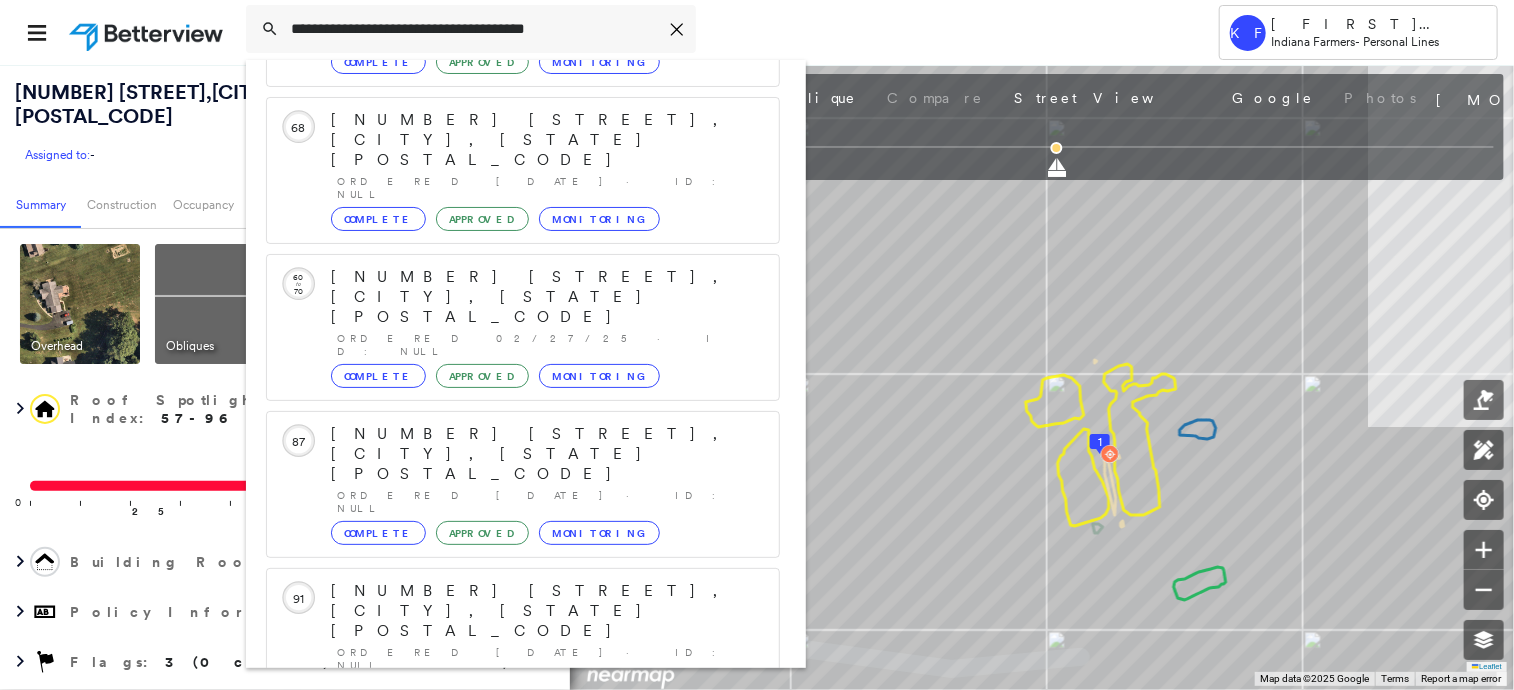 click on "Show  5  more existing properties" at bounding box center (524, 758) 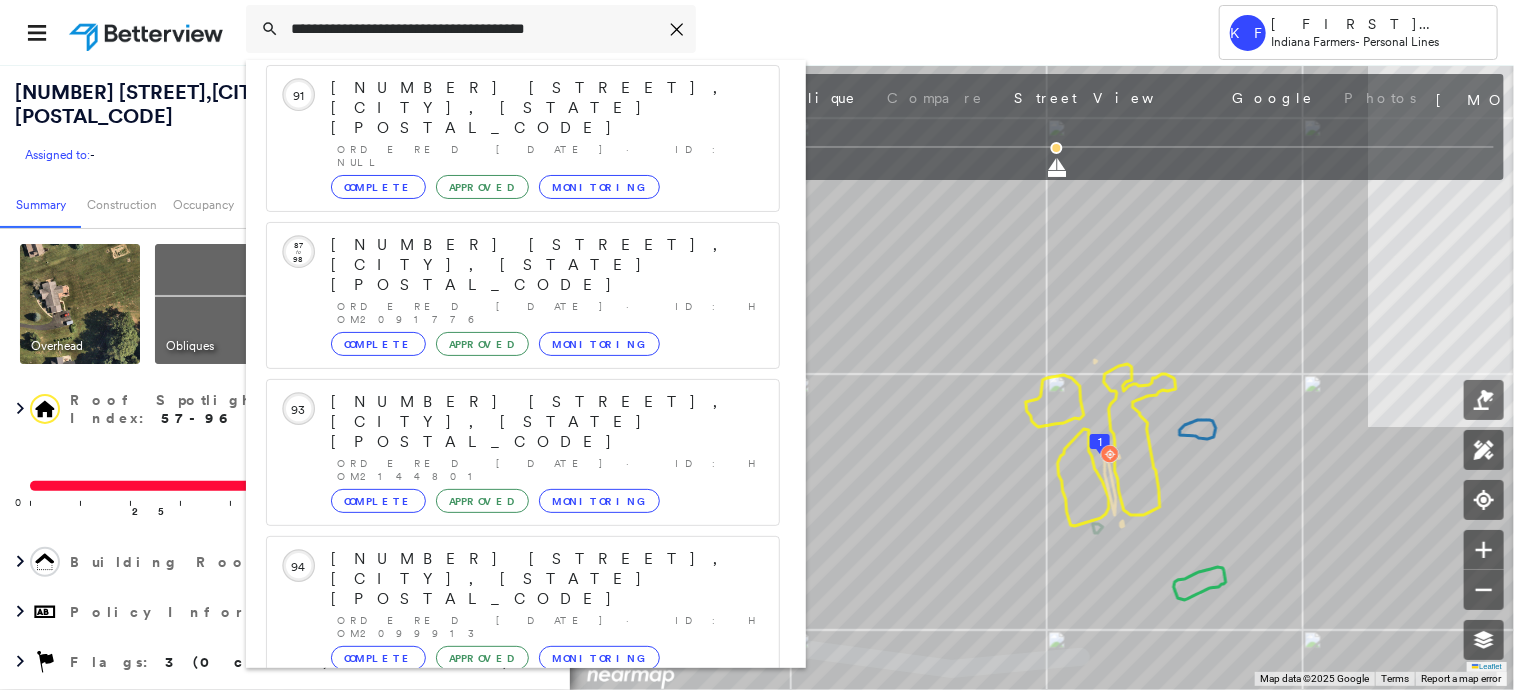 scroll, scrollTop: 724, scrollLeft: 0, axis: vertical 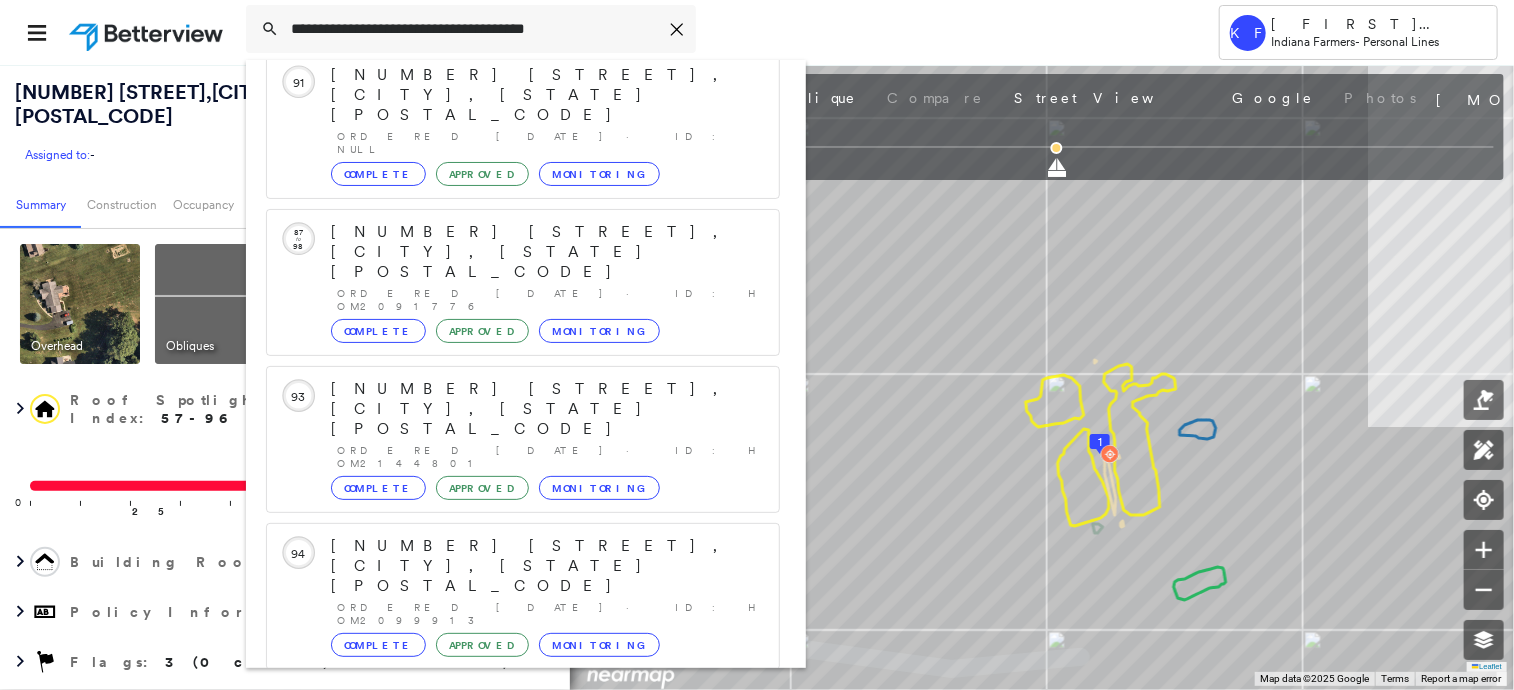 click 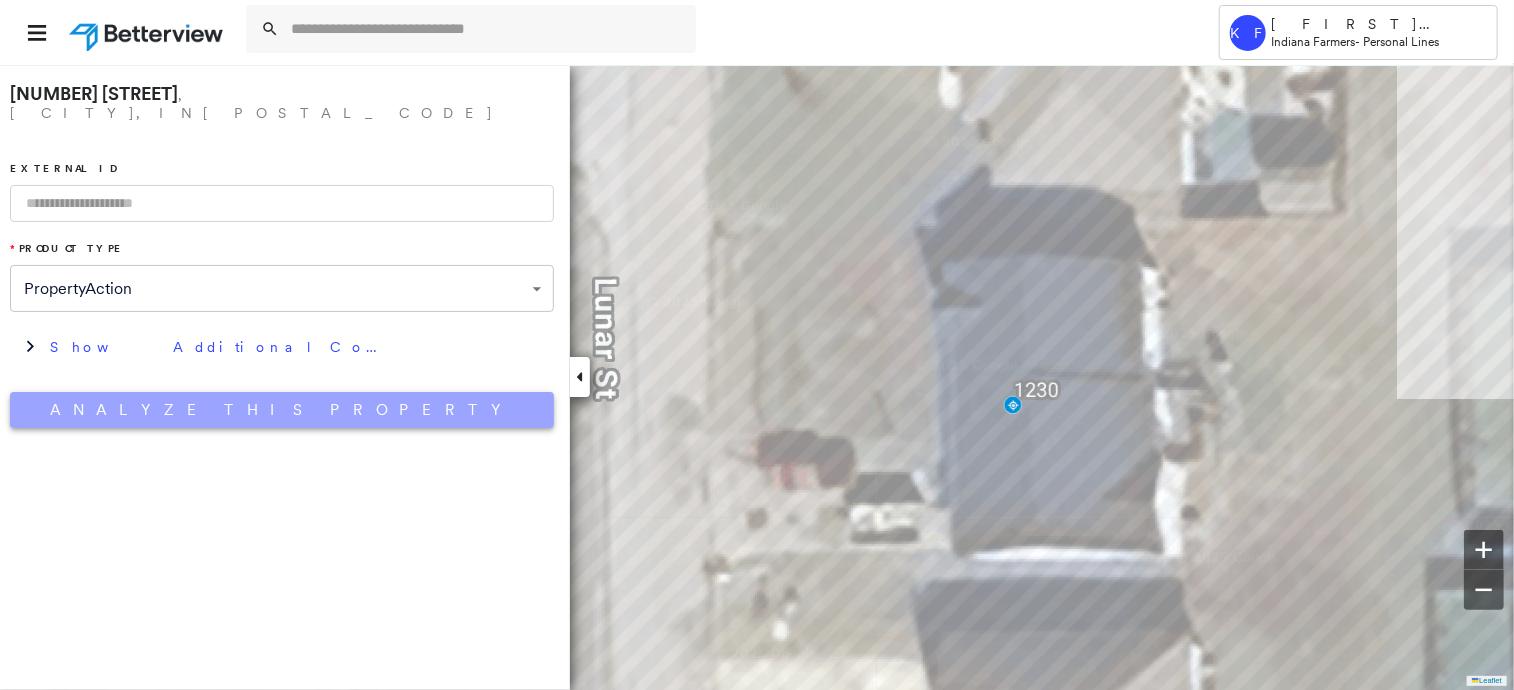 click on "Analyze This Property" at bounding box center (282, 410) 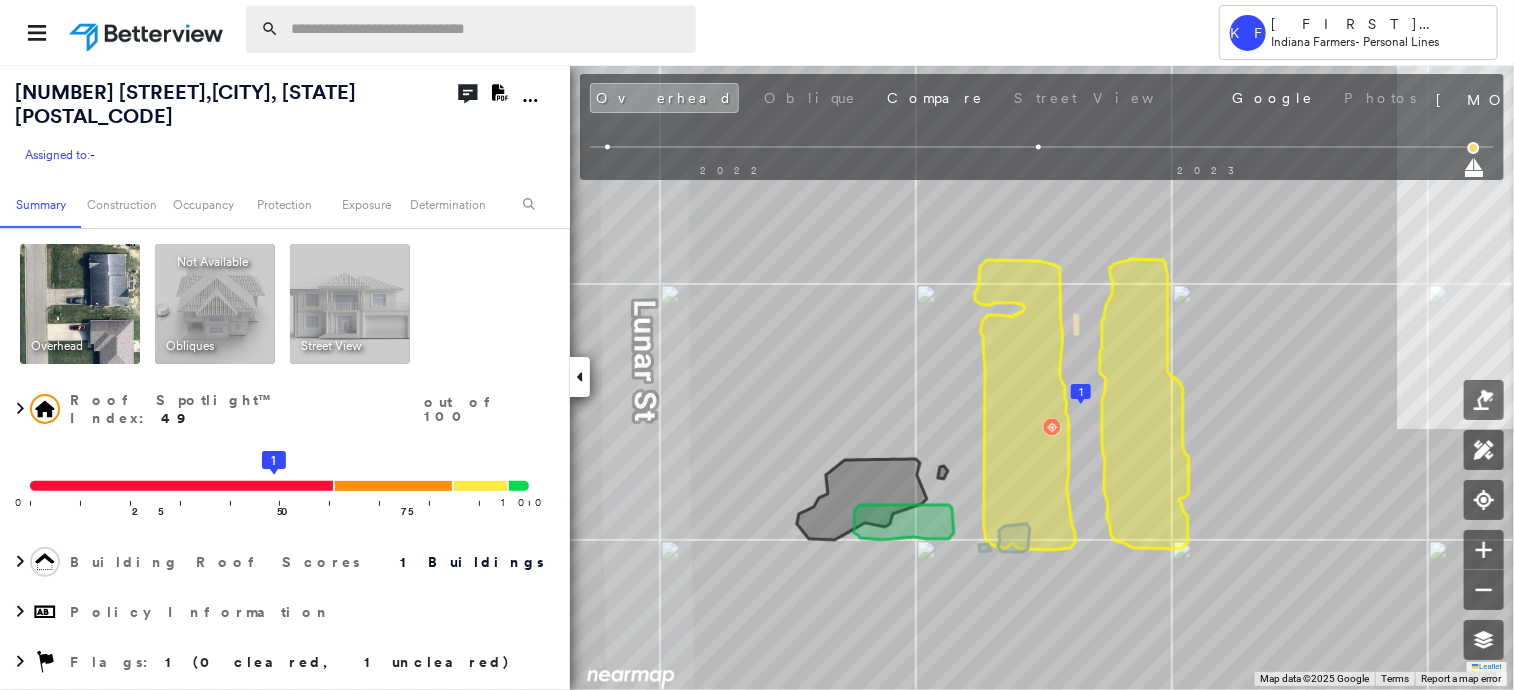 click at bounding box center (487, 29) 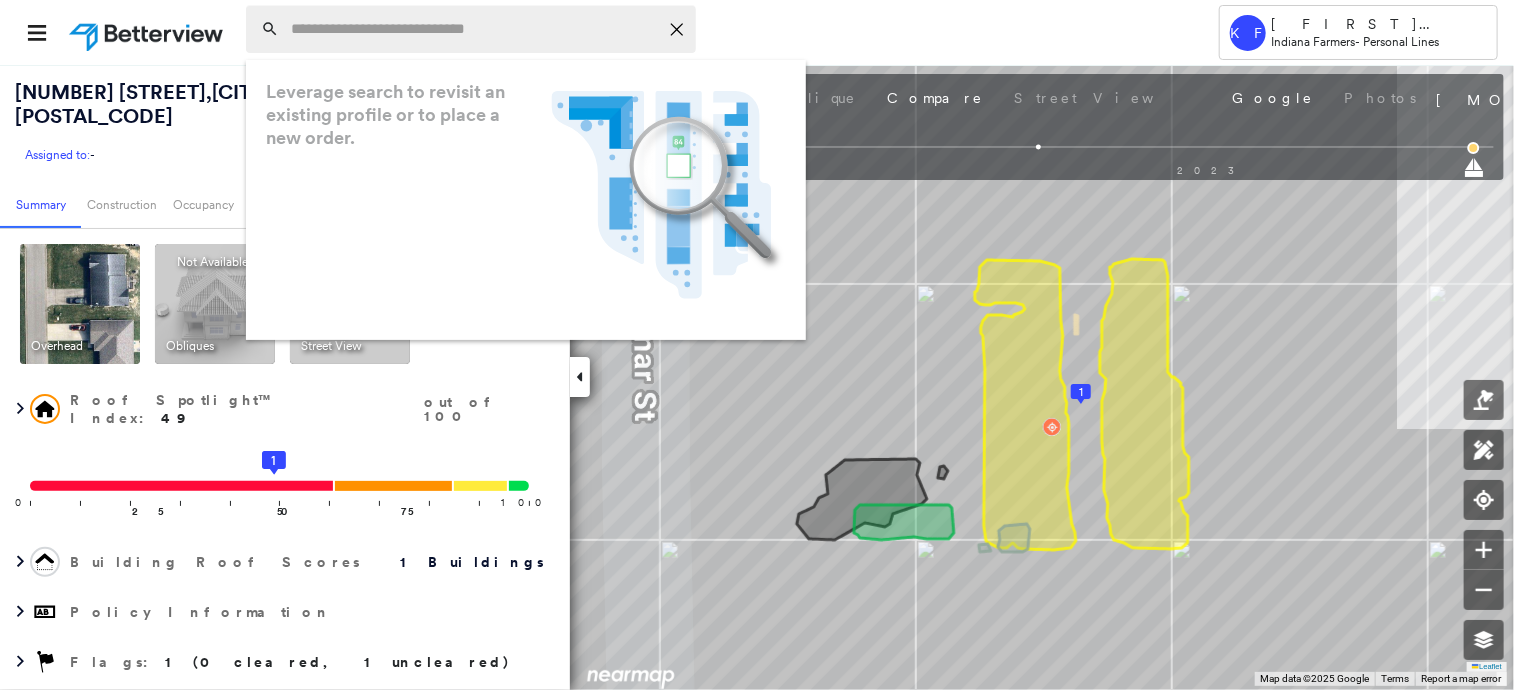 paste on "**********" 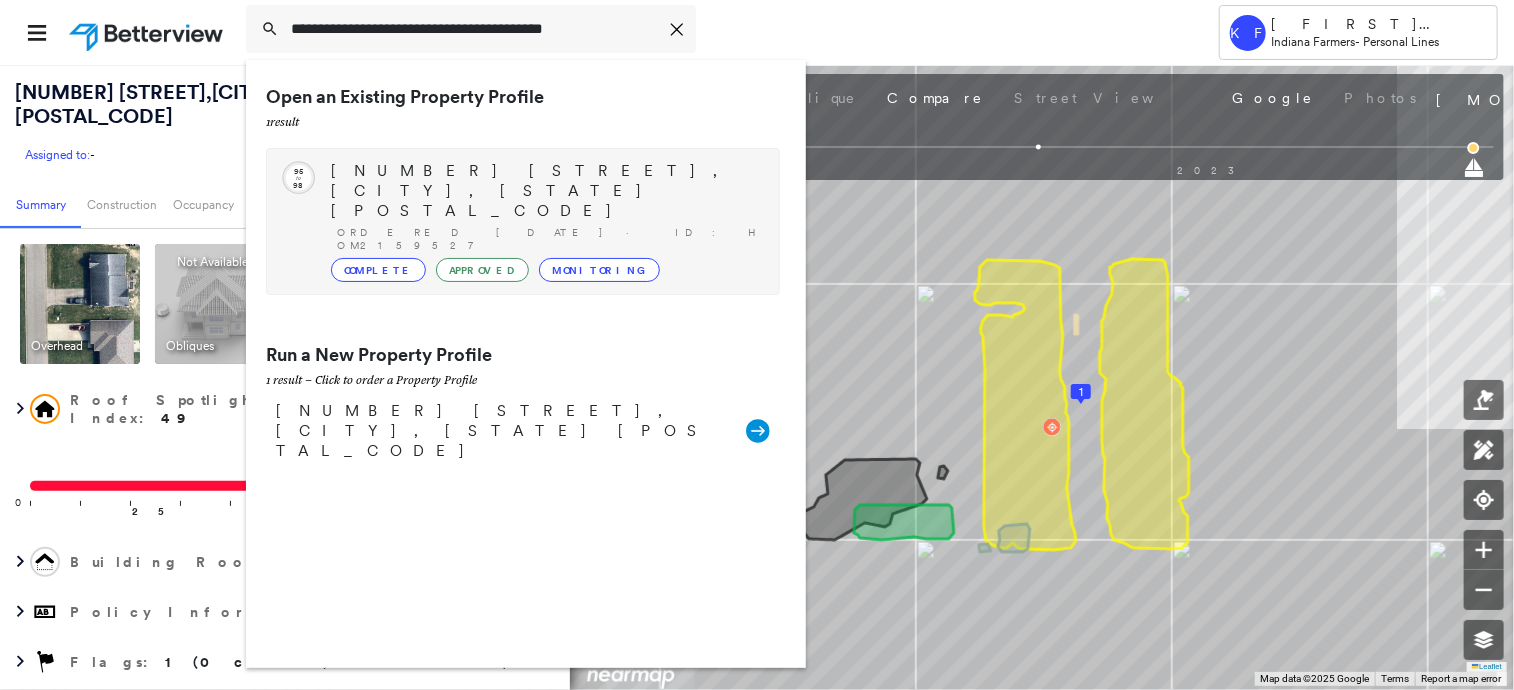 type on "**********" 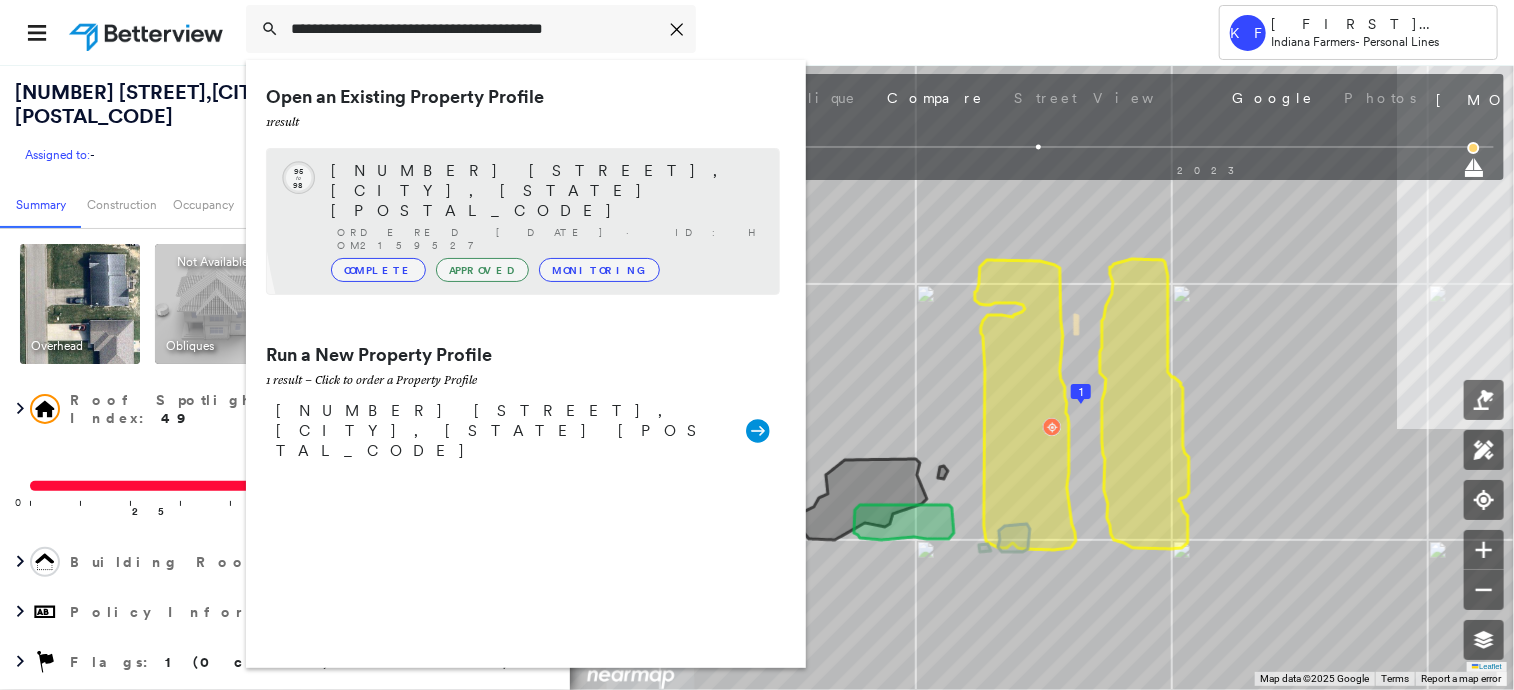 click on "Ordered 01/21/23 · ID: HOM2159527" at bounding box center (548, 239) 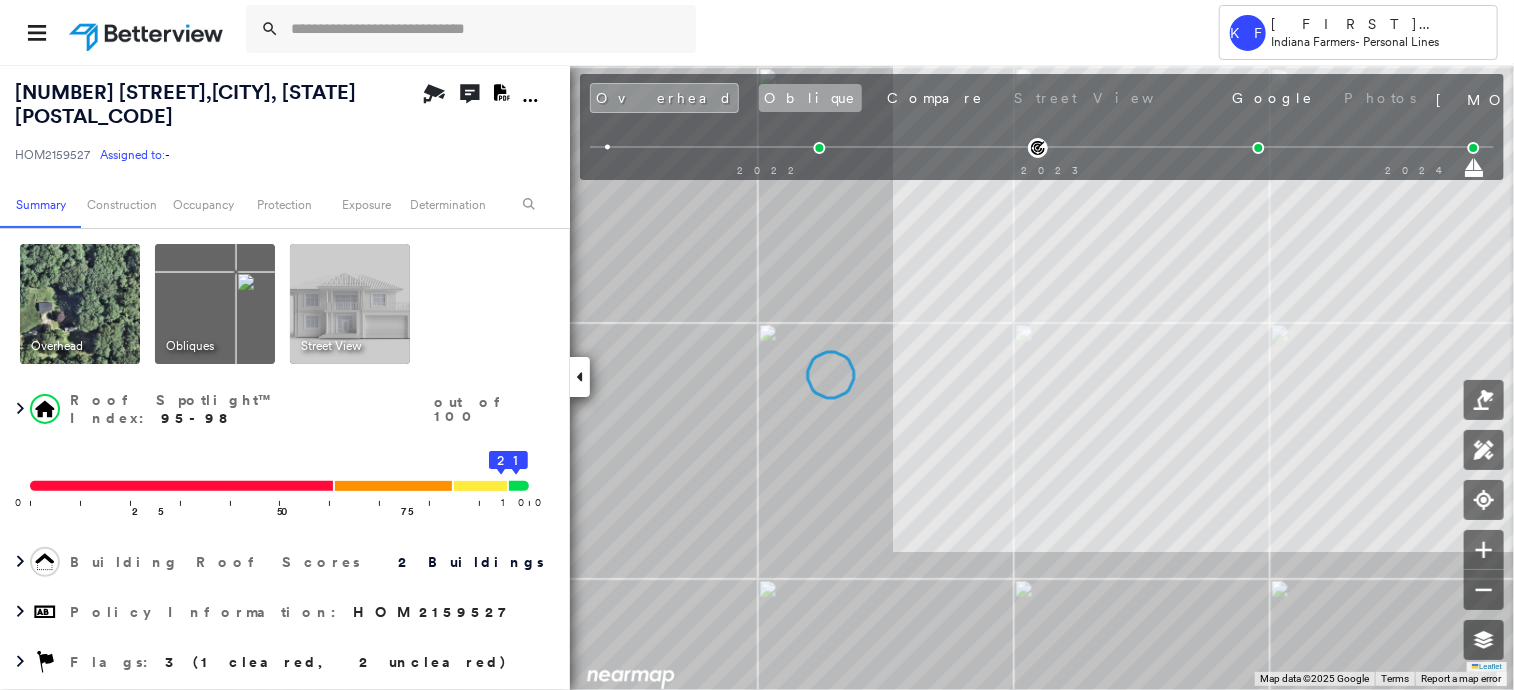 click on "Oblique" at bounding box center (810, 98) 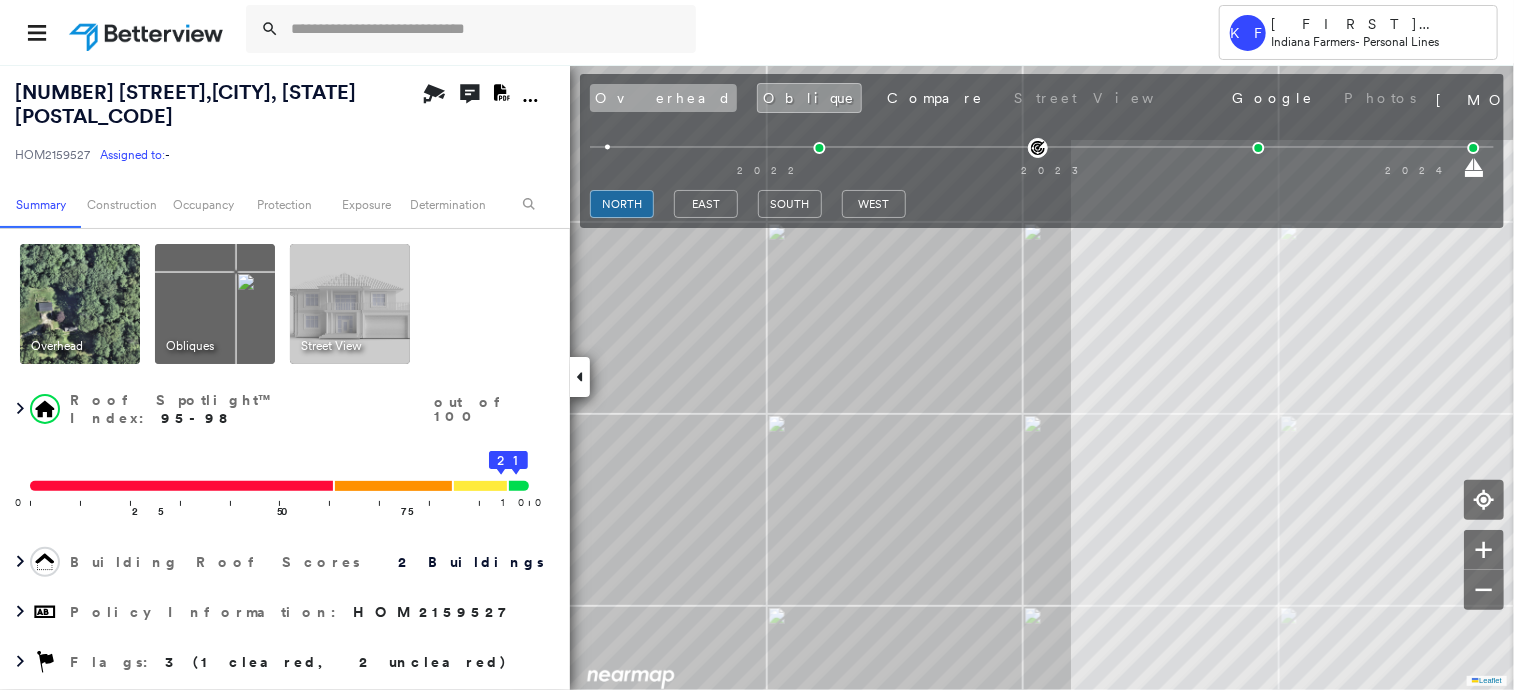 click on "Overhead" at bounding box center (663, 98) 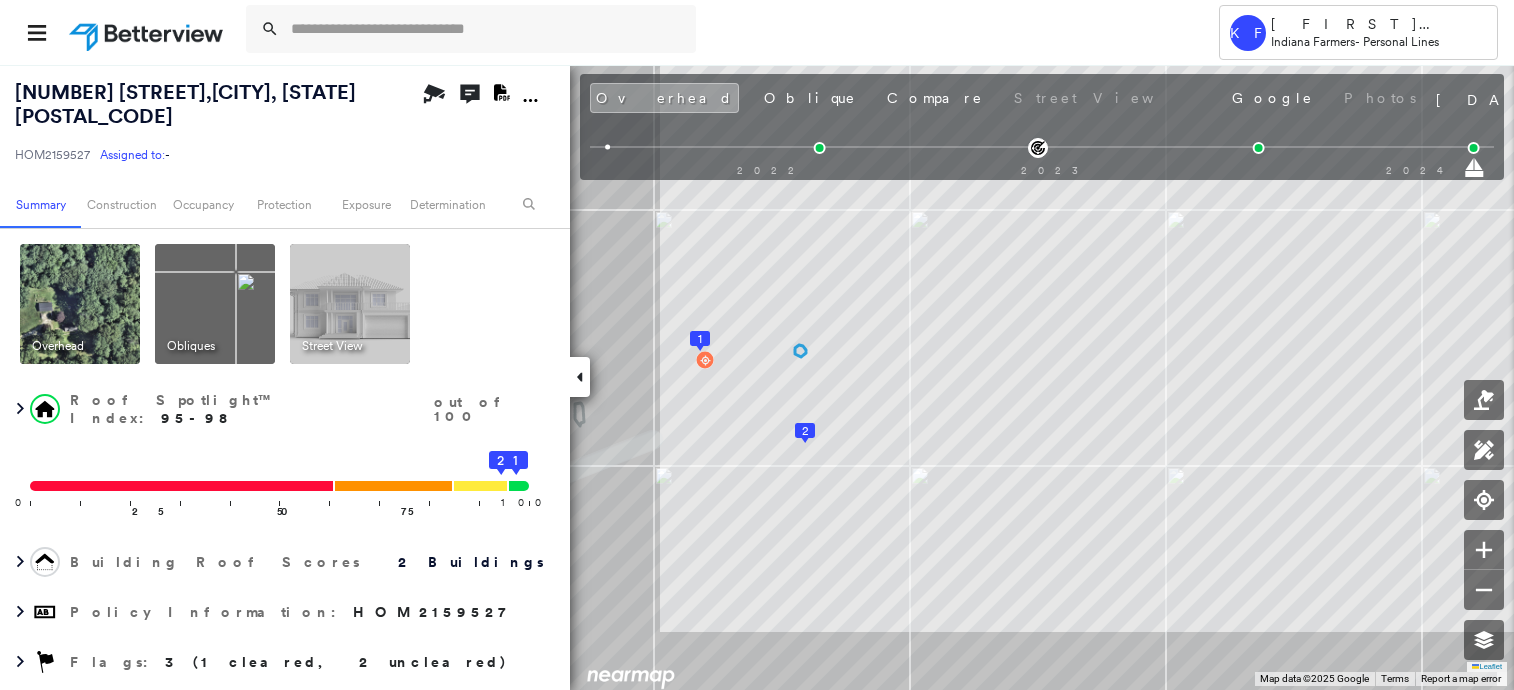 scroll, scrollTop: 0, scrollLeft: 0, axis: both 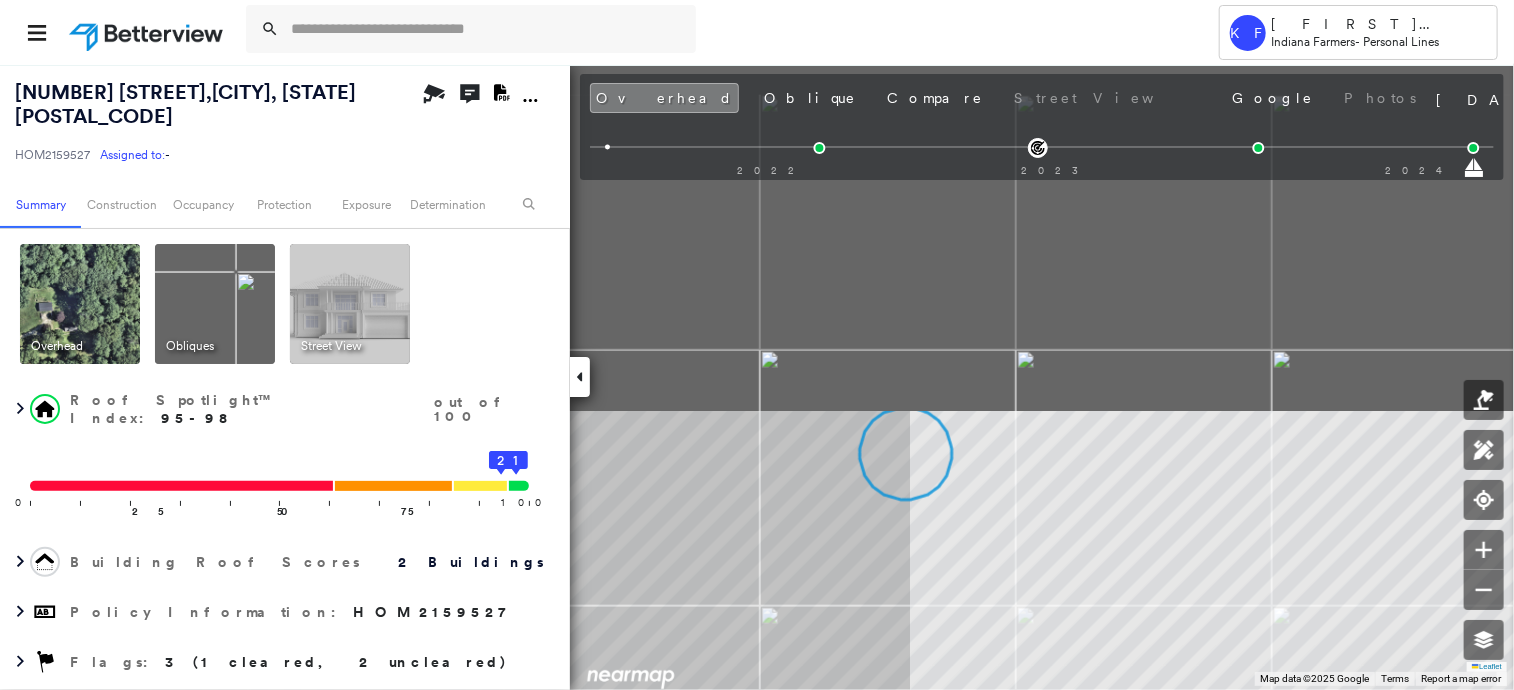 click on "Tower KF Kelly Franklin Indiana Farmers  -   Personal Lines 7085 S LUCAS RD ,  BLOOMINGTON, IN 47401 HOM2159527 Assigned to:  - Assigned to:  - HOM2159527 Assigned to:  - Open Comments Download PDF Report Summary Construction Occupancy Protection Exposure Determination Overhead Obliques Street View Roof Spotlight™ Index :  95-98 out of 100 0 100 25 50 75 1 2 Building Roof Scores 2 Buildings Policy Information :  HOM2159527 Flags :  3 (1 cleared, 2 uncleared) Construction Roof Spotlights Property Features :  Trampoline, Trailer Roof Size & Shape :  2 buildings  Occupancy Place Detail Google - Places Smarty Streets - Surrounding Properties TripAdvisor - Nearest Locations National Registry of Historic Places Protection US Fire Administration: Nearest Fire Stations Exposure Additional Perils FEMA Risk Index Determination Flags :  3 (1 cleared, 2 uncleared) Uncleared Flags (2) Cleared Flags  (1) Trampoline Flagged 06/22/24 Clear Low Low Priority Roof Score Flagged 01/21/23 Clear Action Taken New Entry History" at bounding box center [757, 345] 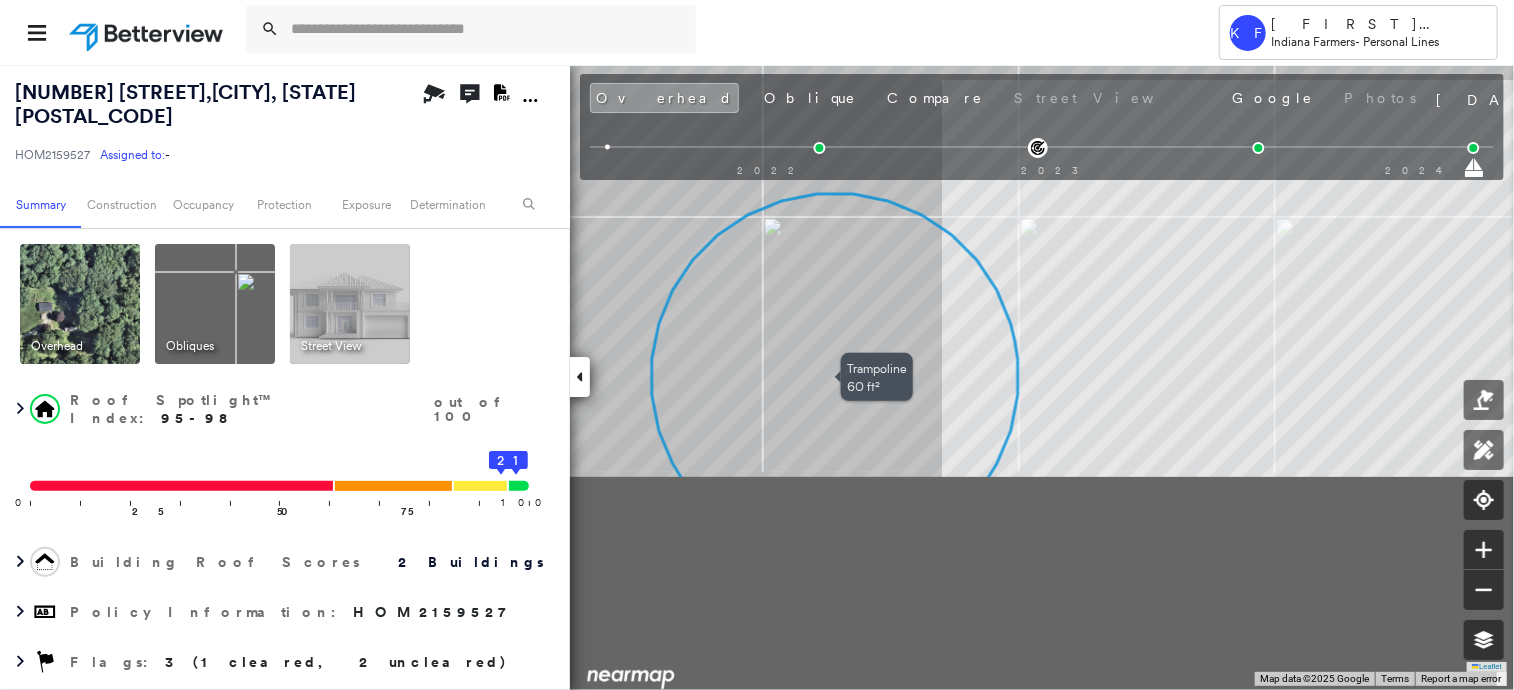 drag, startPoint x: 892, startPoint y: 592, endPoint x: 932, endPoint y: 317, distance: 277.89386 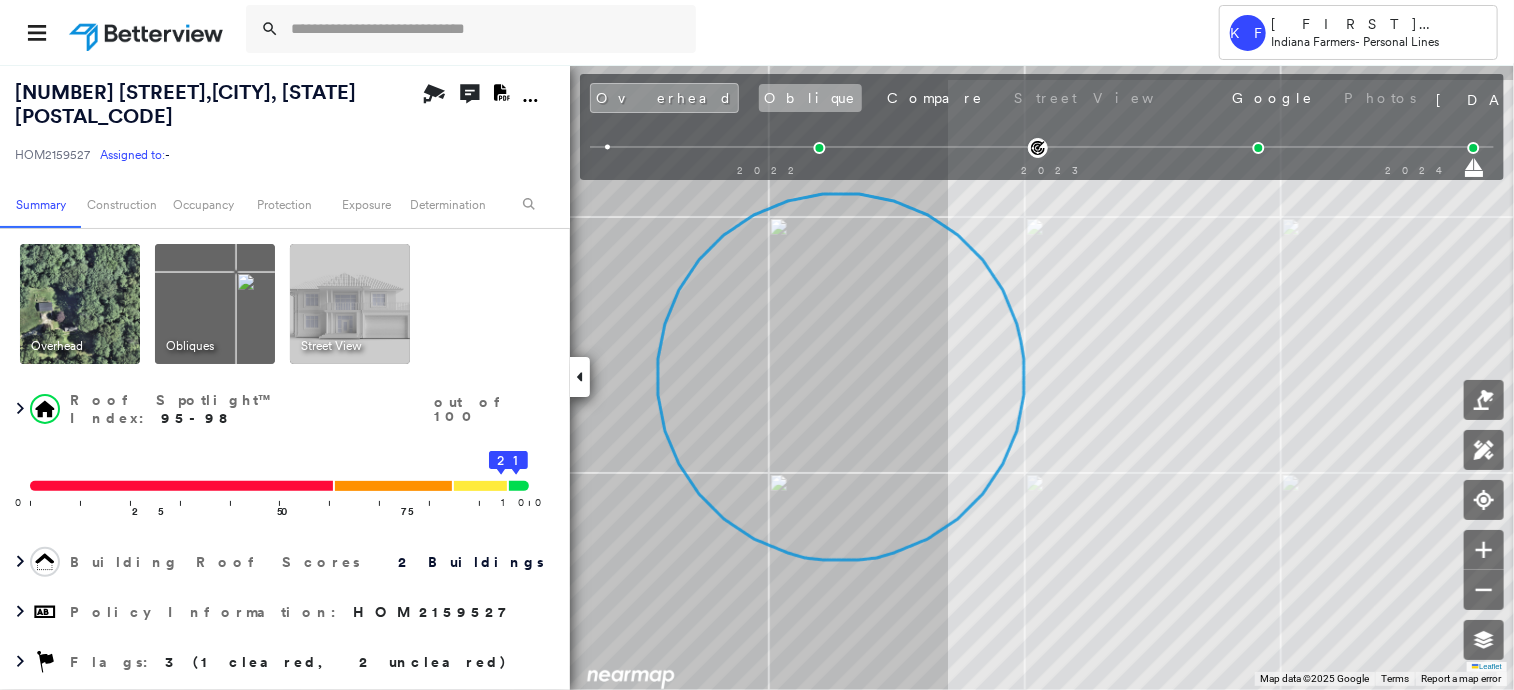 click on "Oblique" at bounding box center (810, 98) 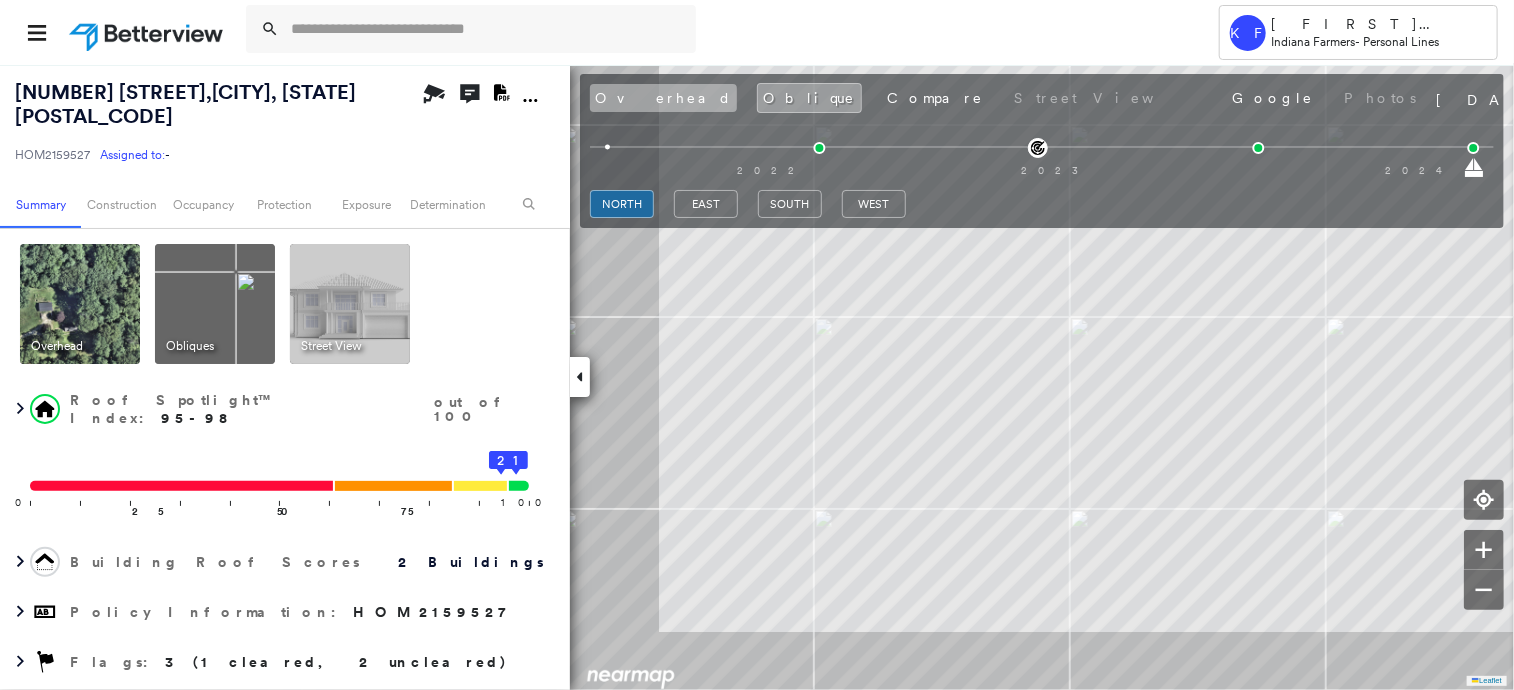 click on "Overhead" at bounding box center (663, 98) 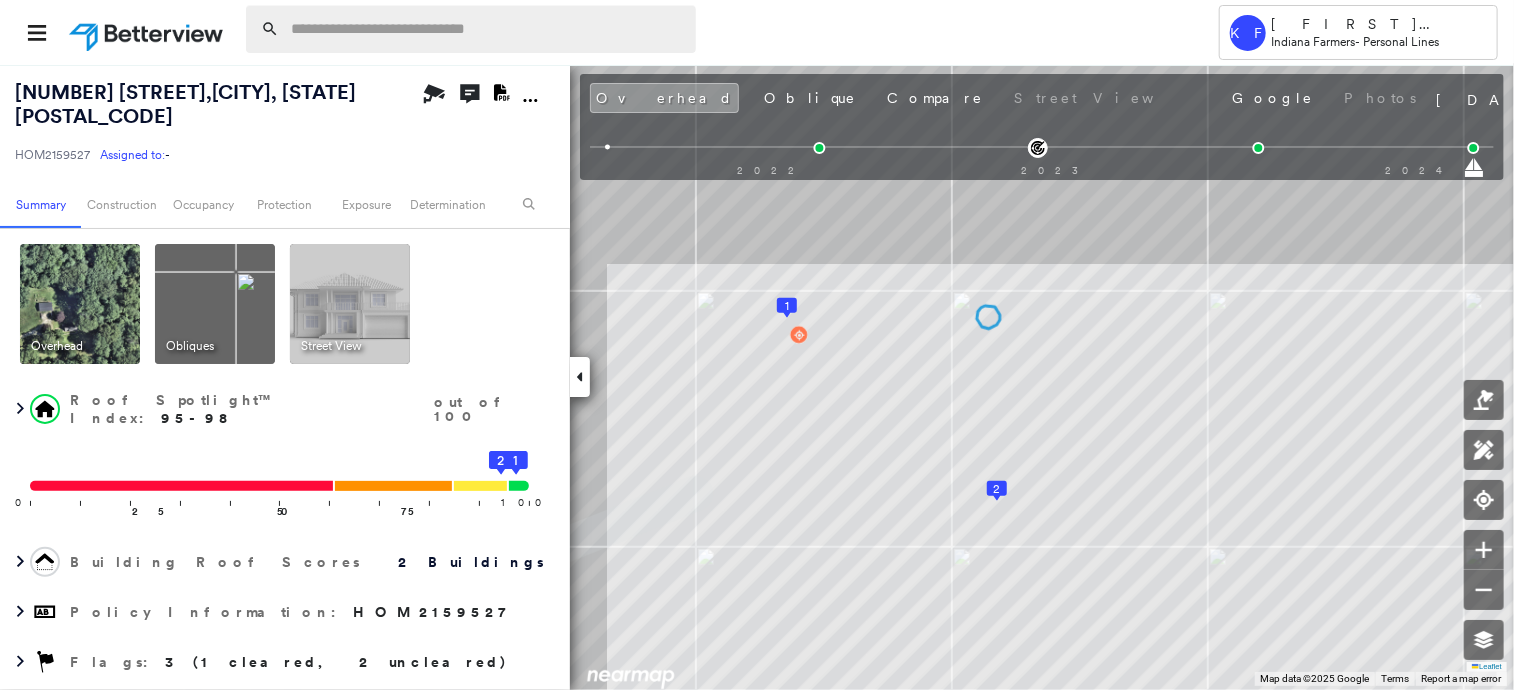 click at bounding box center (487, 29) 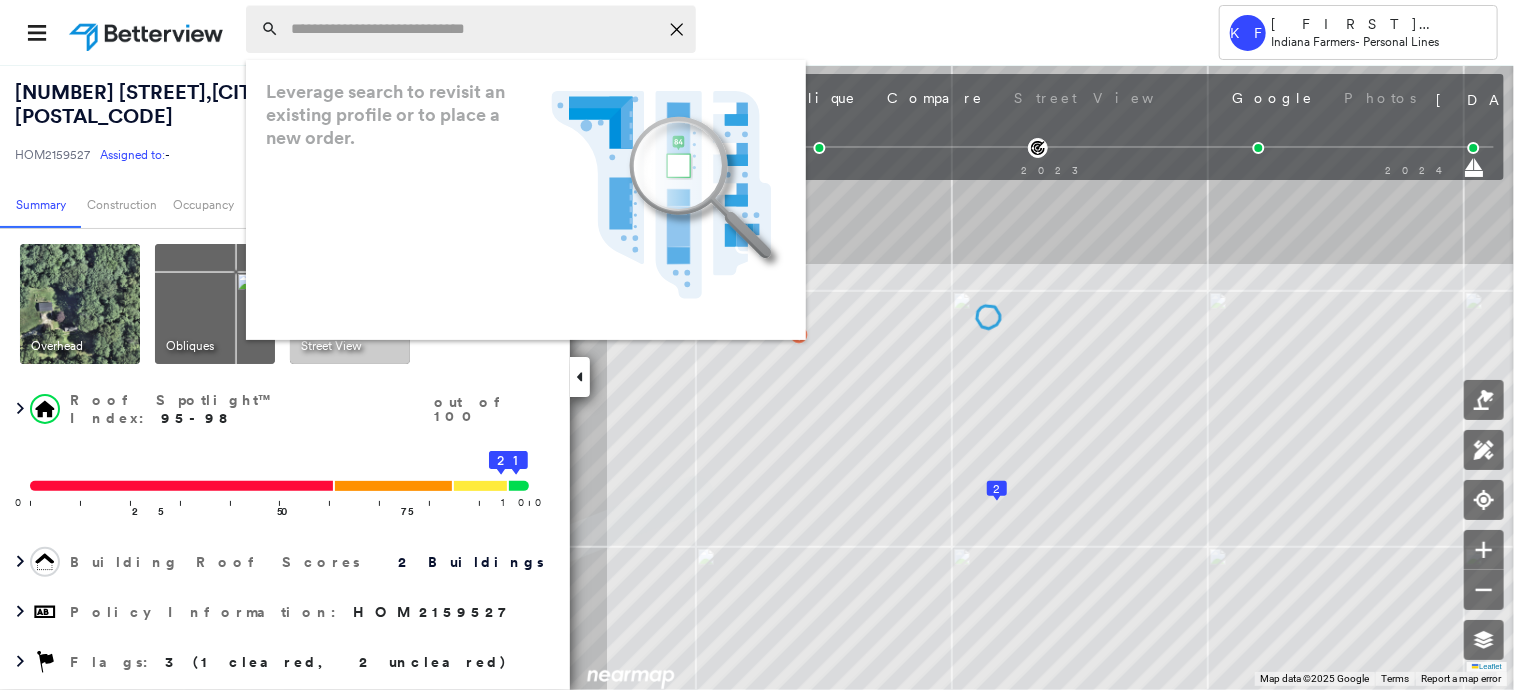 paste on "**********" 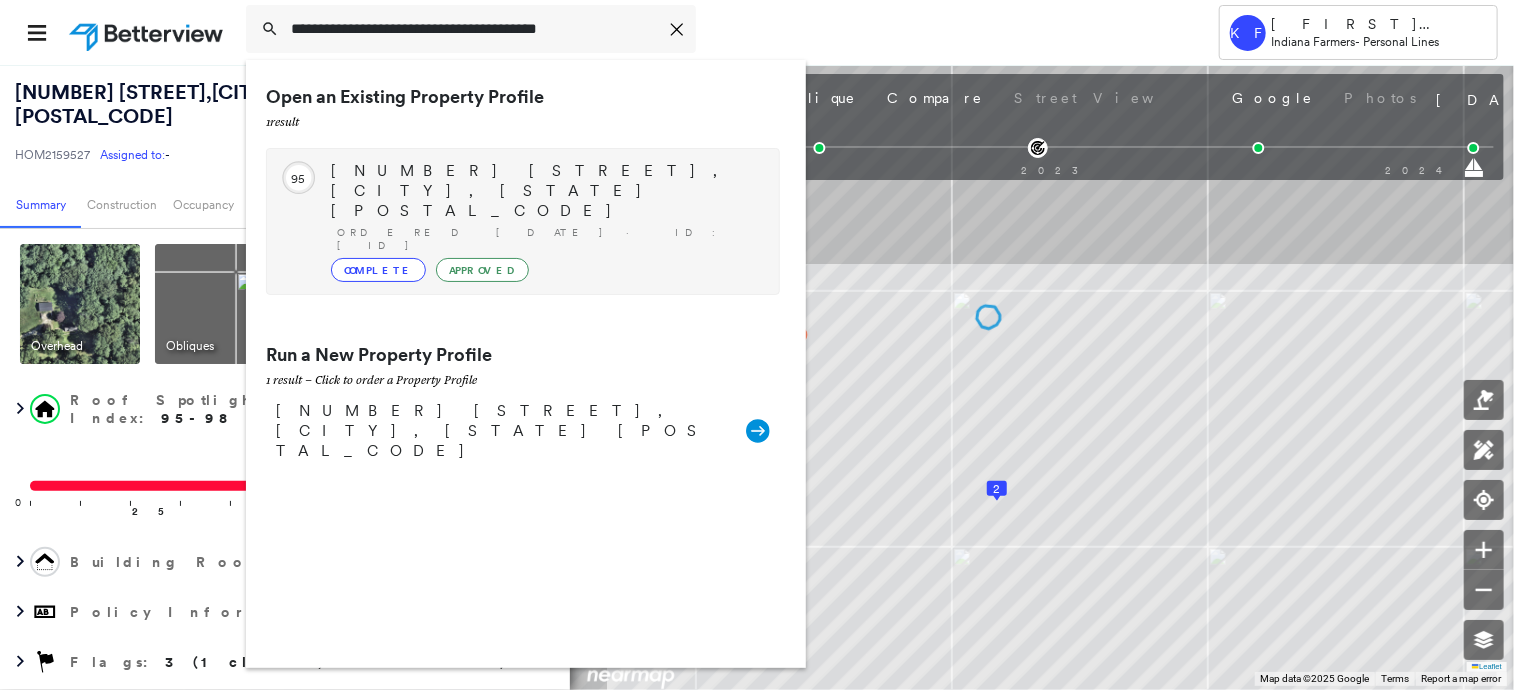 type on "**********" 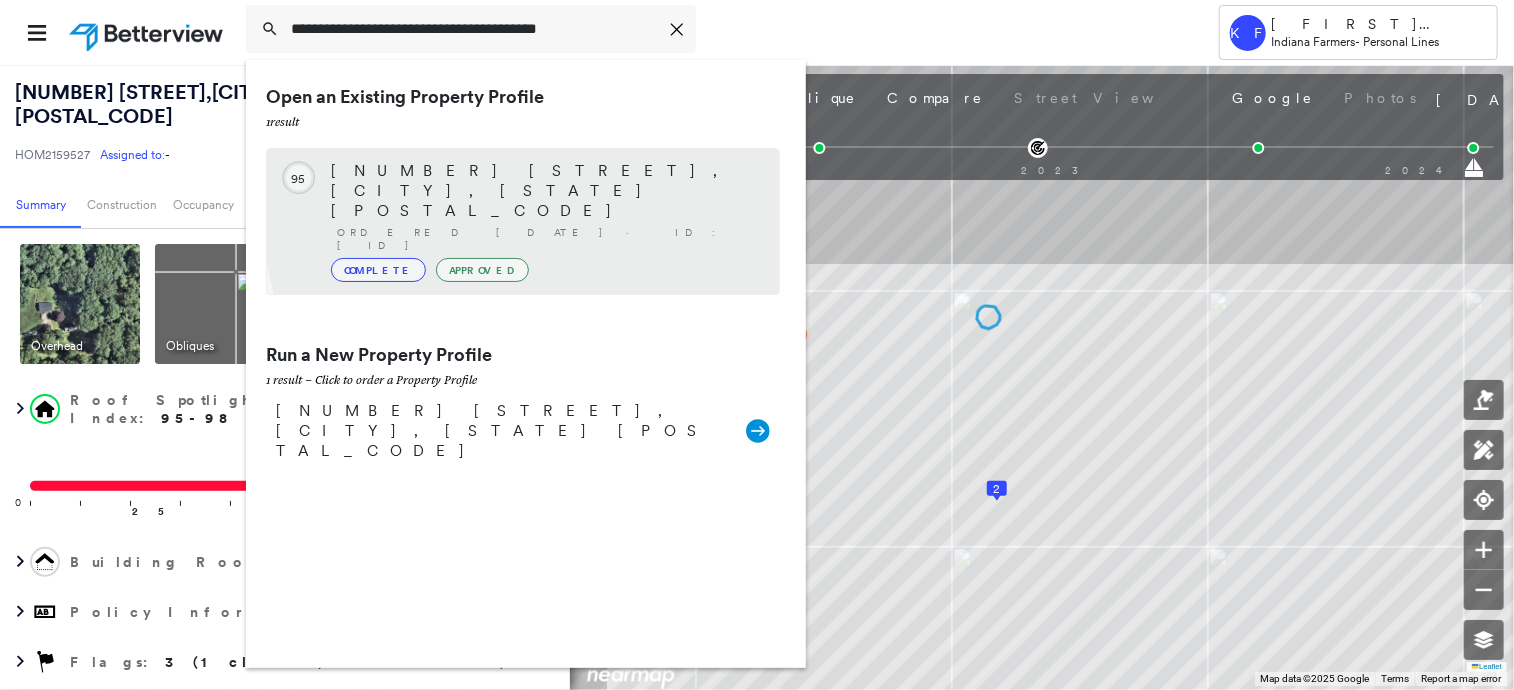 click on "3873 E DAISY LN, PEKIN, IN 47165 Ordered 01/21/23 · ID: HOM2040719 Complete Approved" at bounding box center [545, 221] 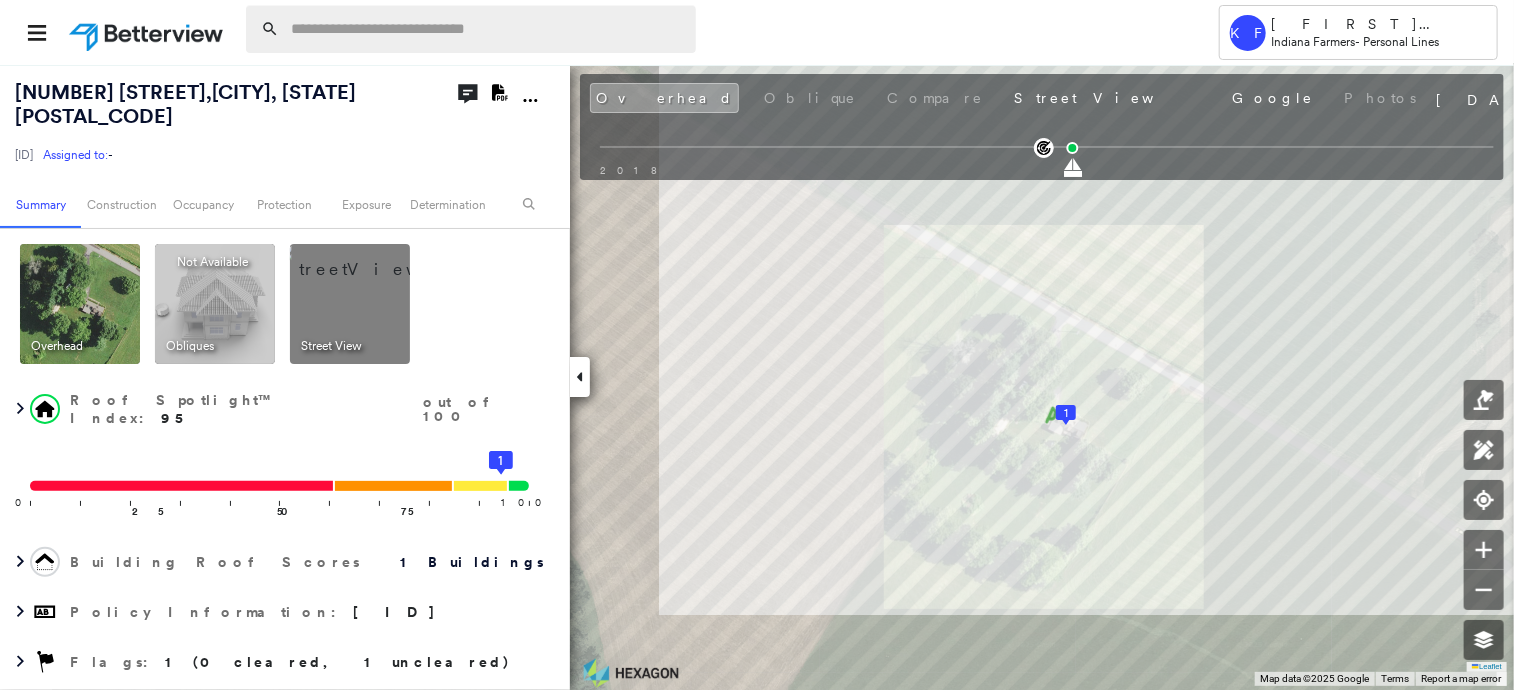 click at bounding box center (487, 29) 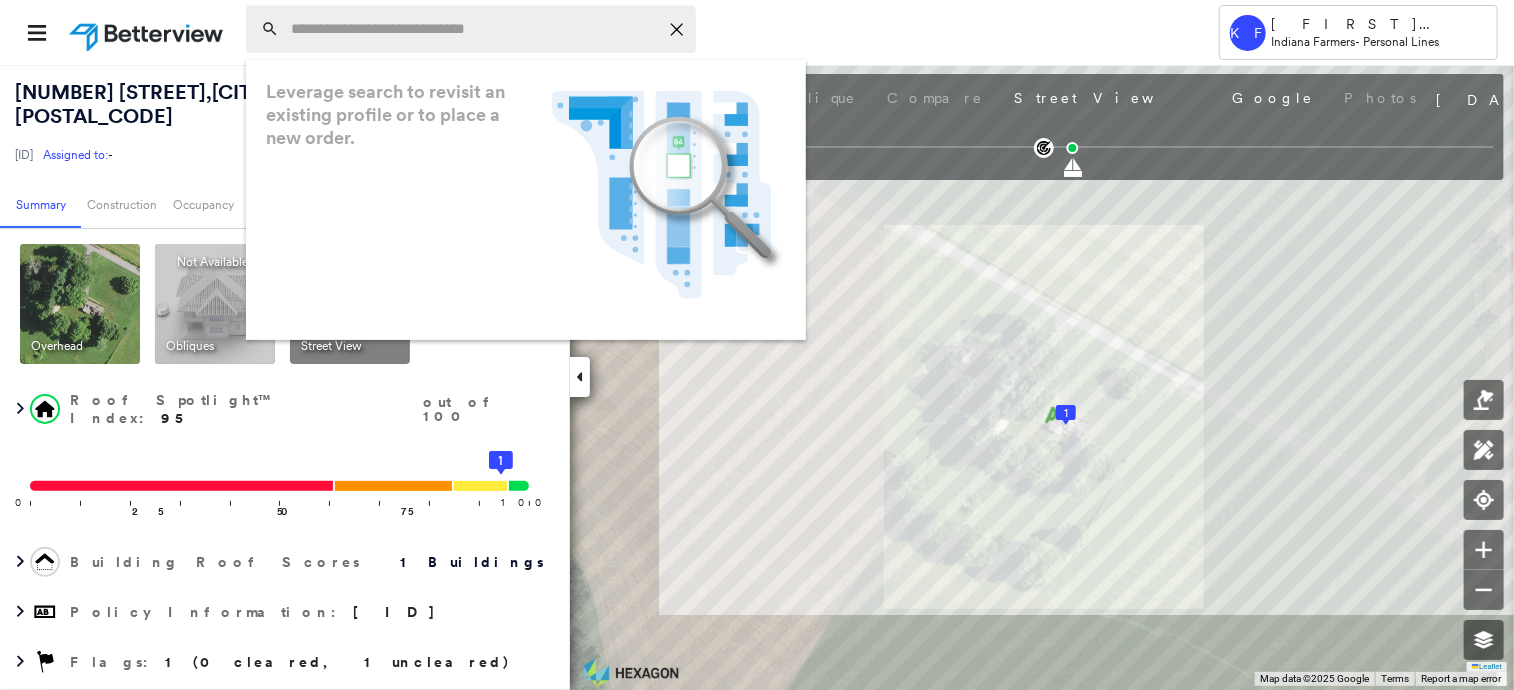 paste on "**********" 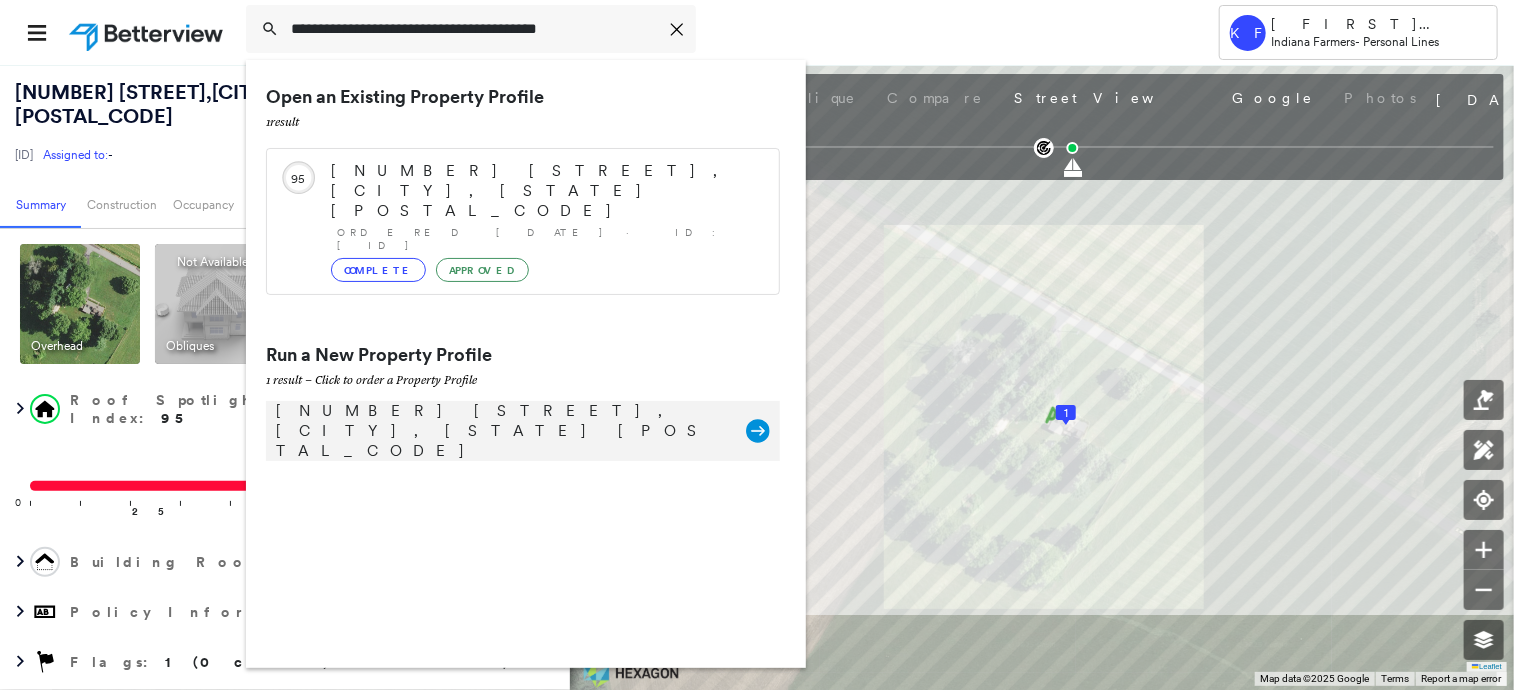 type on "**********" 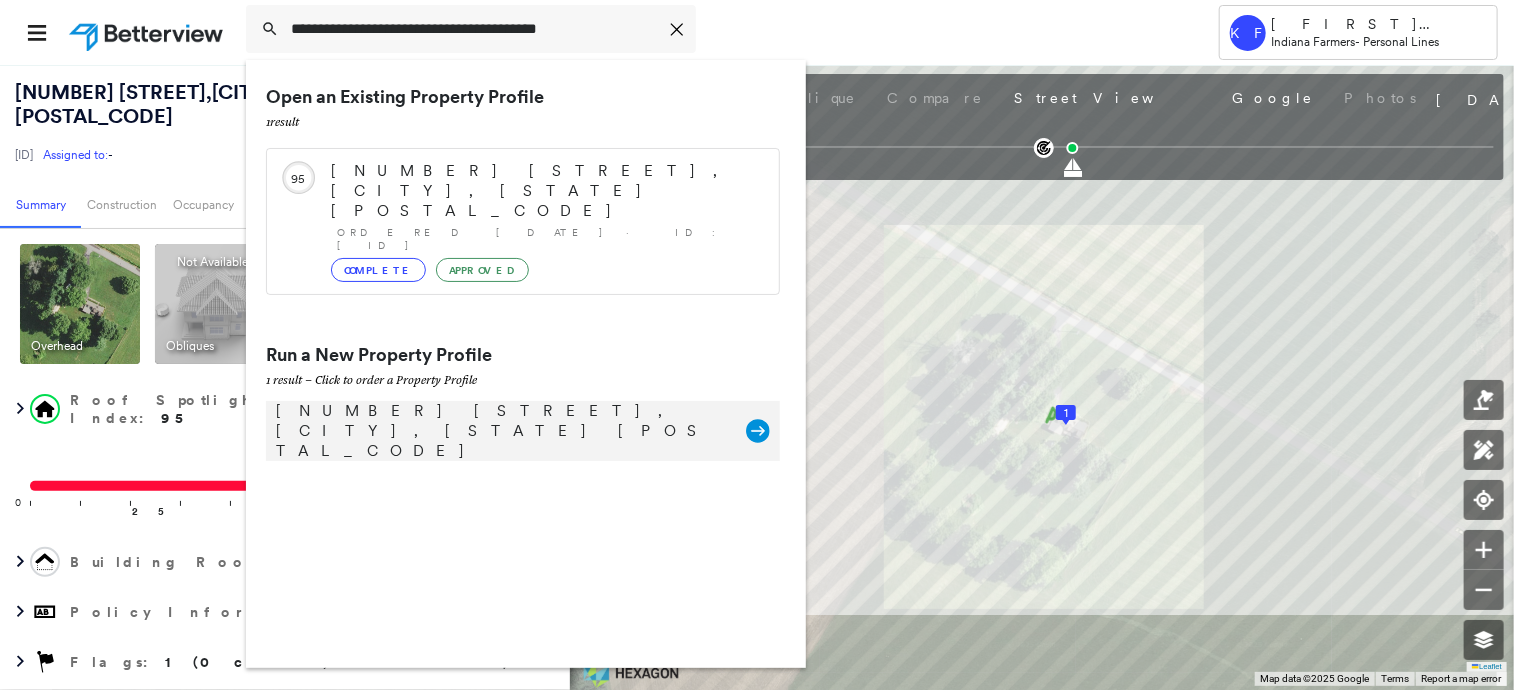 click 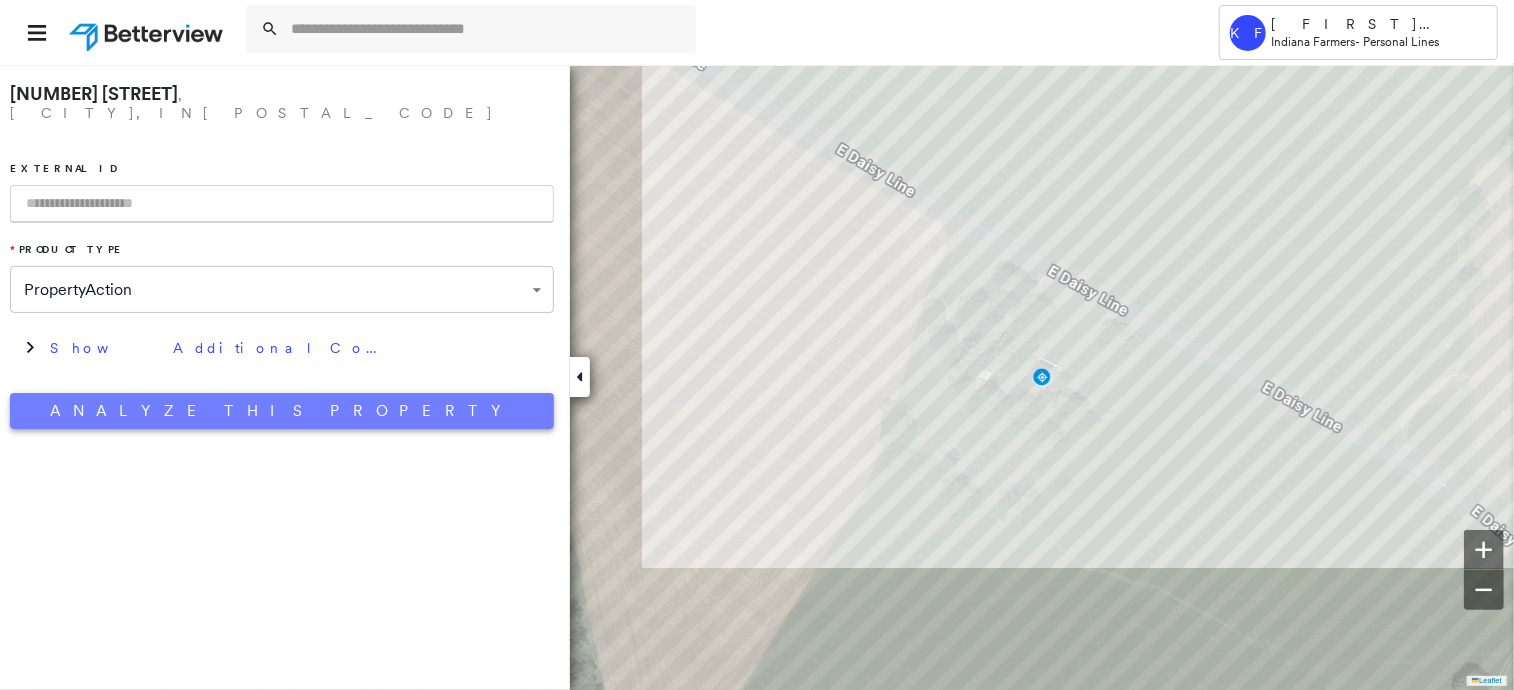 click on "Analyze This Property" at bounding box center (282, 411) 